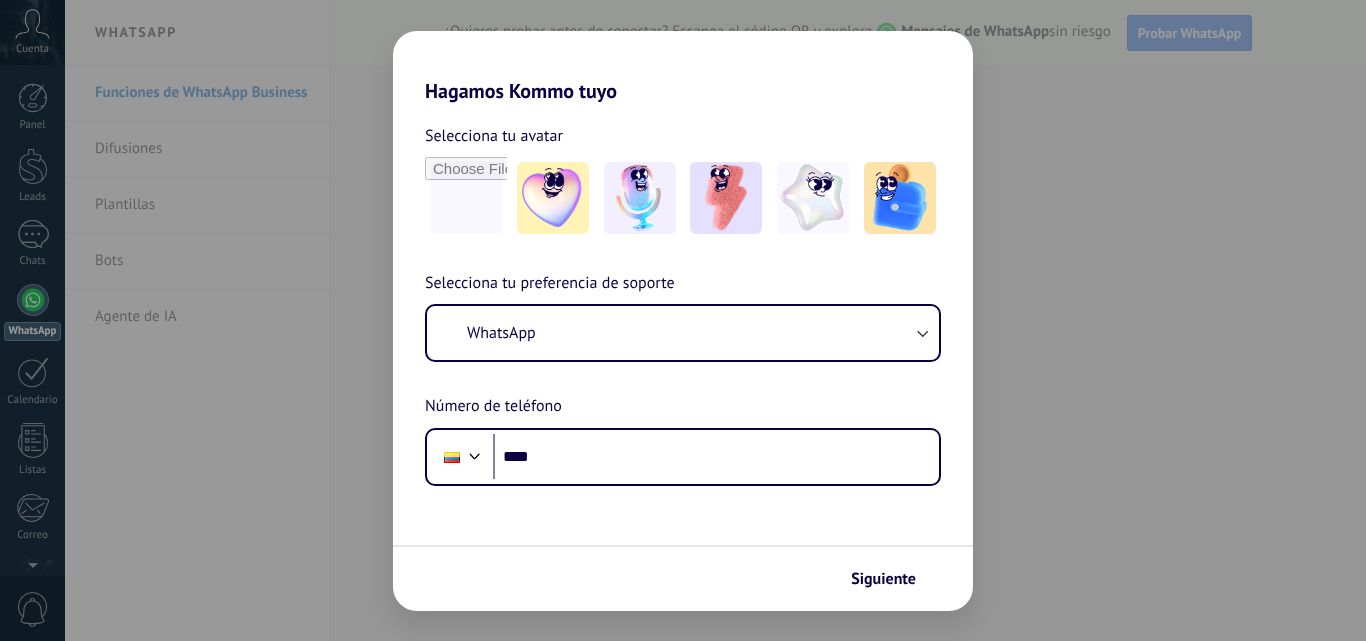 scroll, scrollTop: 0, scrollLeft: 0, axis: both 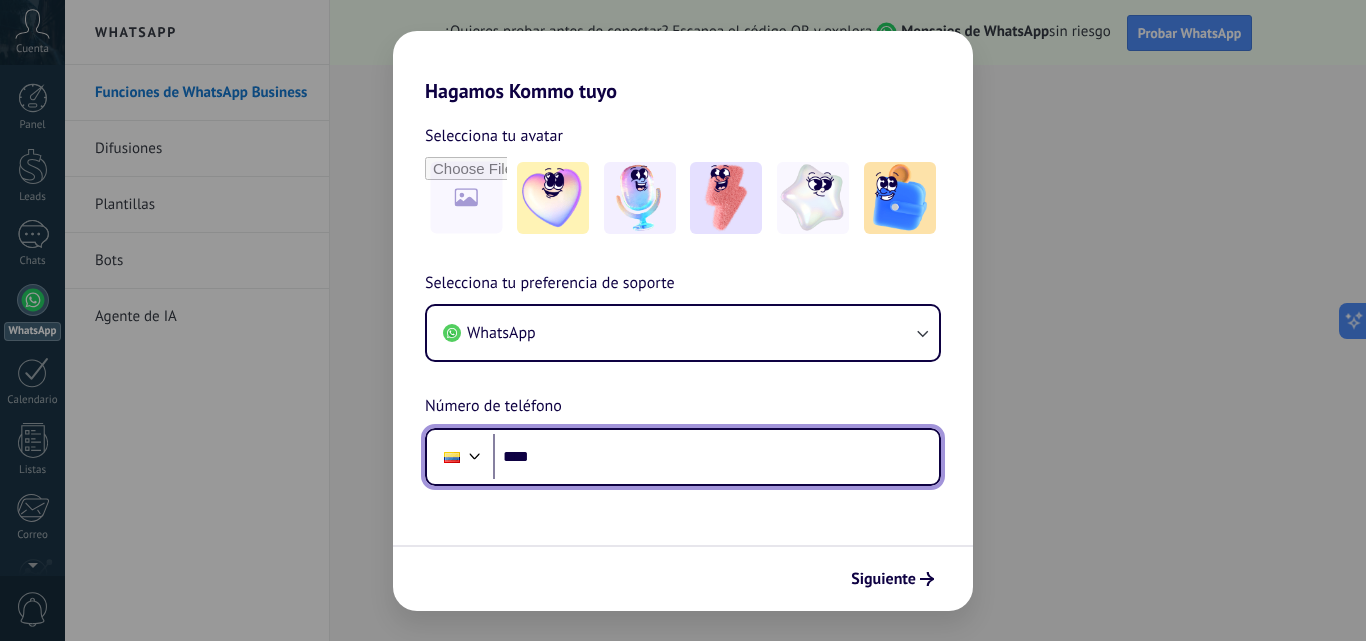 click on "****" at bounding box center [716, 457] 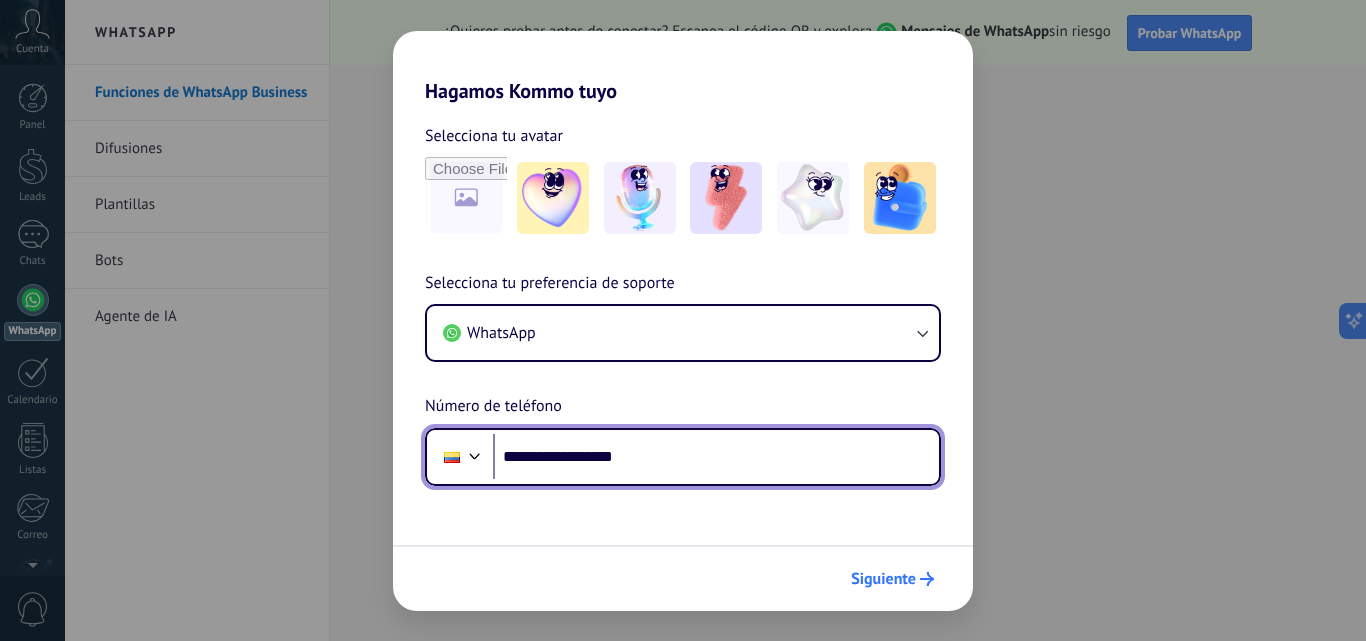 type on "**********" 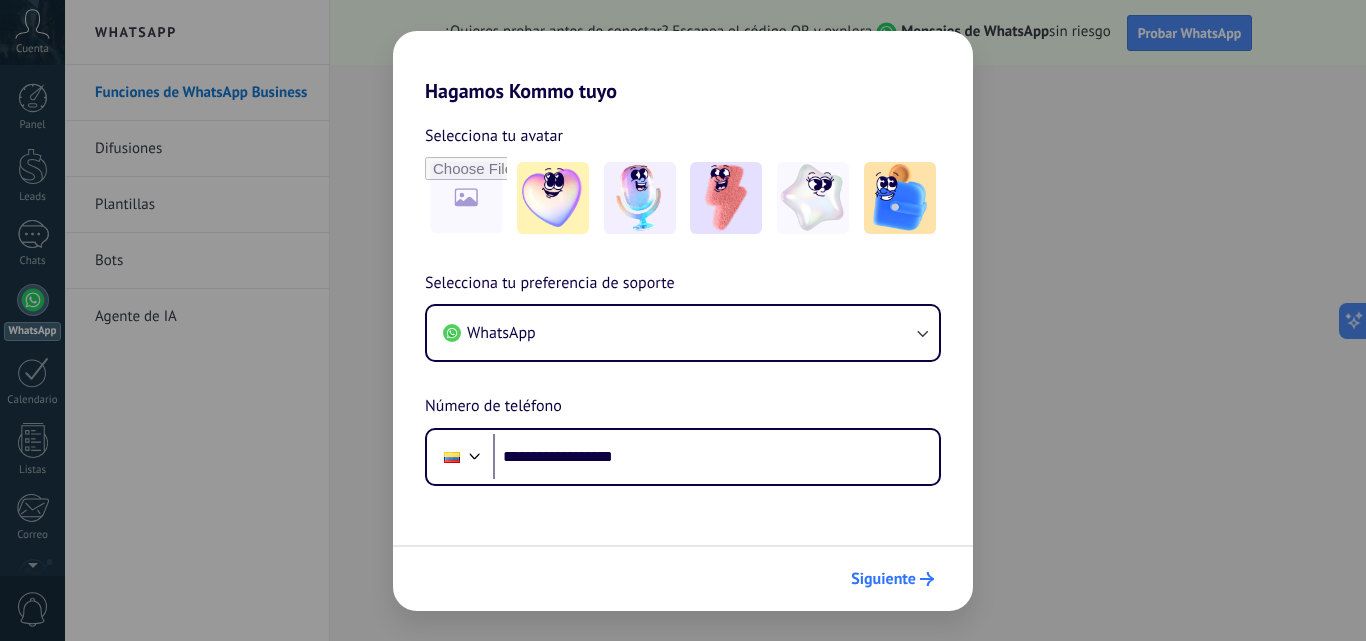 click on "Siguiente" at bounding box center (892, 579) 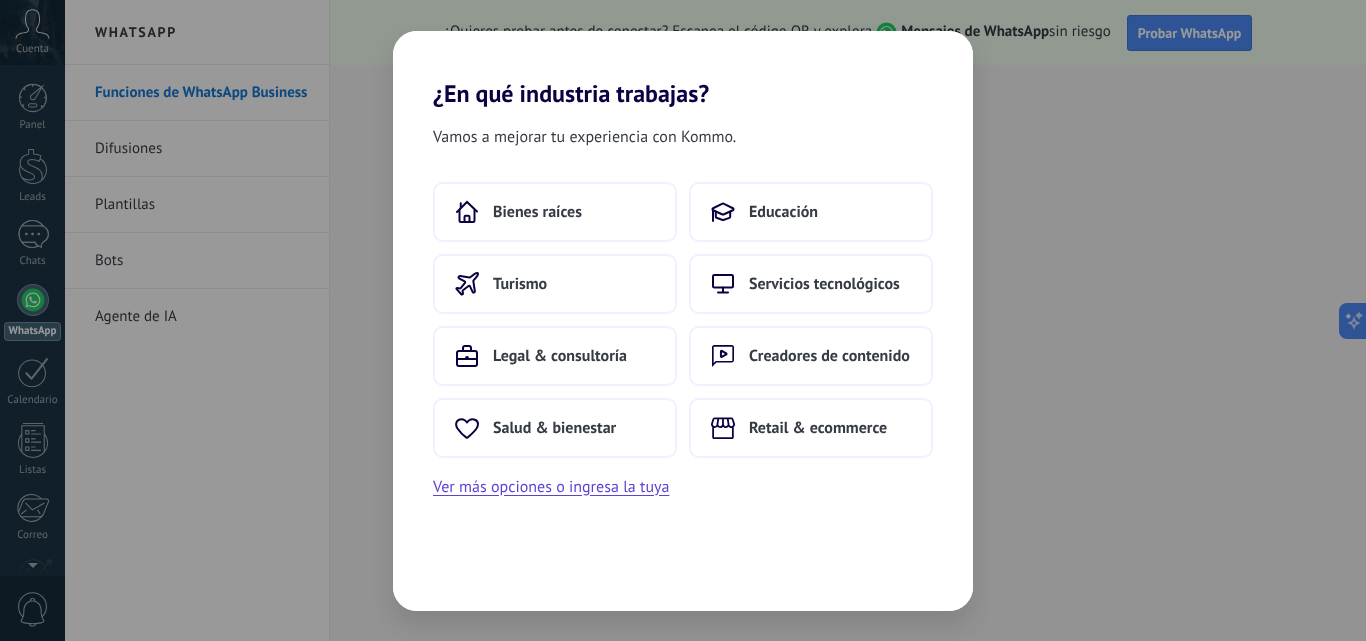 scroll, scrollTop: 0, scrollLeft: 0, axis: both 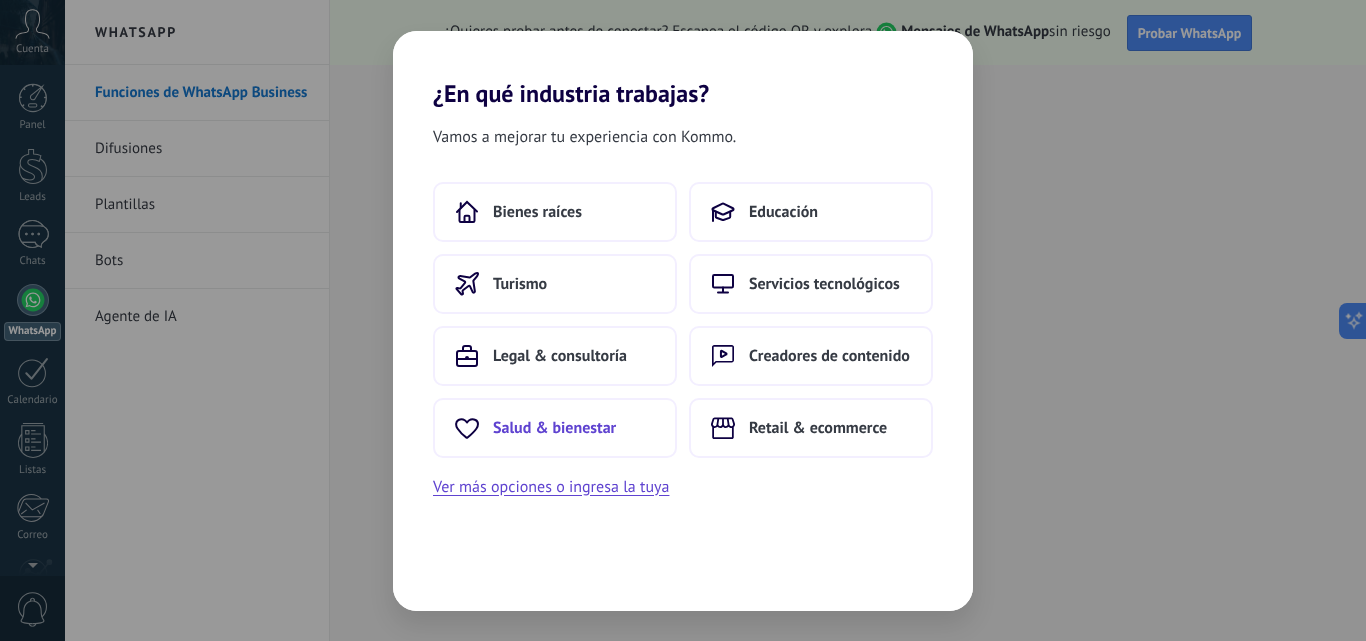 click on "Salud & bienestar" at bounding box center [554, 428] 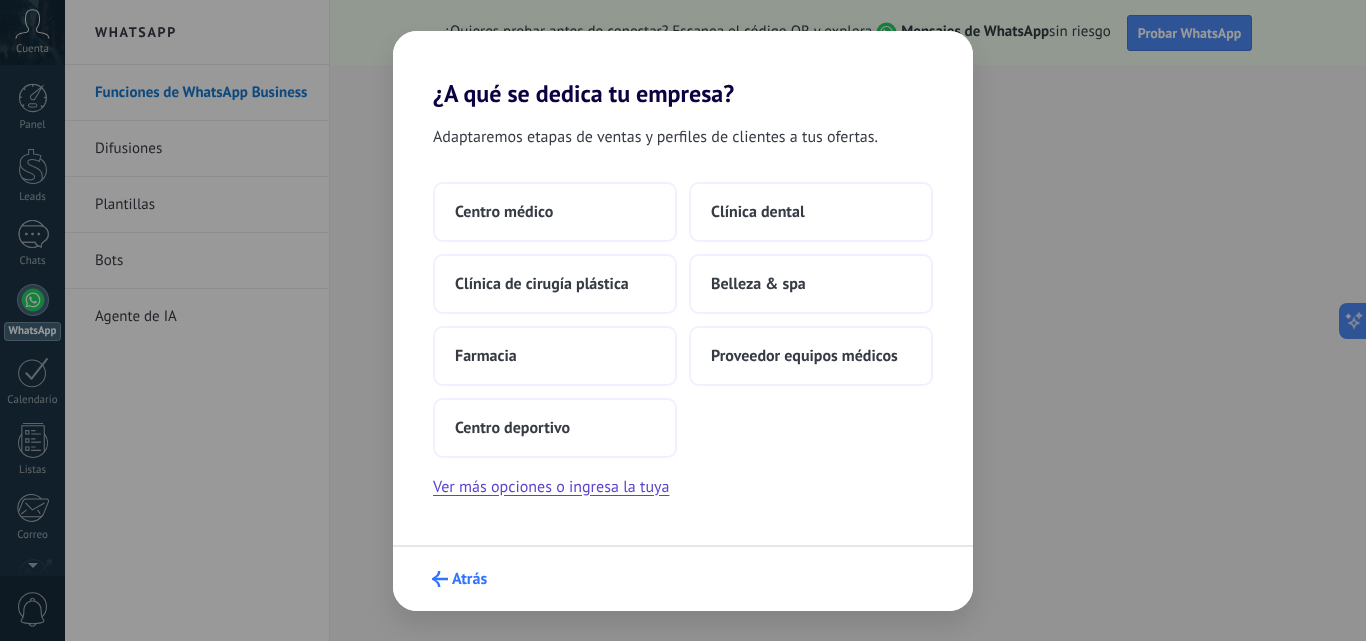 click on "Atrás" at bounding box center [459, 579] 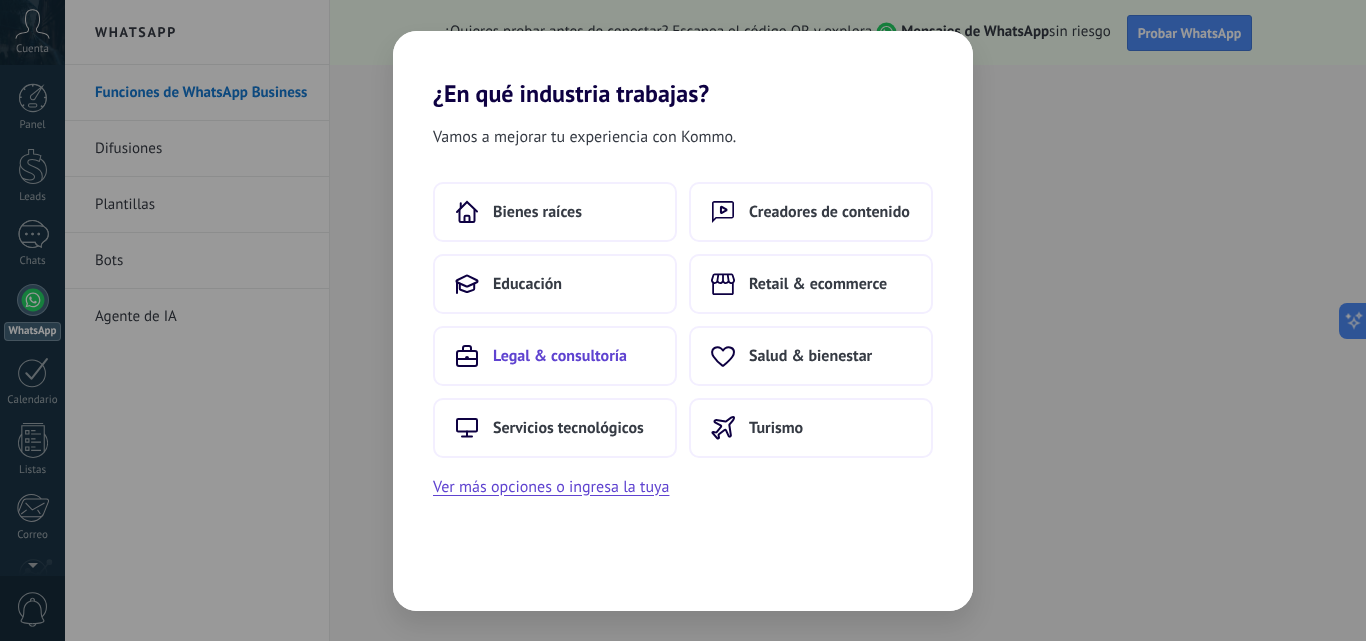 drag, startPoint x: 600, startPoint y: 356, endPoint x: 604, endPoint y: 368, distance: 12.649111 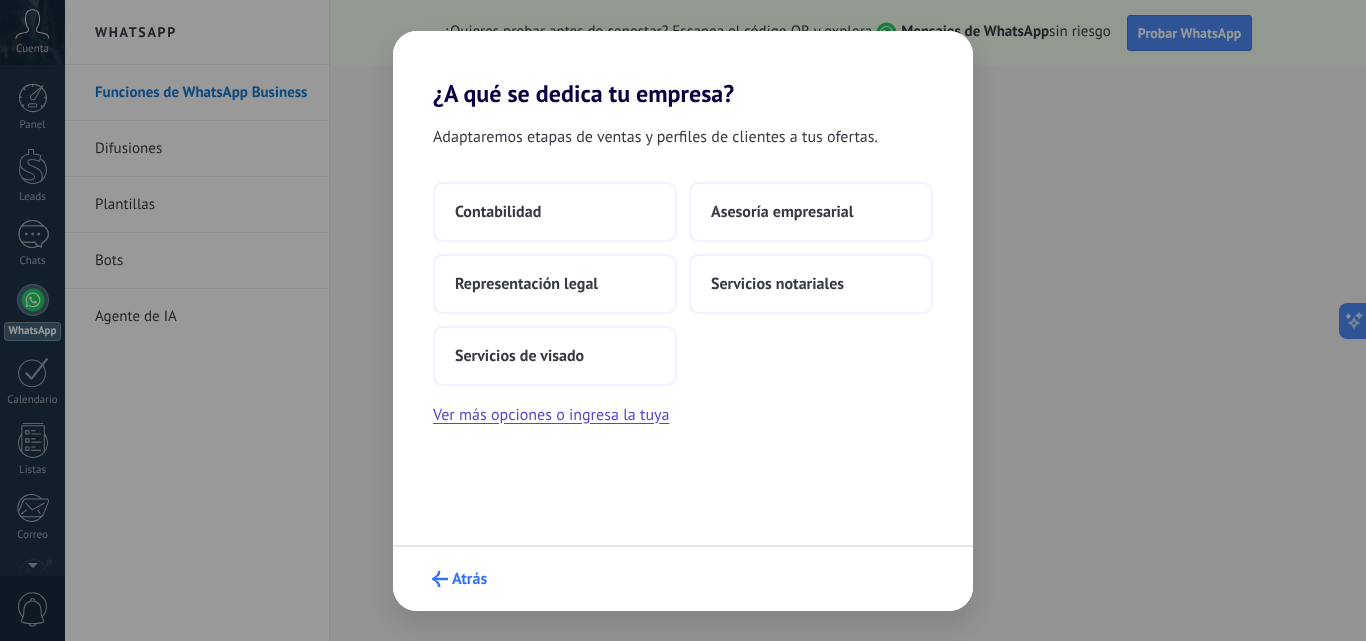 click on "Atrás" at bounding box center [459, 579] 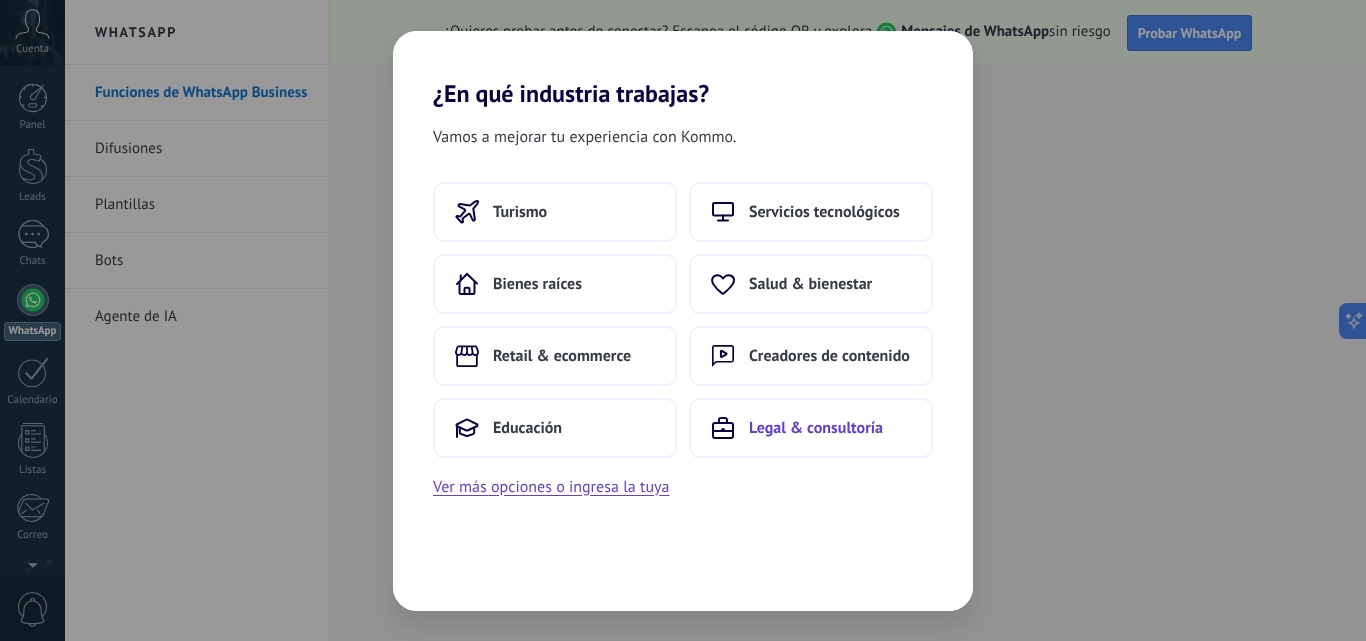 click on "Legal & consultoría" at bounding box center (816, 428) 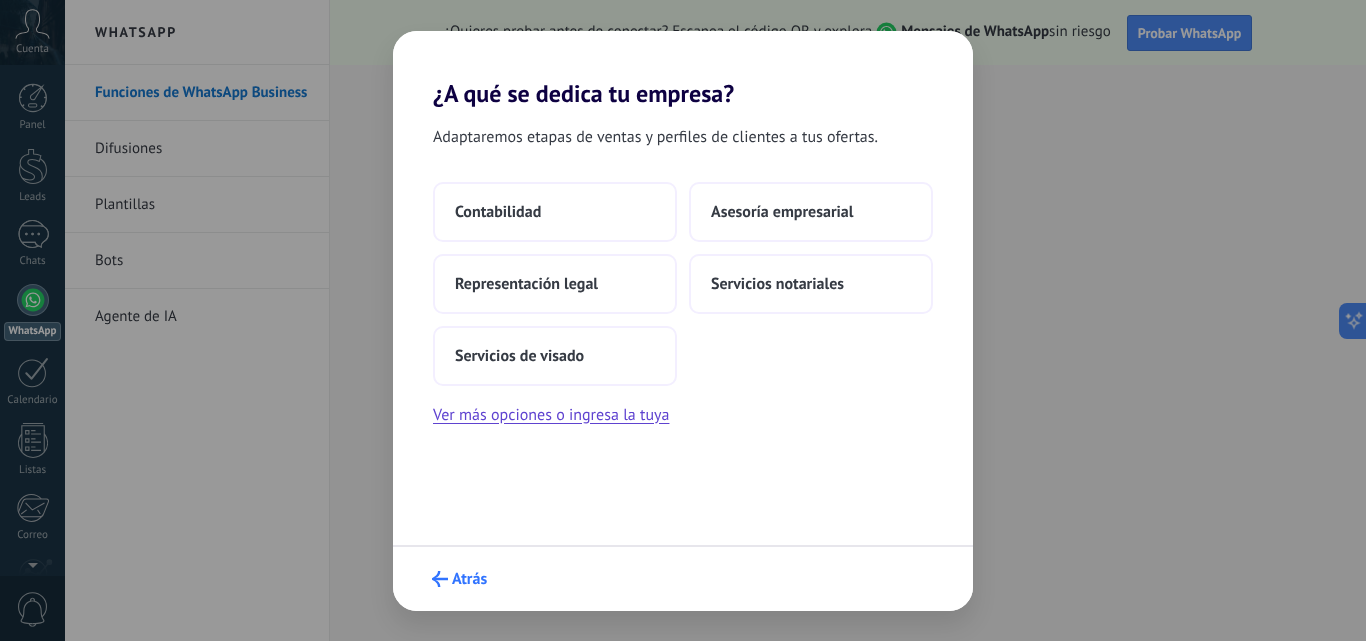 click on "Atrás" at bounding box center [459, 579] 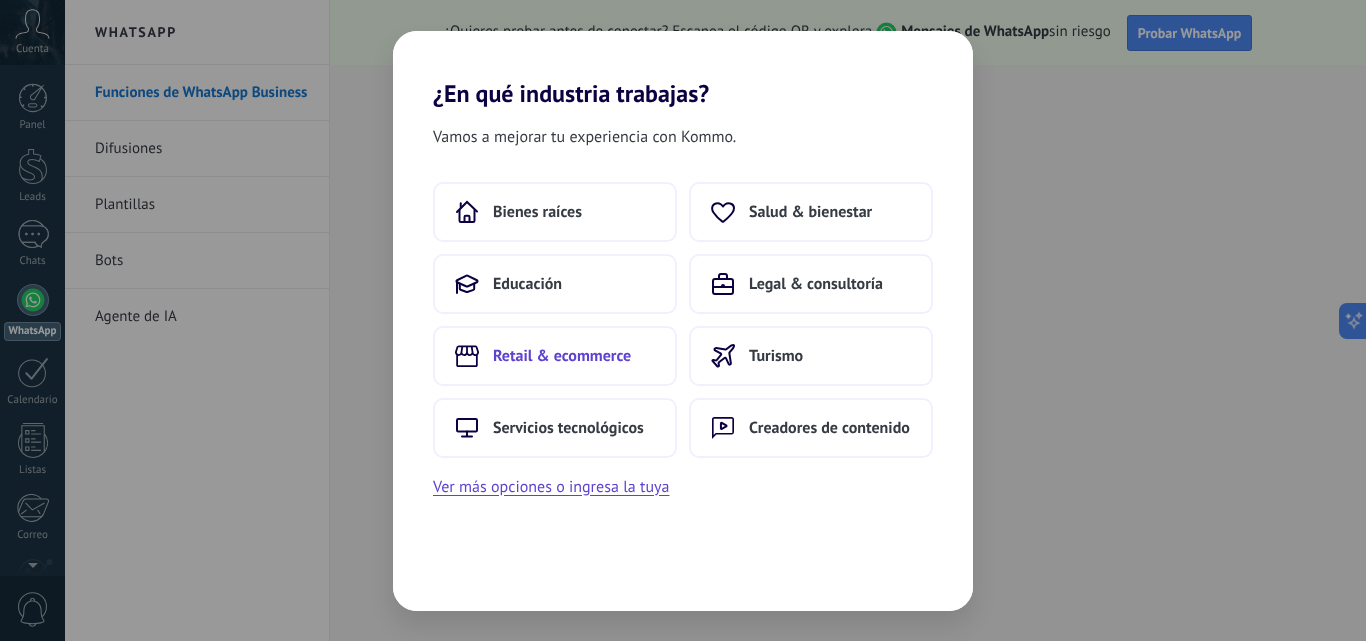 click on "Retail & ecommerce" at bounding box center [562, 356] 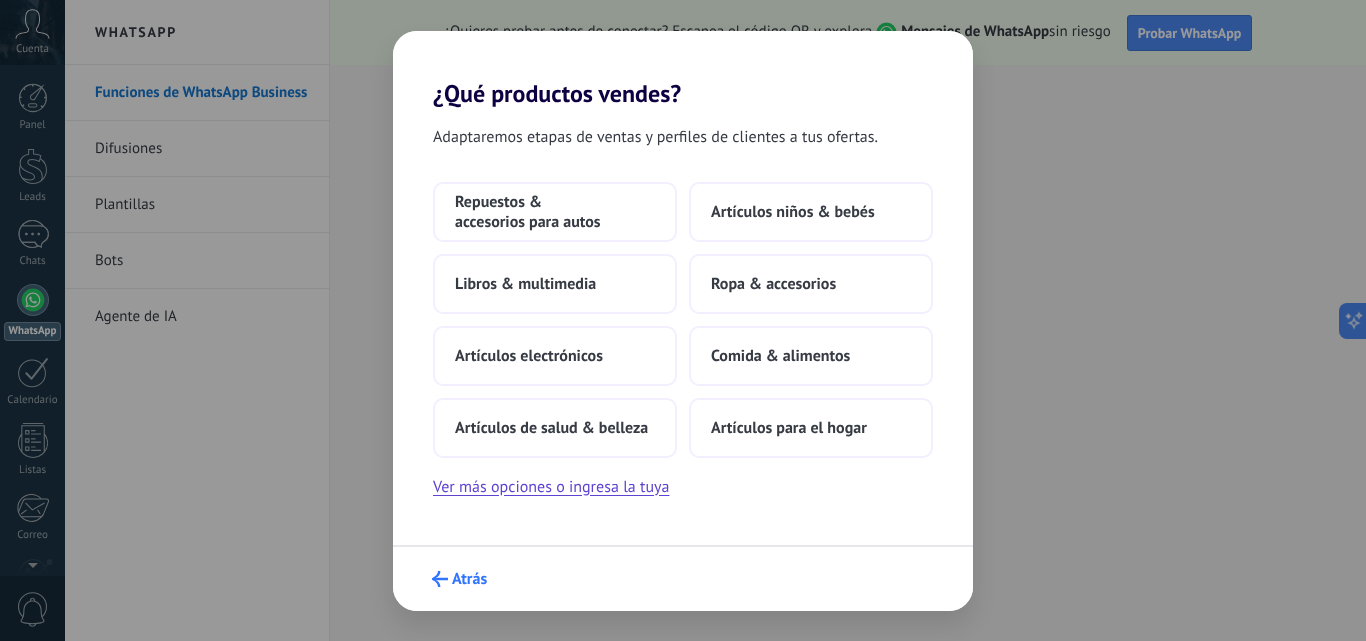 click on "Atrás" at bounding box center [469, 579] 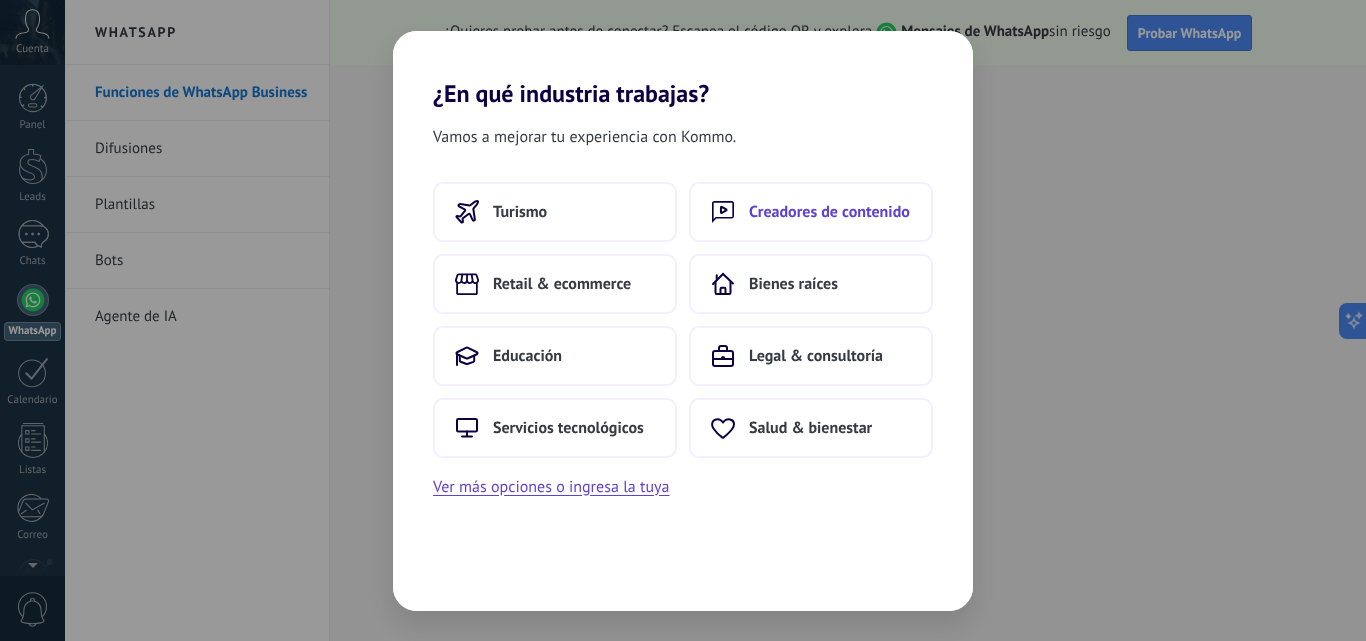 click on "Creadores de contenido" at bounding box center (829, 212) 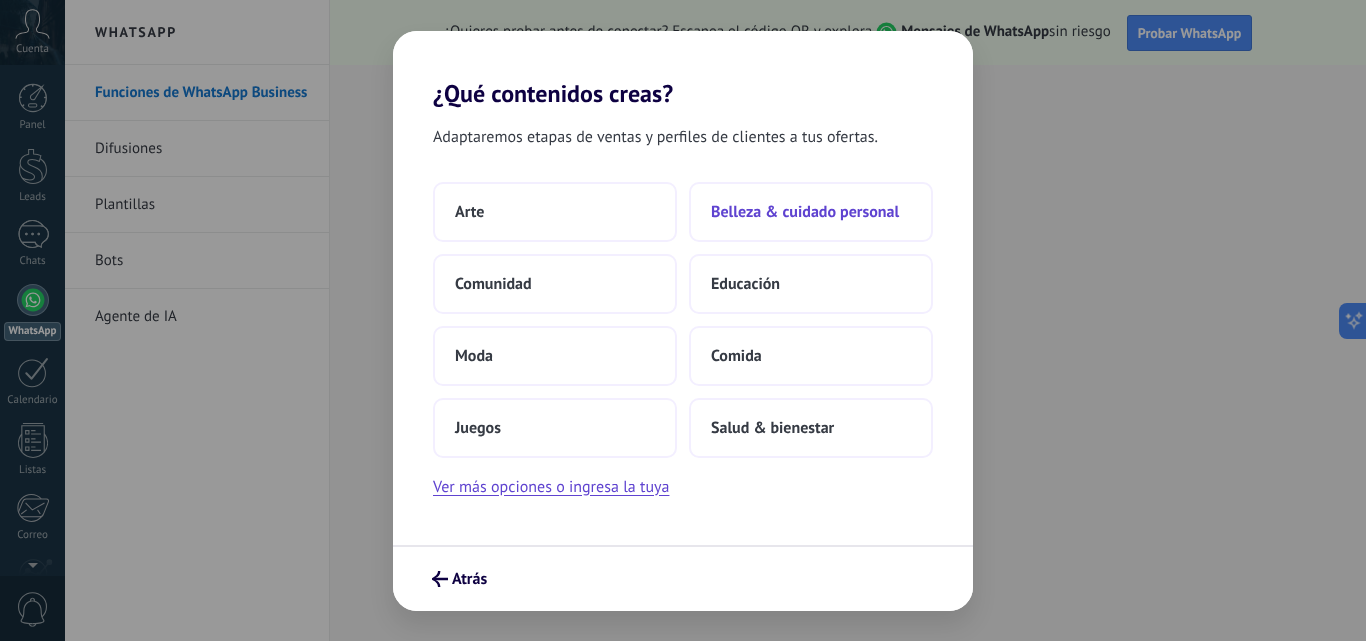 click on "Belleza & cuidado personal" at bounding box center [805, 212] 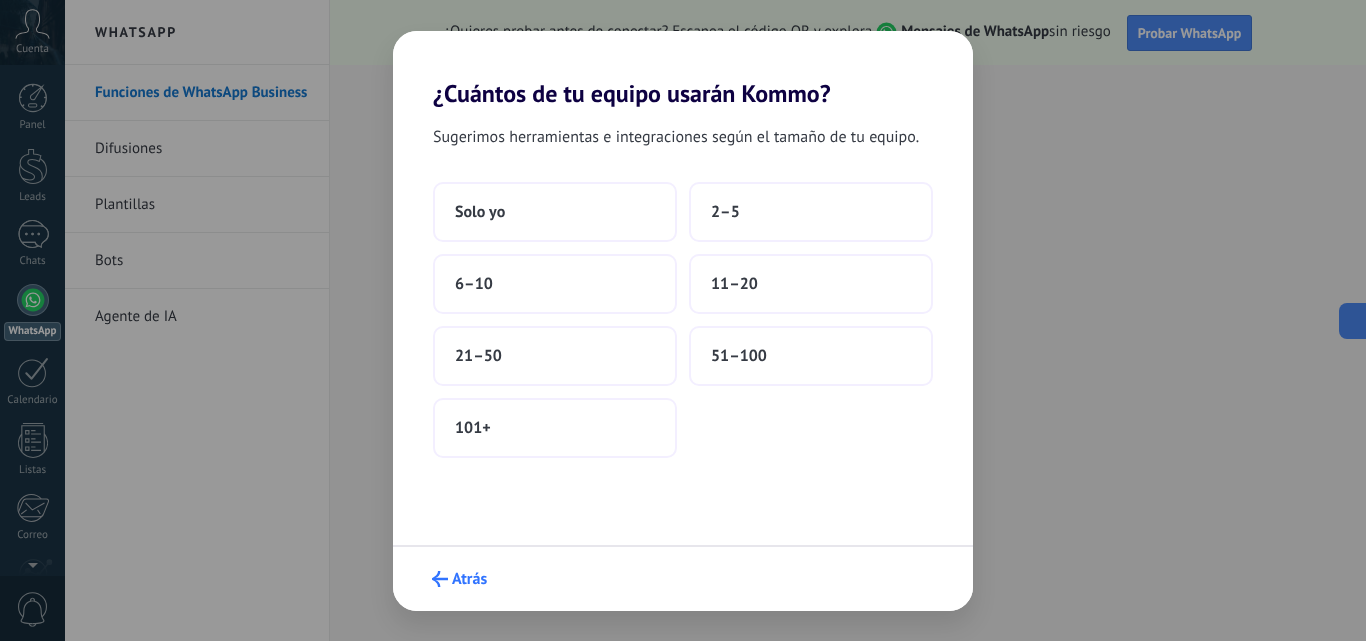 click on "Atrás" at bounding box center [459, 579] 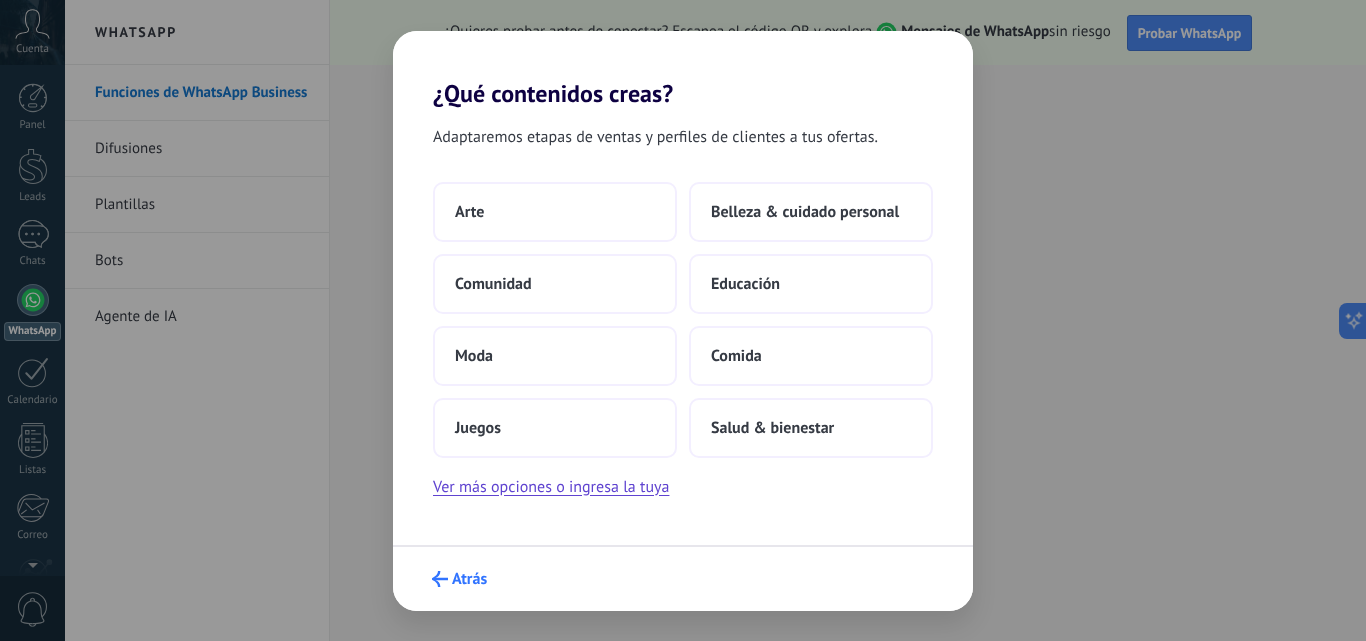 click on "Atrás" at bounding box center (469, 579) 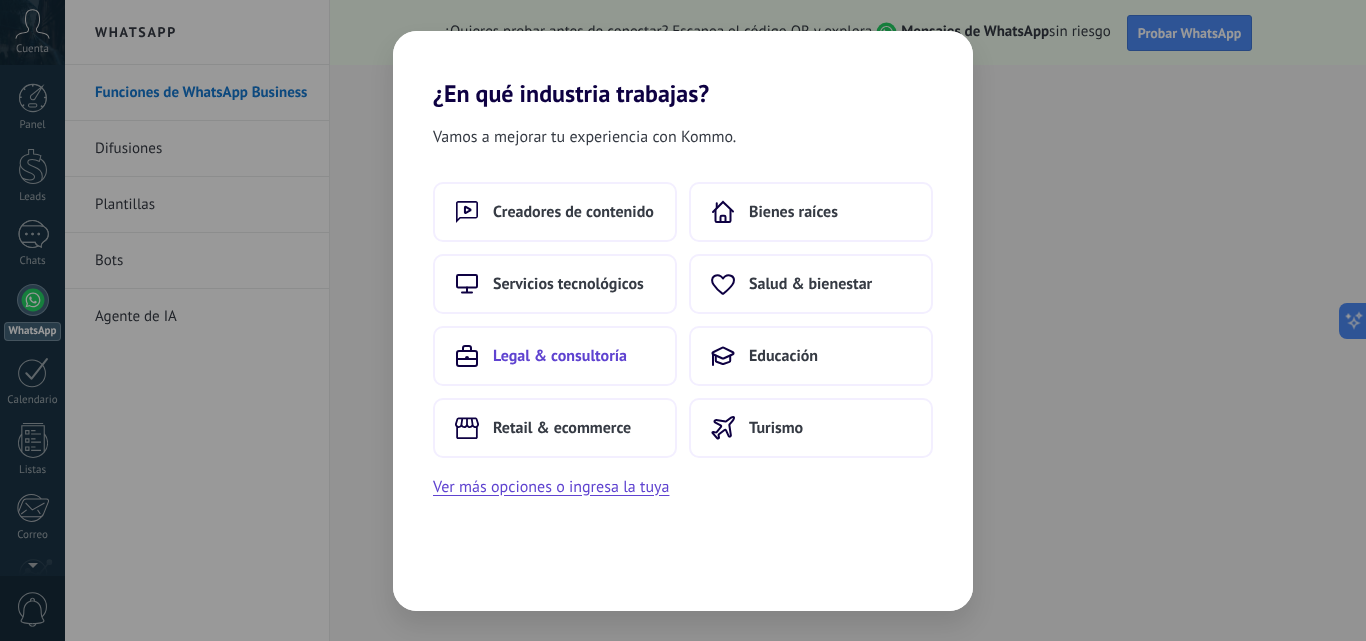 click on "Legal & consultoría" at bounding box center (555, 356) 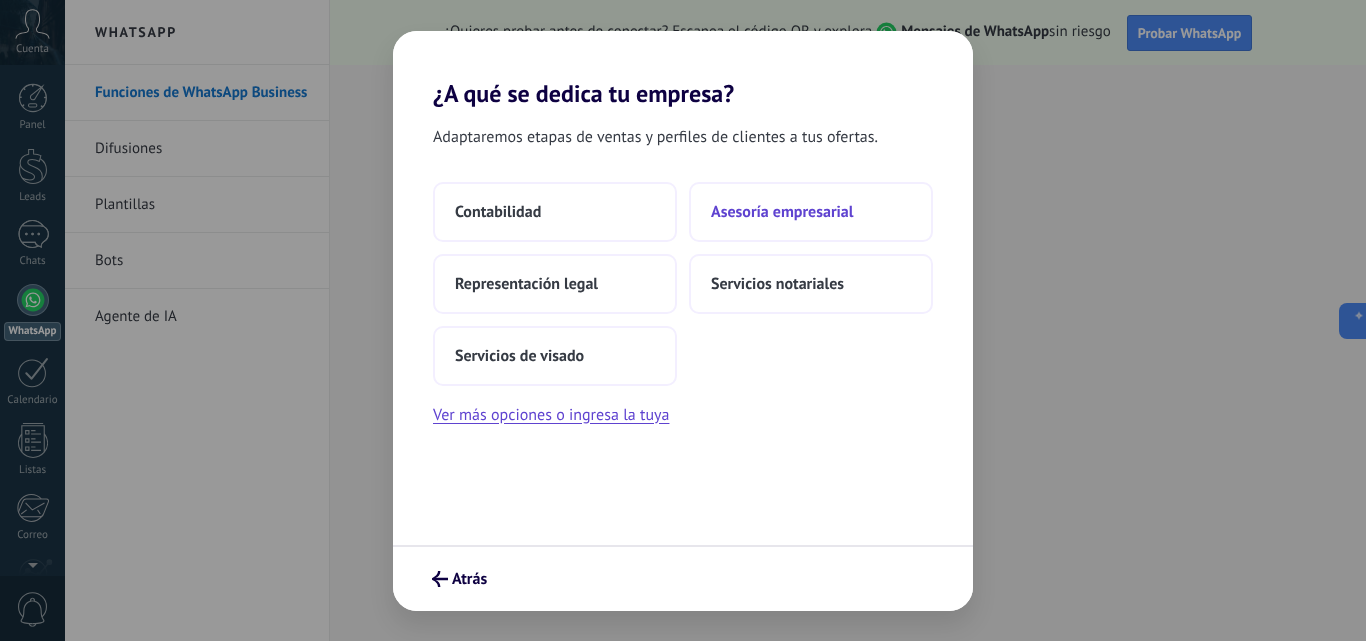 click on "Asesoría empresarial" at bounding box center [782, 212] 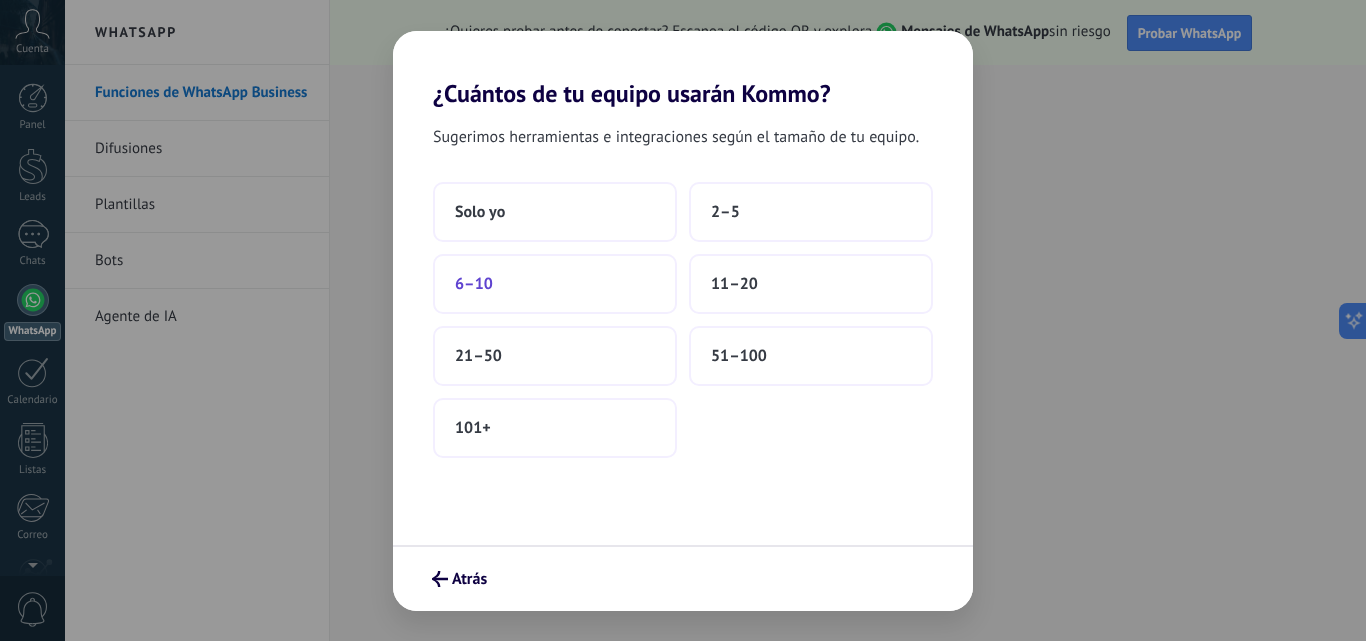 click on "6–10" at bounding box center (555, 284) 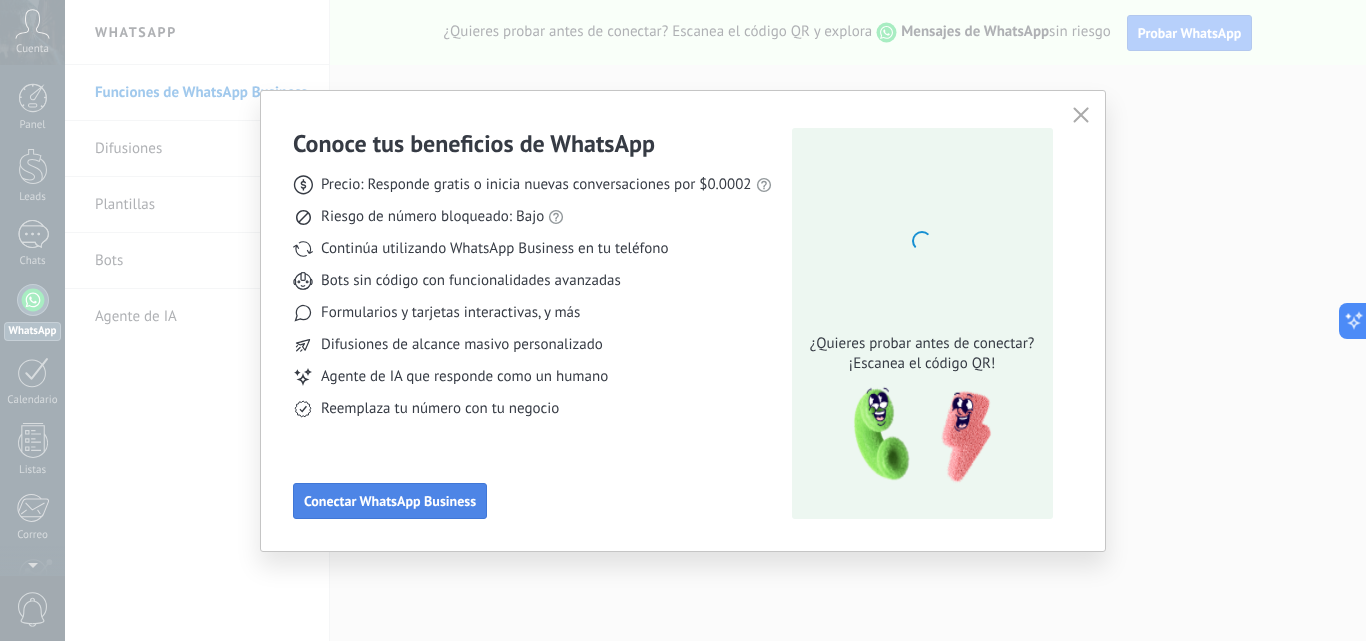 click on "Conectar WhatsApp Business" at bounding box center (390, 501) 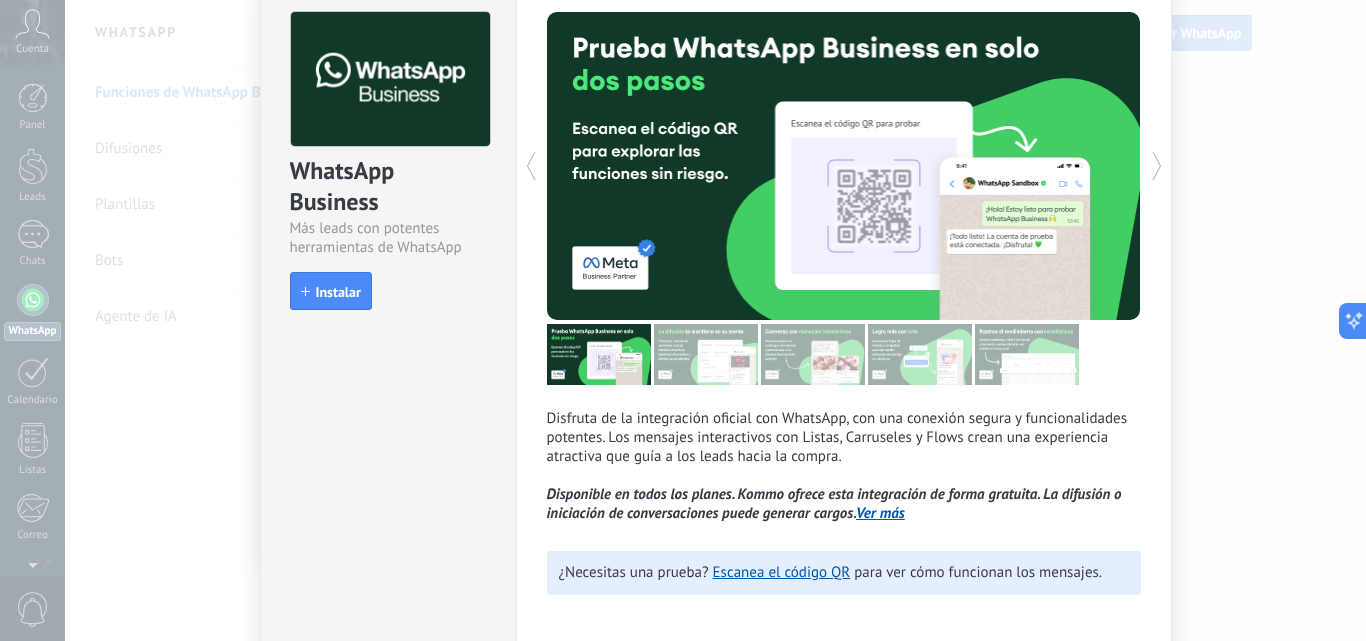scroll, scrollTop: 0, scrollLeft: 0, axis: both 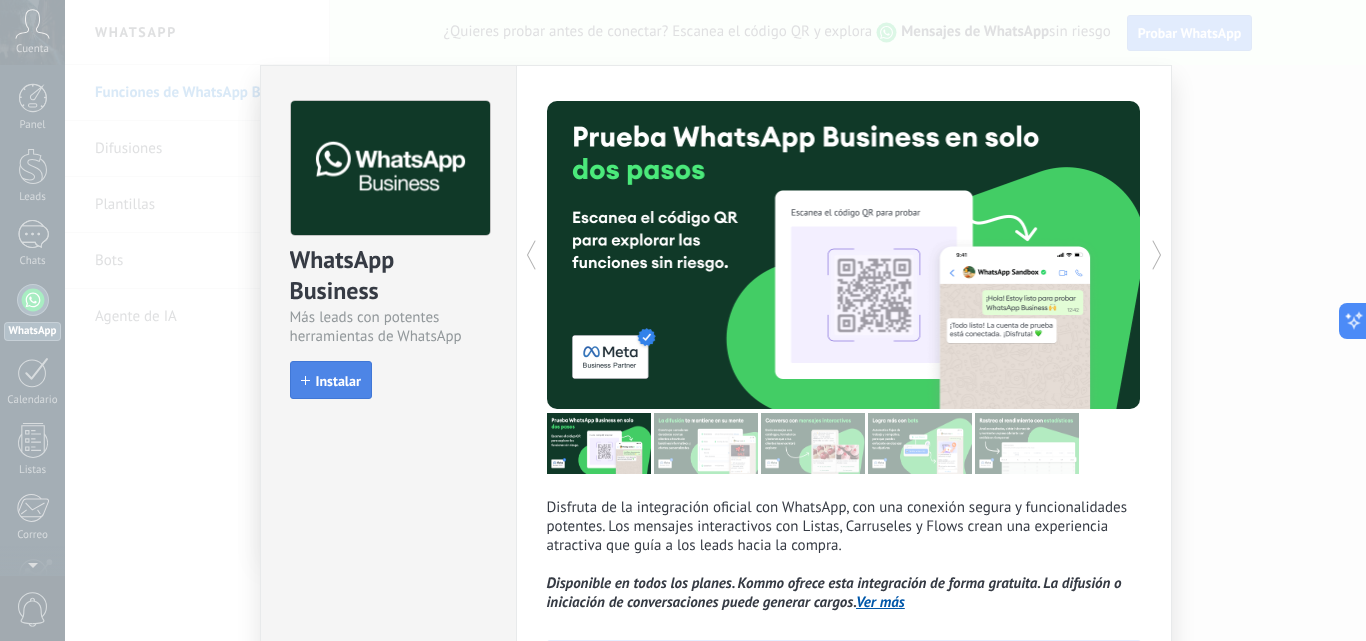 click on "Instalar" at bounding box center [338, 381] 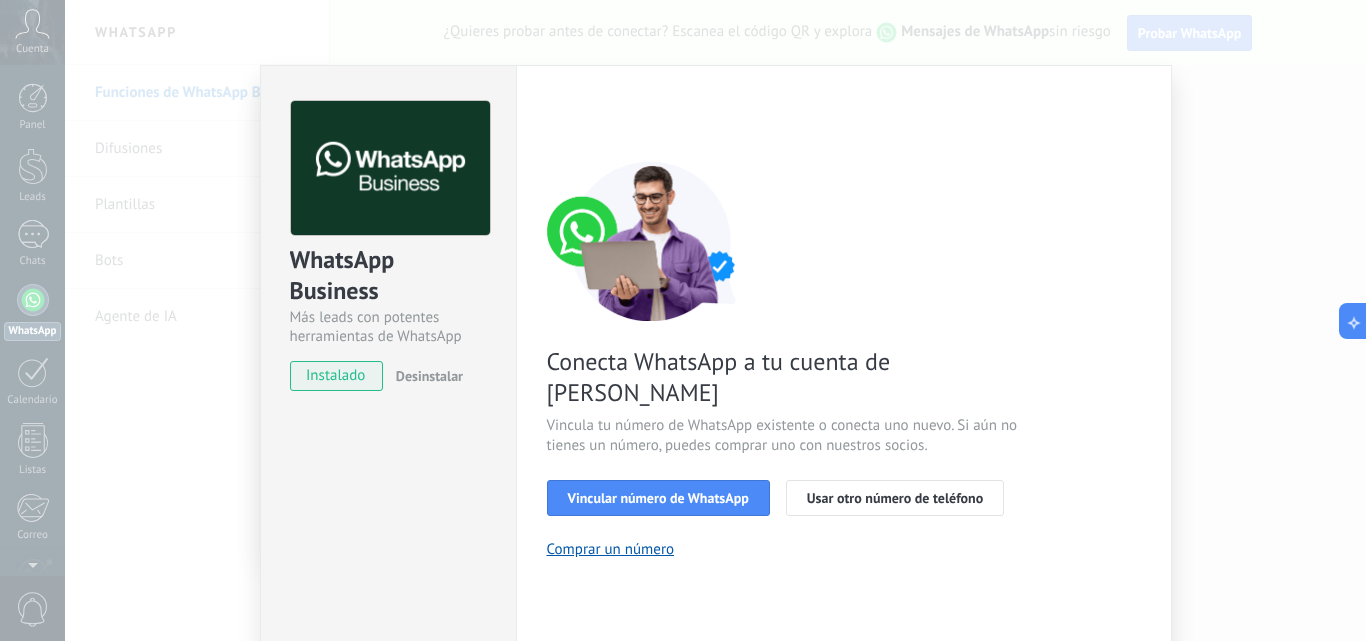 scroll, scrollTop: 100, scrollLeft: 0, axis: vertical 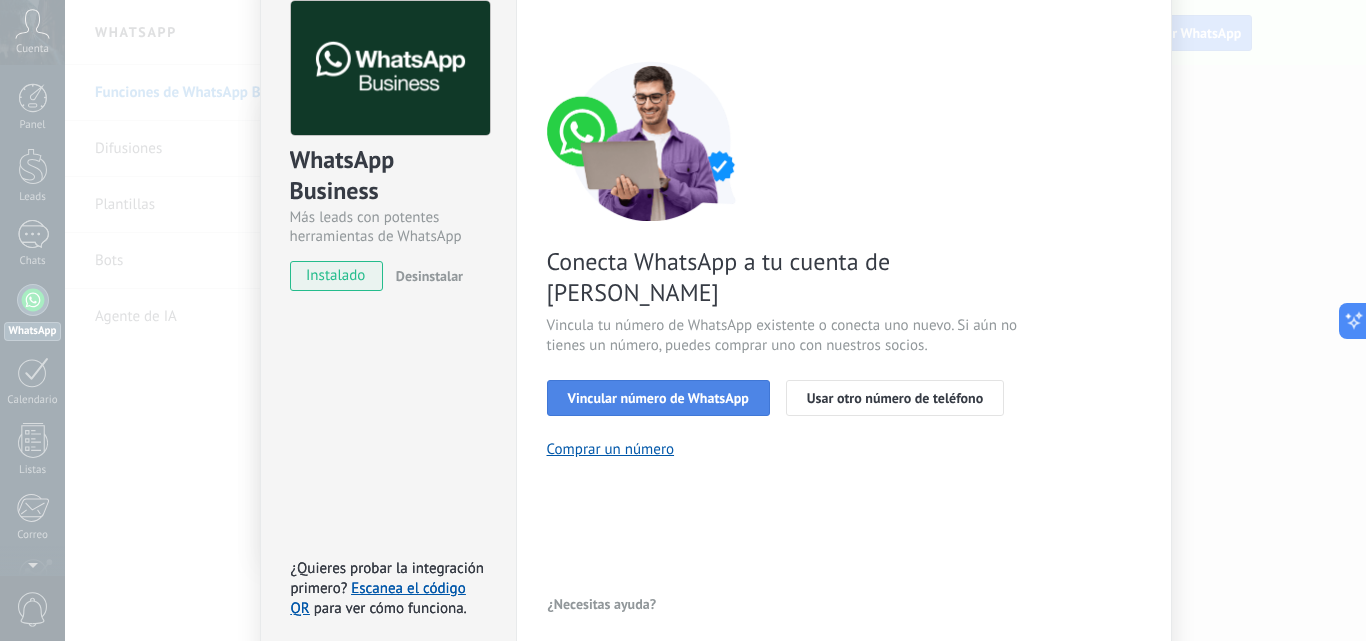 click on "Vincular número de WhatsApp" at bounding box center (658, 398) 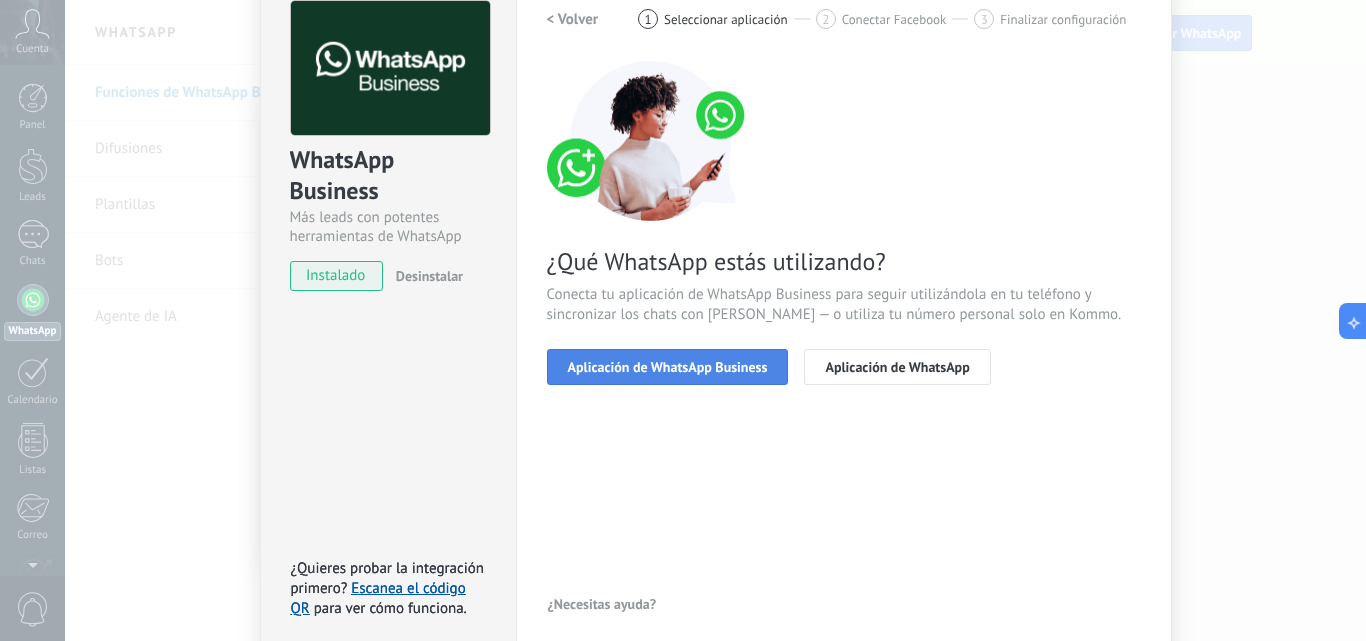 click on "Aplicación de WhatsApp Business" at bounding box center (668, 367) 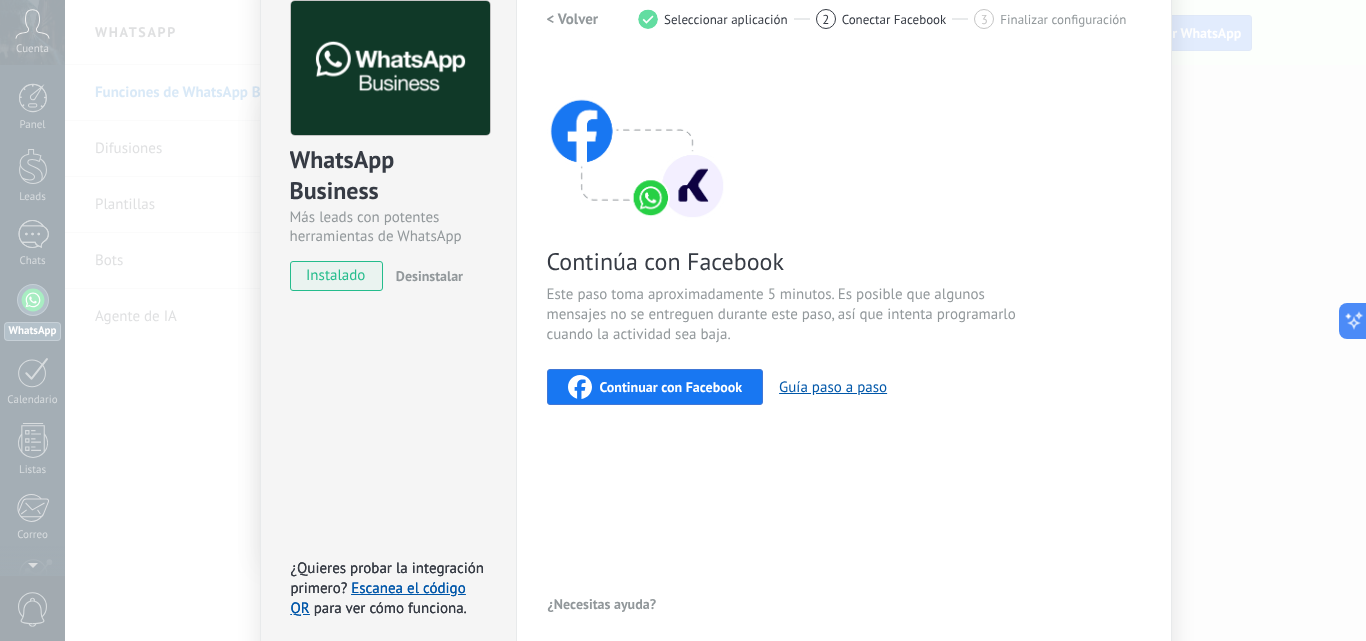 click on "Continuar con Facebook" at bounding box center (671, 387) 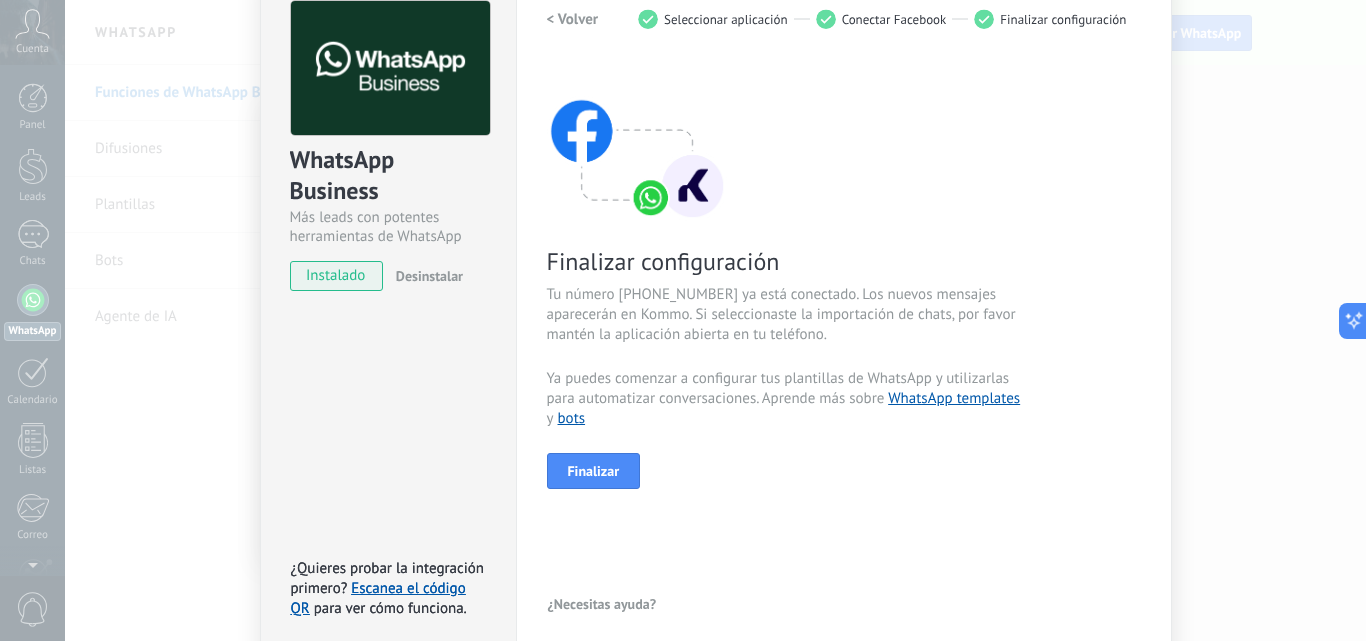 scroll, scrollTop: 0, scrollLeft: 0, axis: both 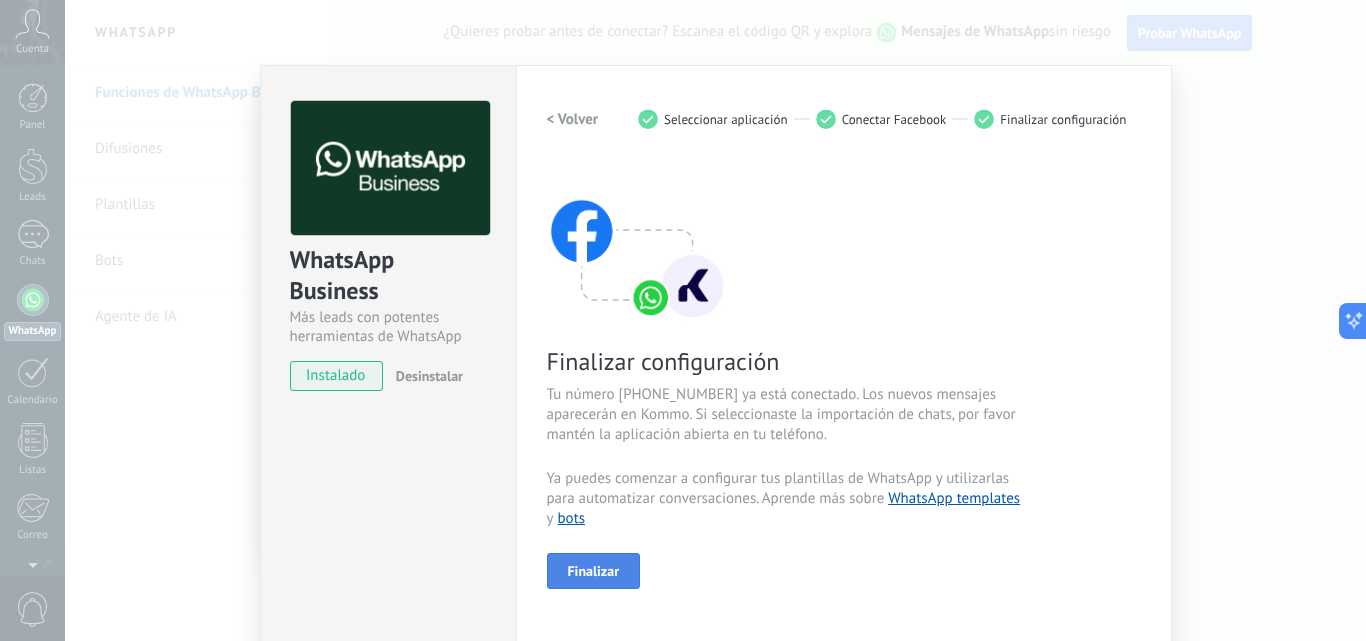 click on "Finalizar" at bounding box center (594, 571) 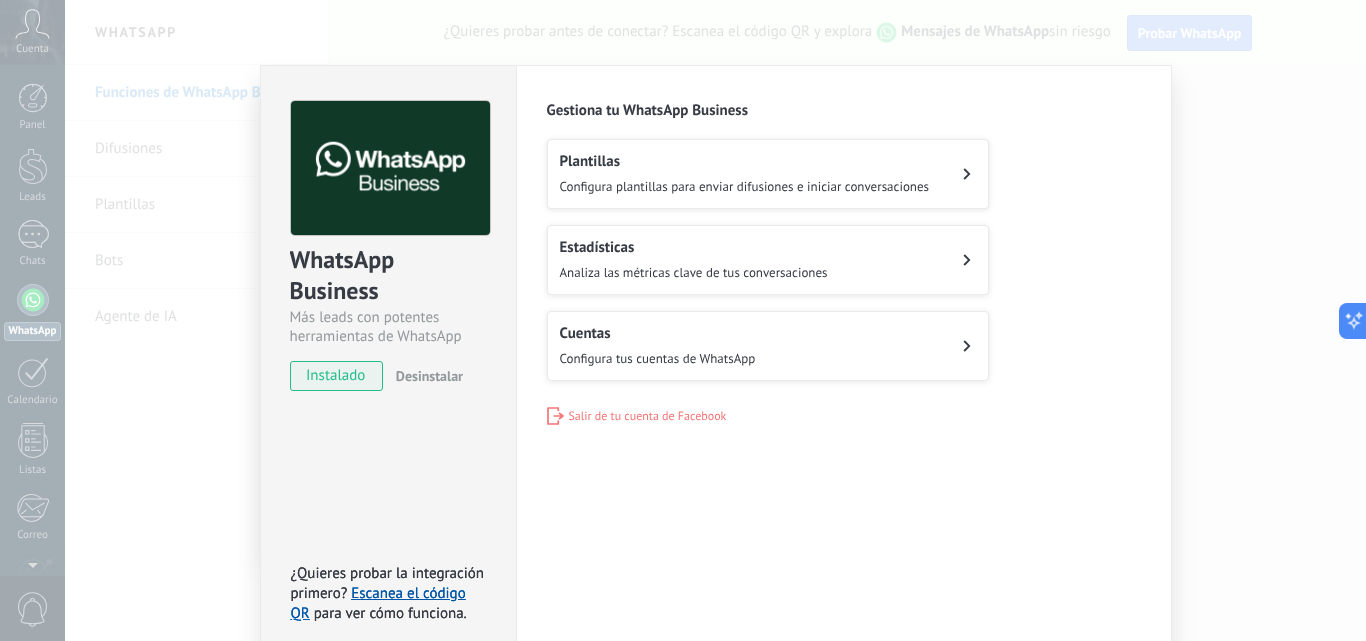 click on "WhatsApp Business Más leads con potentes herramientas de WhatsApp instalado Desinstalar ¿Quieres probar la integración primero?   Escanea el código QR   para ver cómo funciona. ¿Quieres probar la integración primero?   Escanea el código QR   para ver cómo funciona. Configuraciones Autorizaciones This tab logs the users who have granted integration access to this account. If you want to to remove a user's ability to send requests to the account on behalf of this integration, you can revoke access. If access is revoked from all users, the integration will stop working. This app is installed, but no one has given it access yet. WhatsApp Cloud API más _:  Guardar Gestiona tu WhatsApp Business Plantillas Configura plantillas para enviar difusiones e iniciar conversaciones Estadísticas Analiza las métricas clave de tus conversaciones Cuentas Configura tus cuentas de WhatsApp Salir de tu cuenta de Facebook" at bounding box center (715, 320) 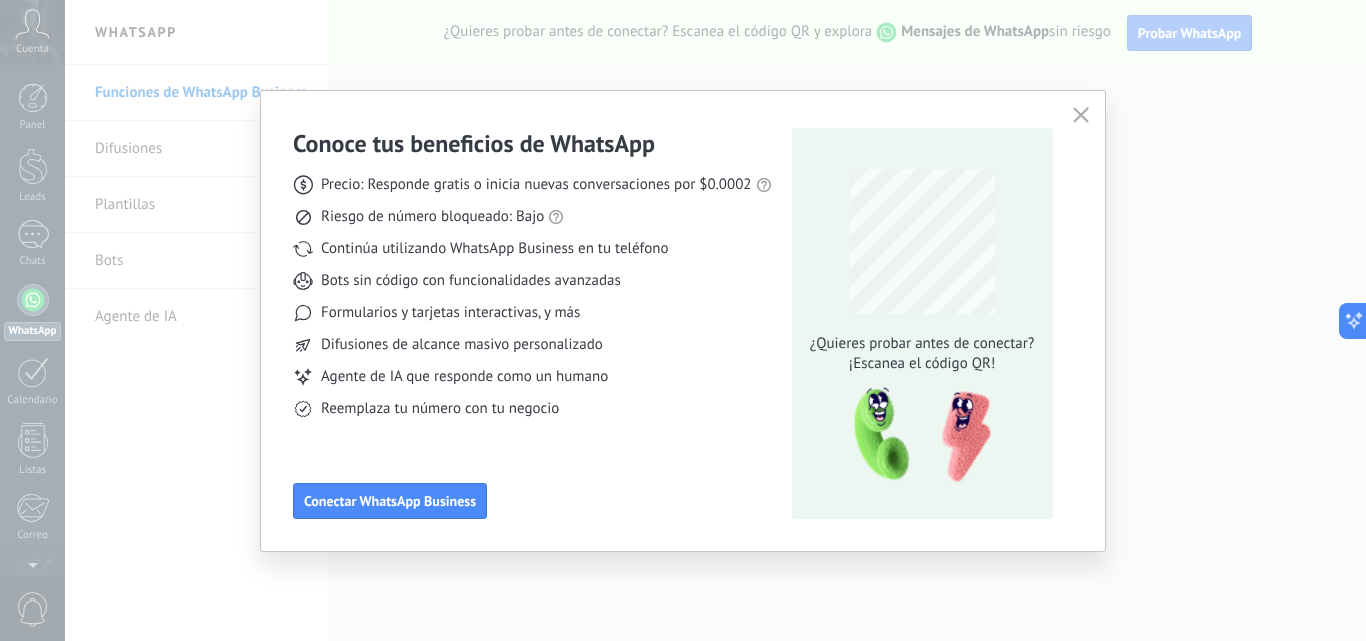 click on "Conoce tus beneficios de WhatsApp Precio: Responde gratis o inicia nuevas conversaciones por $0.0002 Riesgo de número bloqueado: Bajo Continúa utilizando WhatsApp Business en tu teléfono Bots sin código con funcionalidades avanzadas Formularios y tarjetas interactivas, y más Difusiones de alcance masivo personalizado Agente de IA que responde como un humano Reemplaza tu número con tu negocio Conectar WhatsApp Business ¿Quieres probar antes de conectar? ¡Escanea el código QR!" at bounding box center (683, 320) 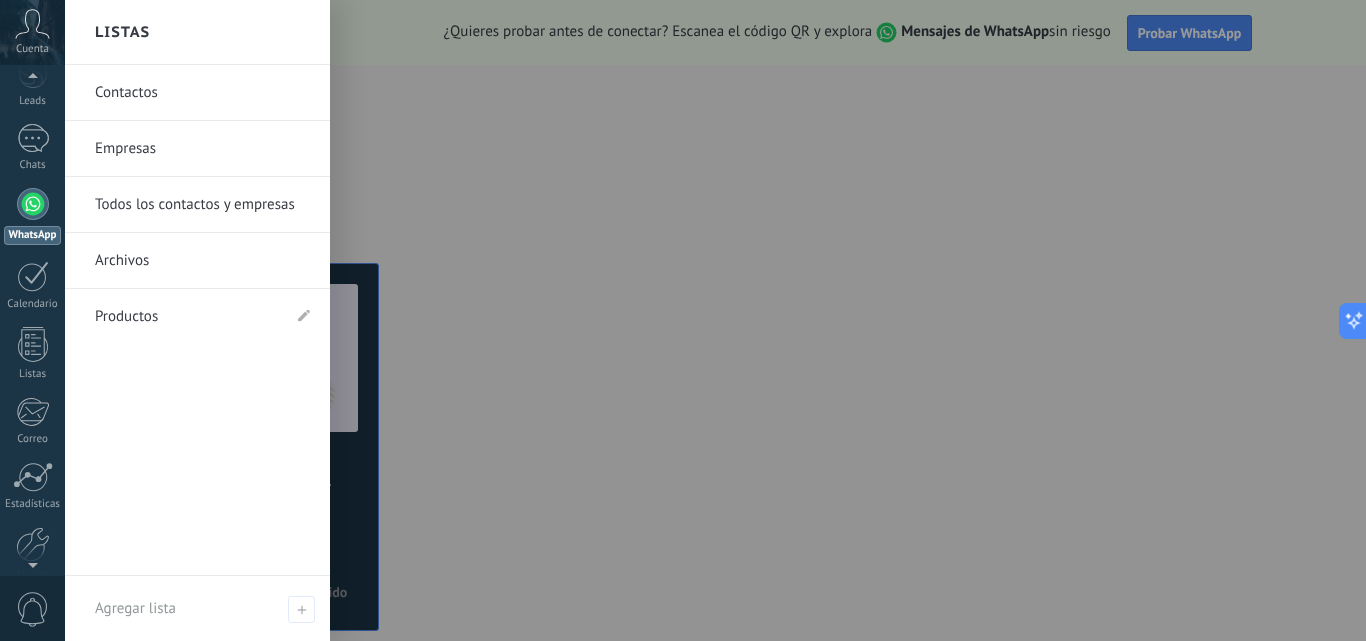 scroll, scrollTop: 91, scrollLeft: 0, axis: vertical 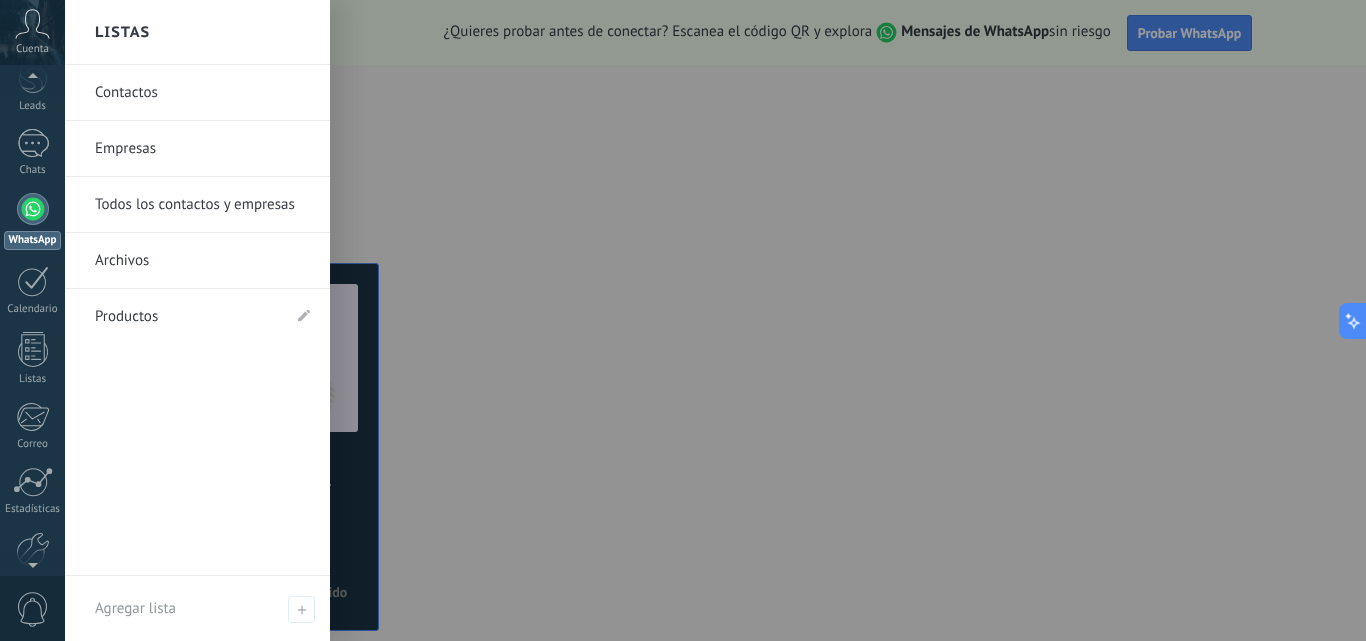click on "WhatsApp" at bounding box center (32, 221) 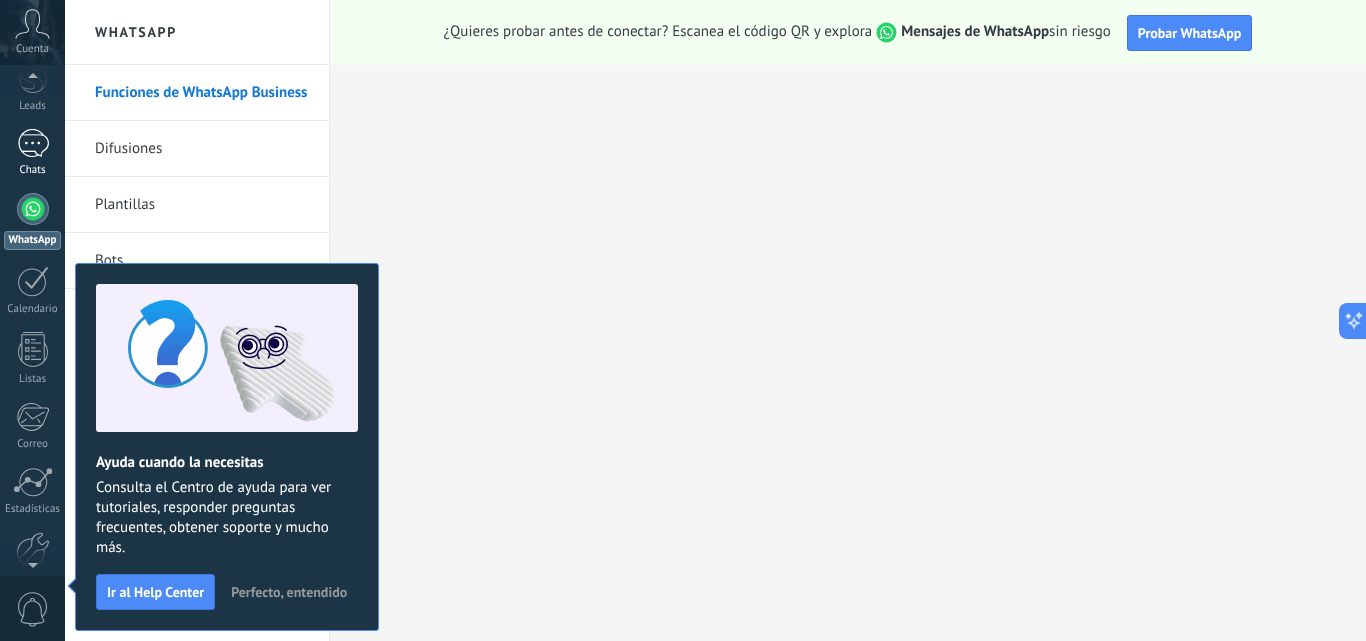 click at bounding box center [33, 143] 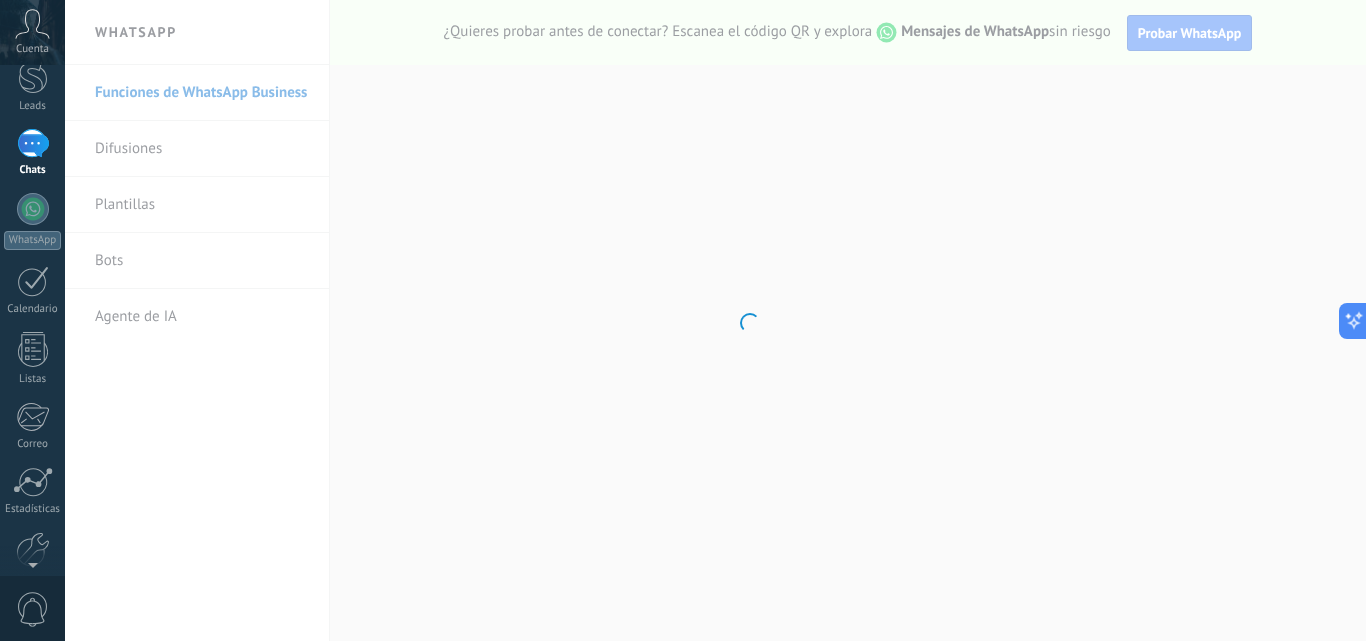 scroll, scrollTop: 0, scrollLeft: 0, axis: both 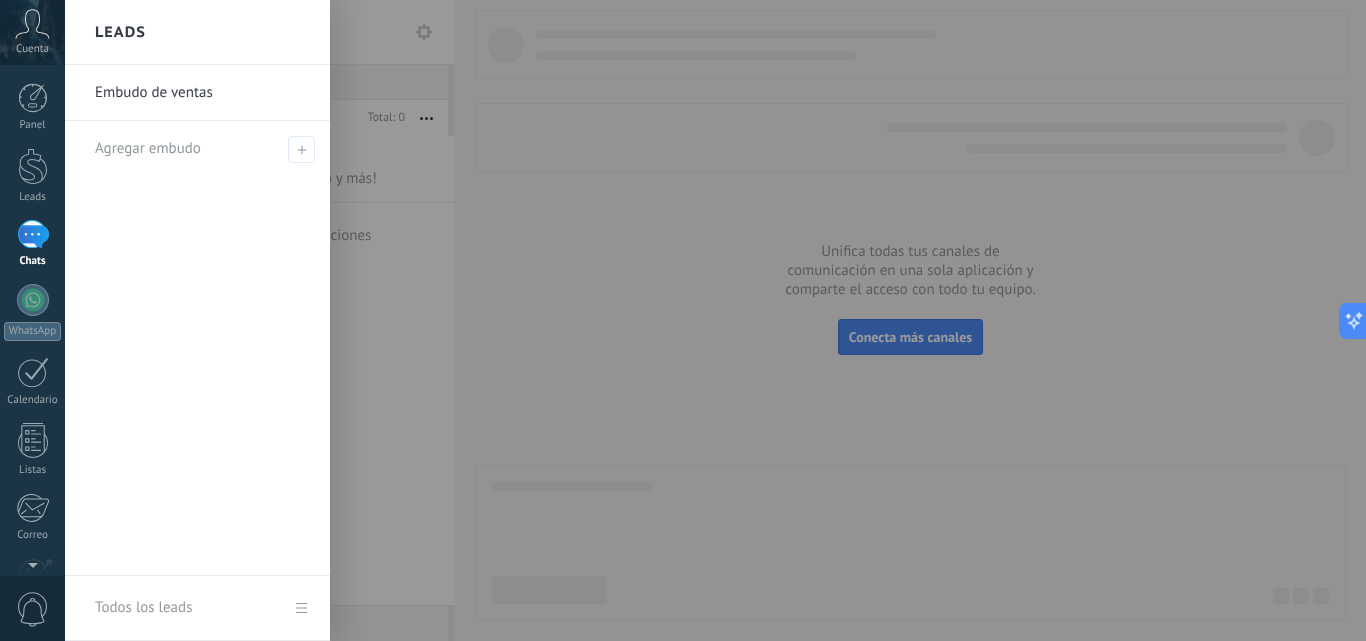 click at bounding box center (748, 320) 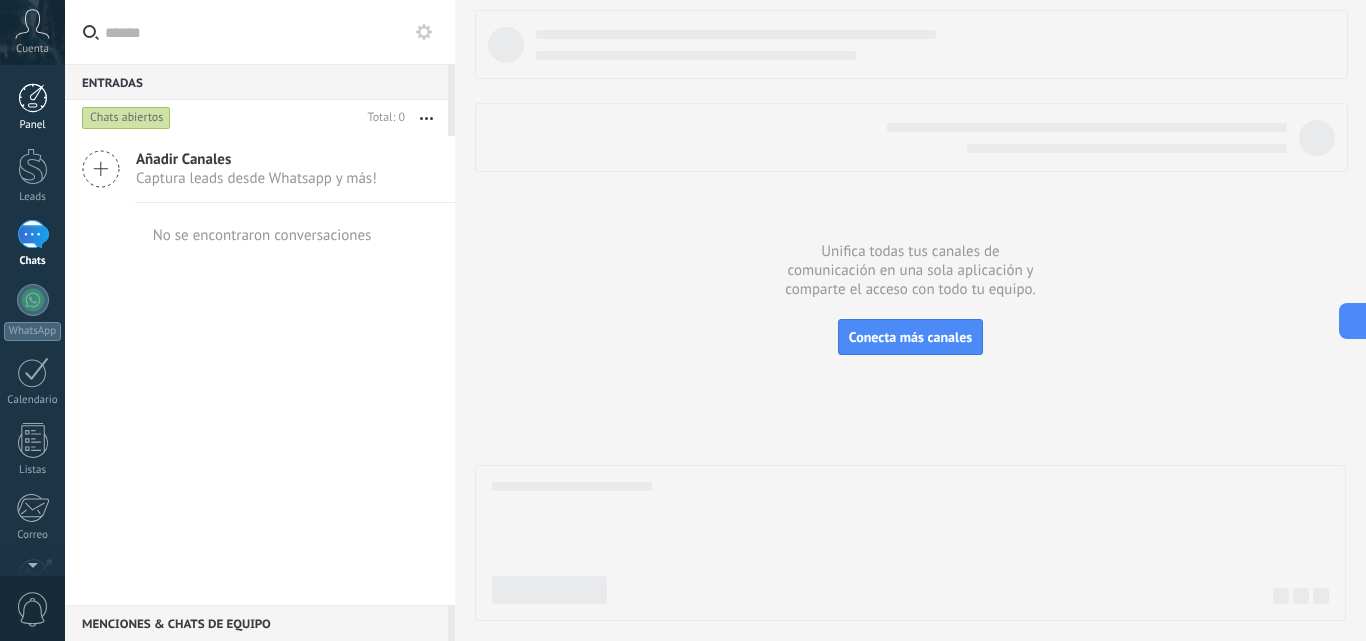 click at bounding box center (33, 98) 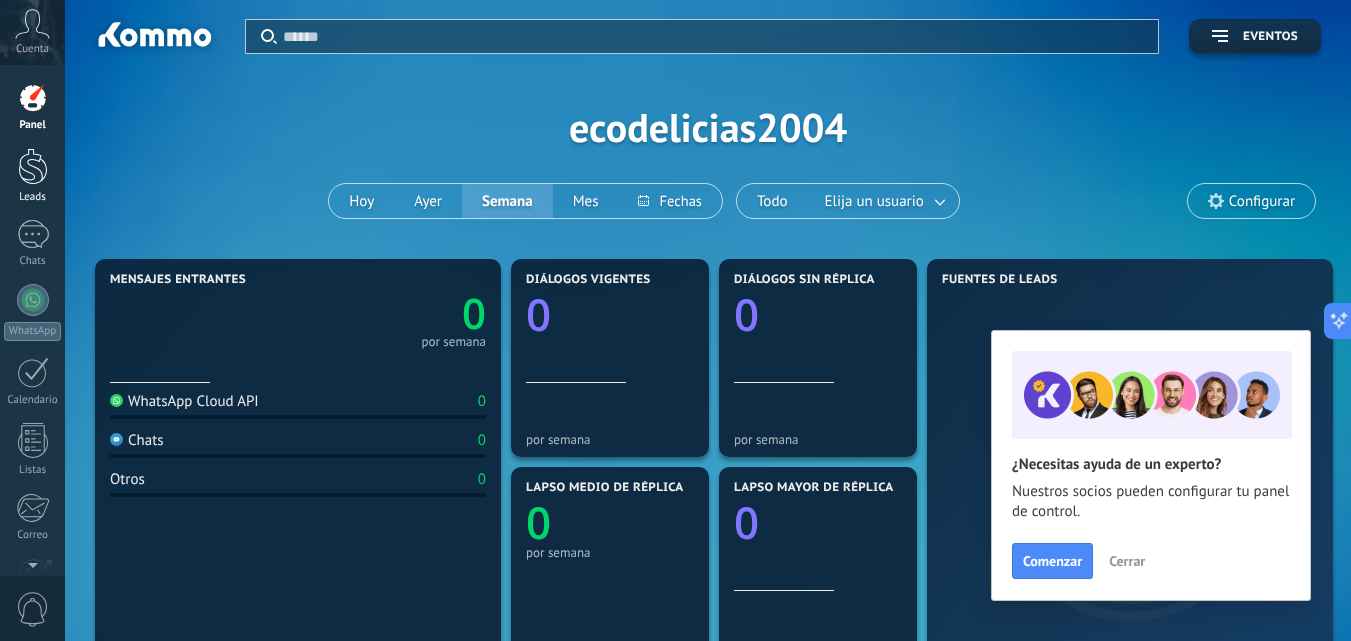 click on "Leads" at bounding box center (32, 176) 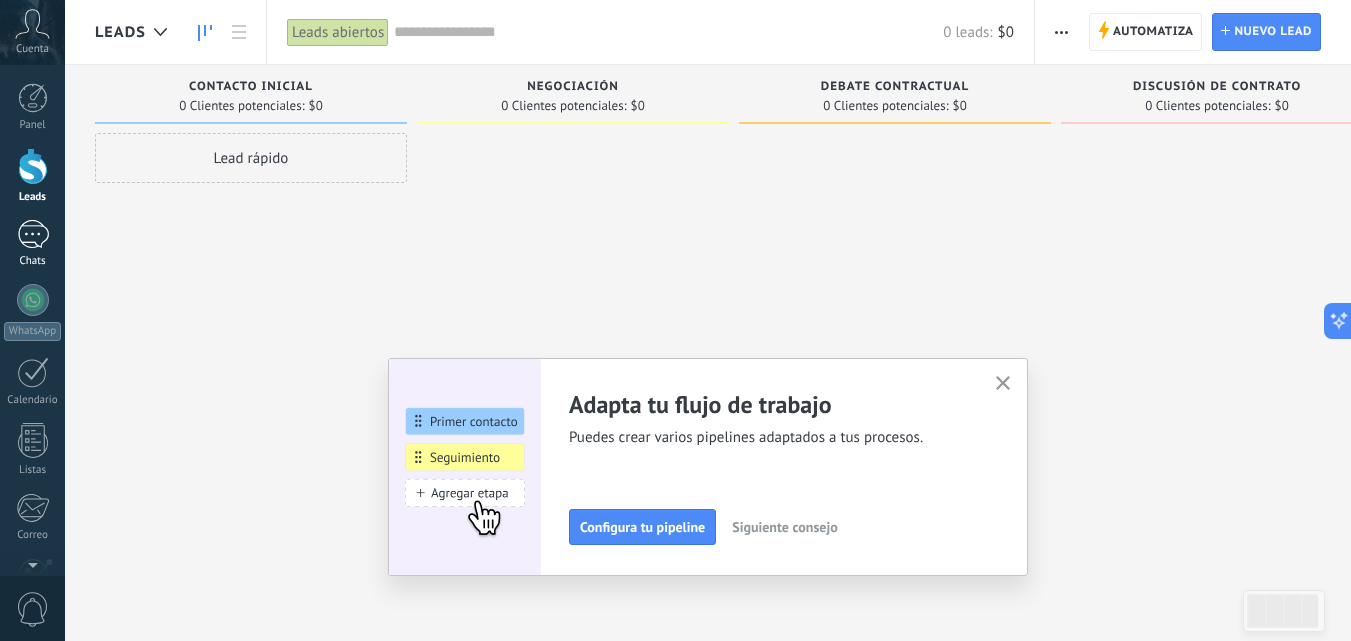 click at bounding box center (33, 234) 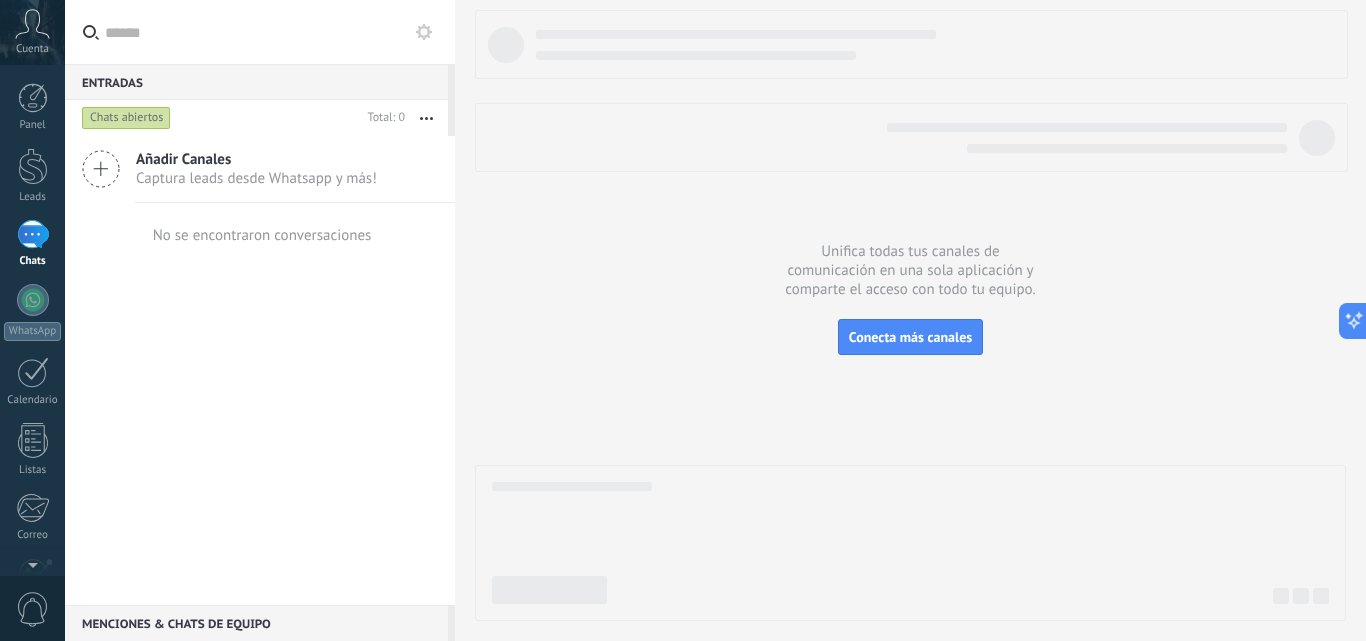 click at bounding box center [424, 32] 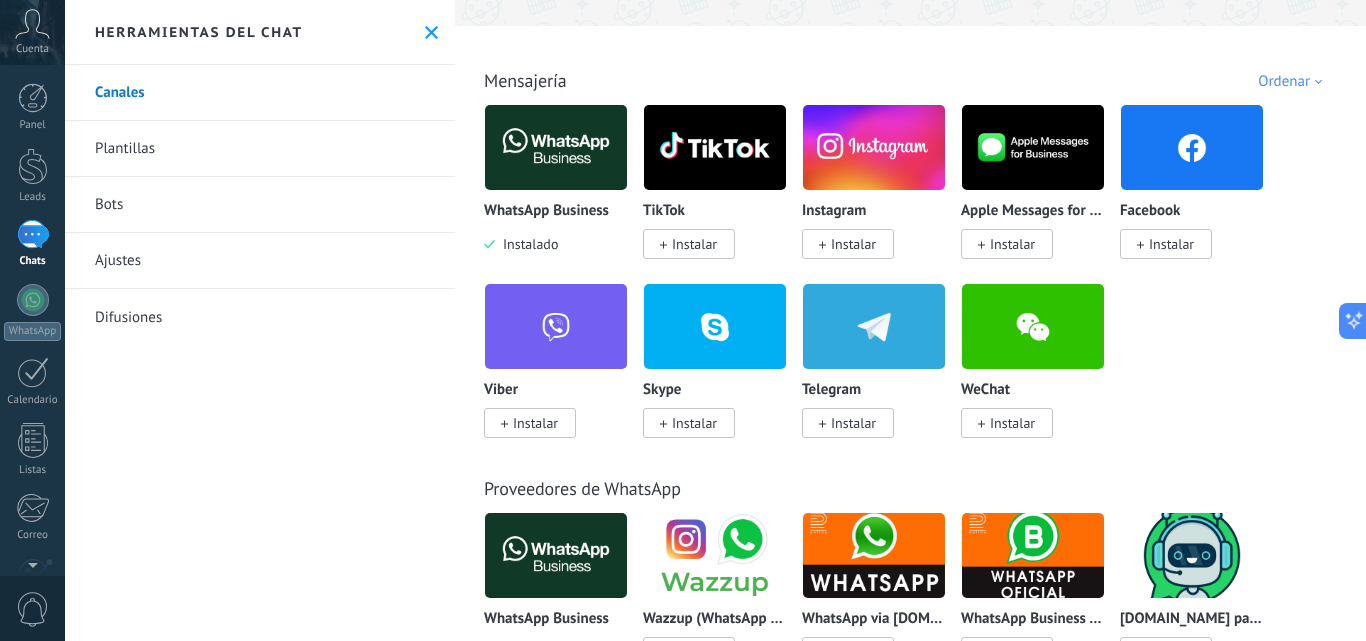 scroll, scrollTop: 400, scrollLeft: 0, axis: vertical 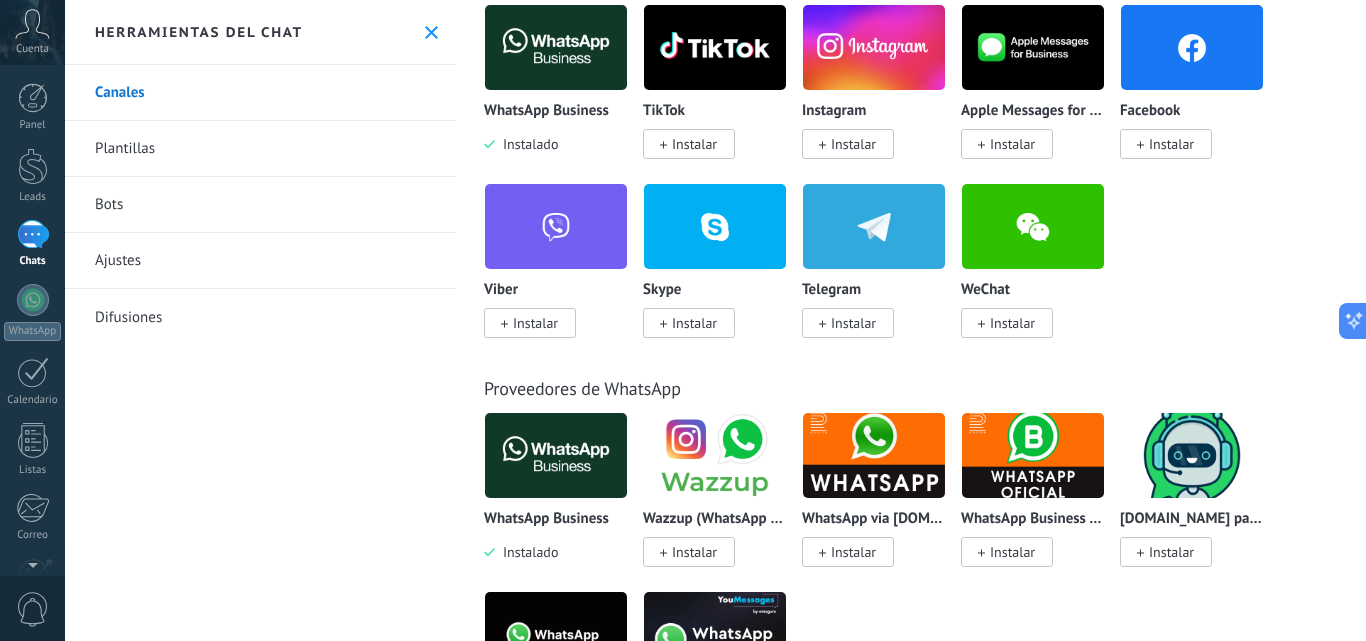 click on "Bots" at bounding box center [260, 205] 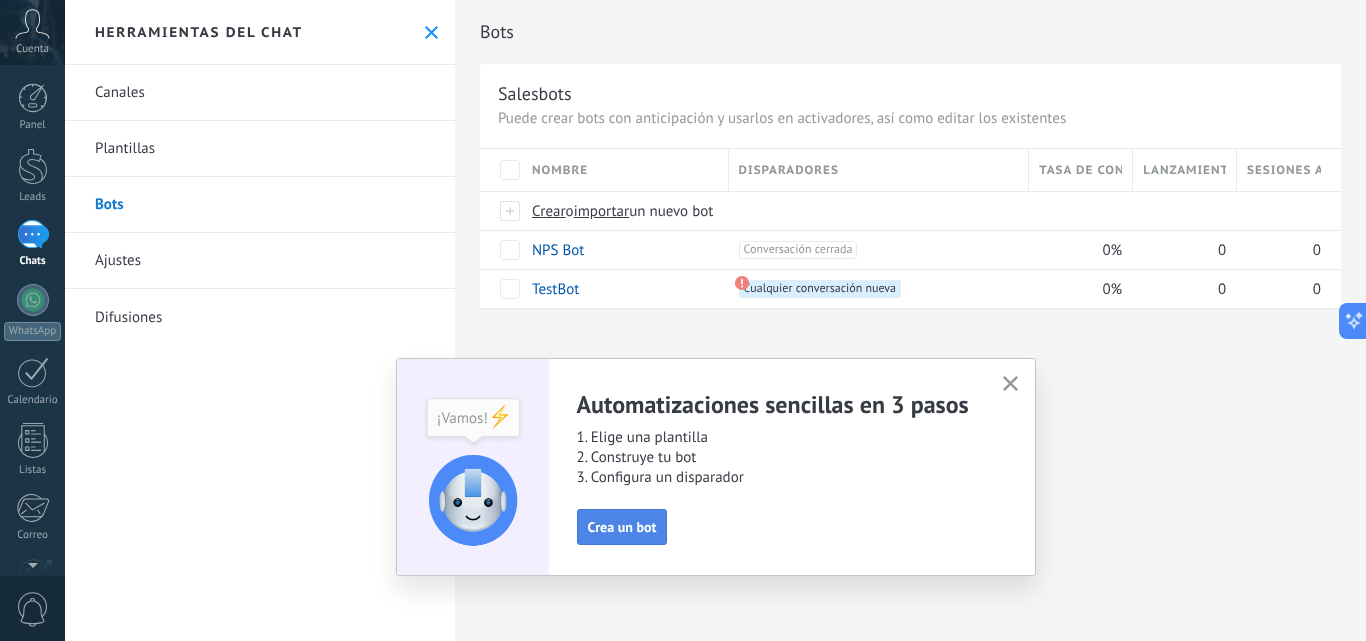 click on "Crea un bot" at bounding box center [622, 527] 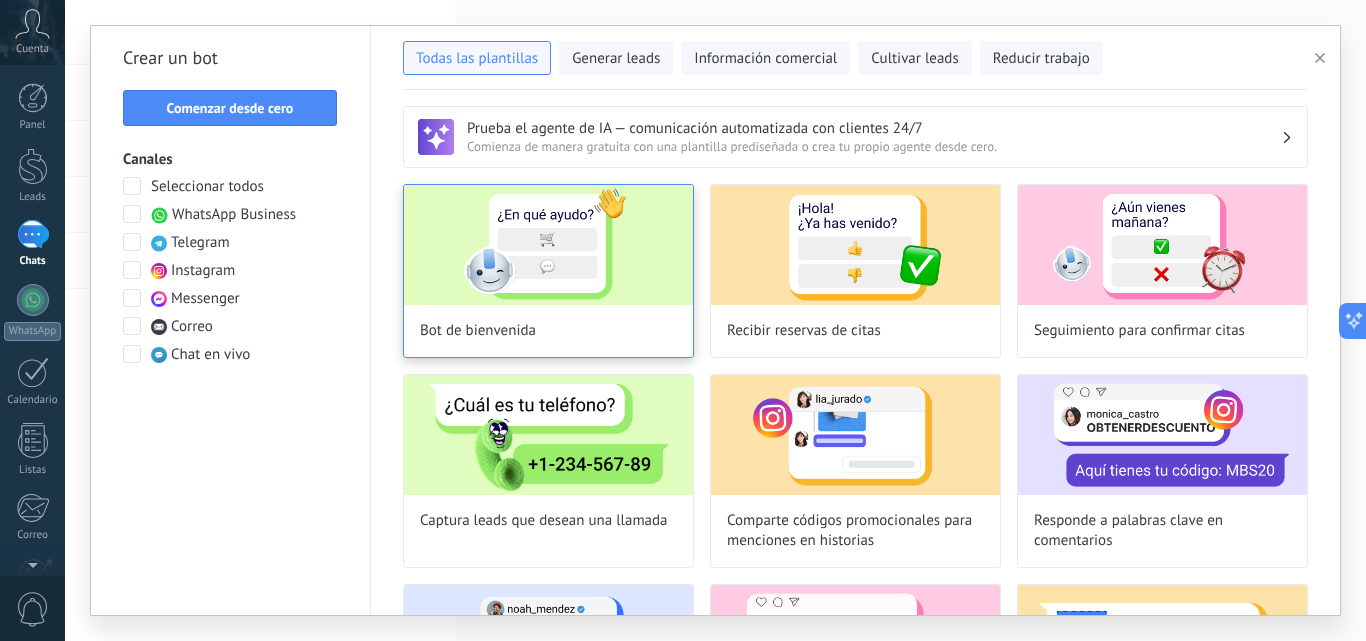 click at bounding box center (548, 245) 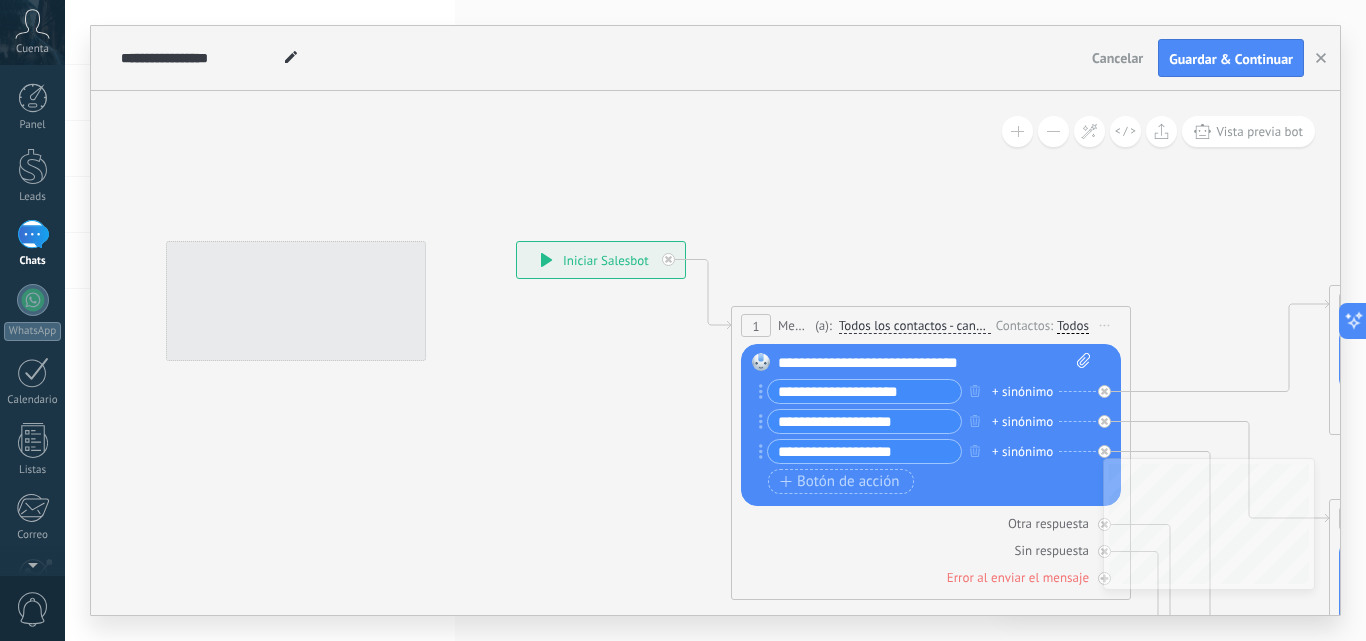click on "**********" at bounding box center [934, 363] 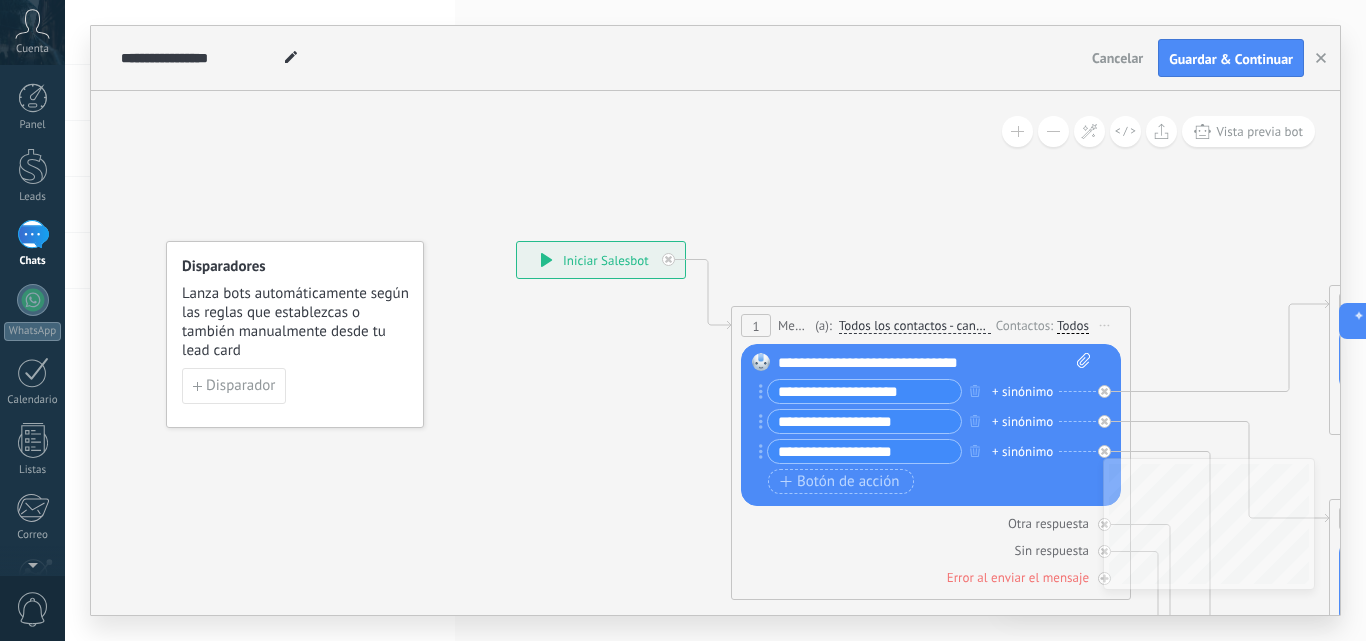 click on "**********" at bounding box center (934, 363) 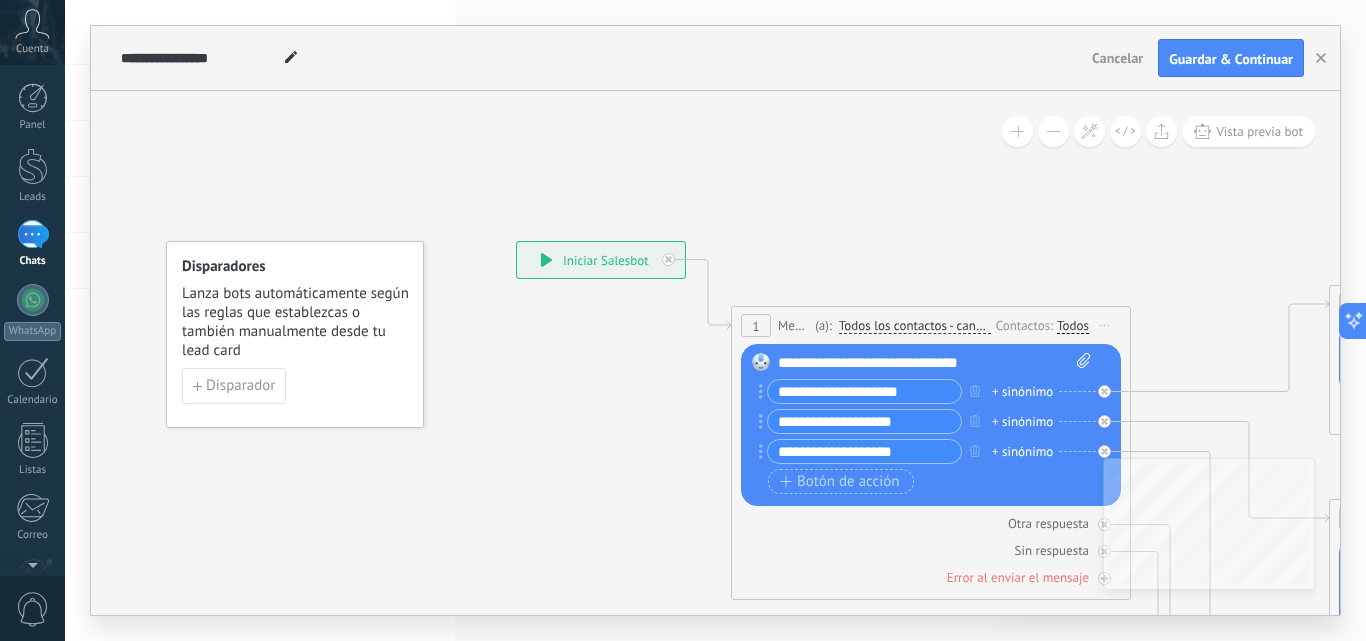click on "**********" at bounding box center [934, 363] 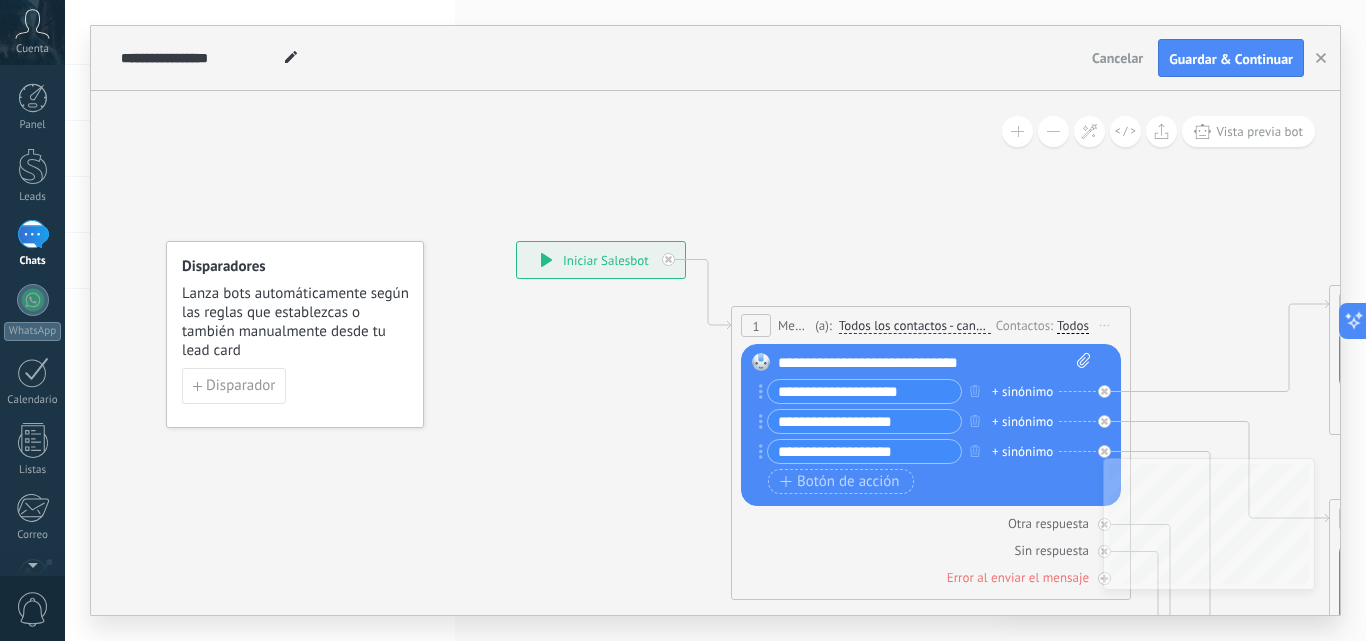 click on "**********" at bounding box center (934, 363) 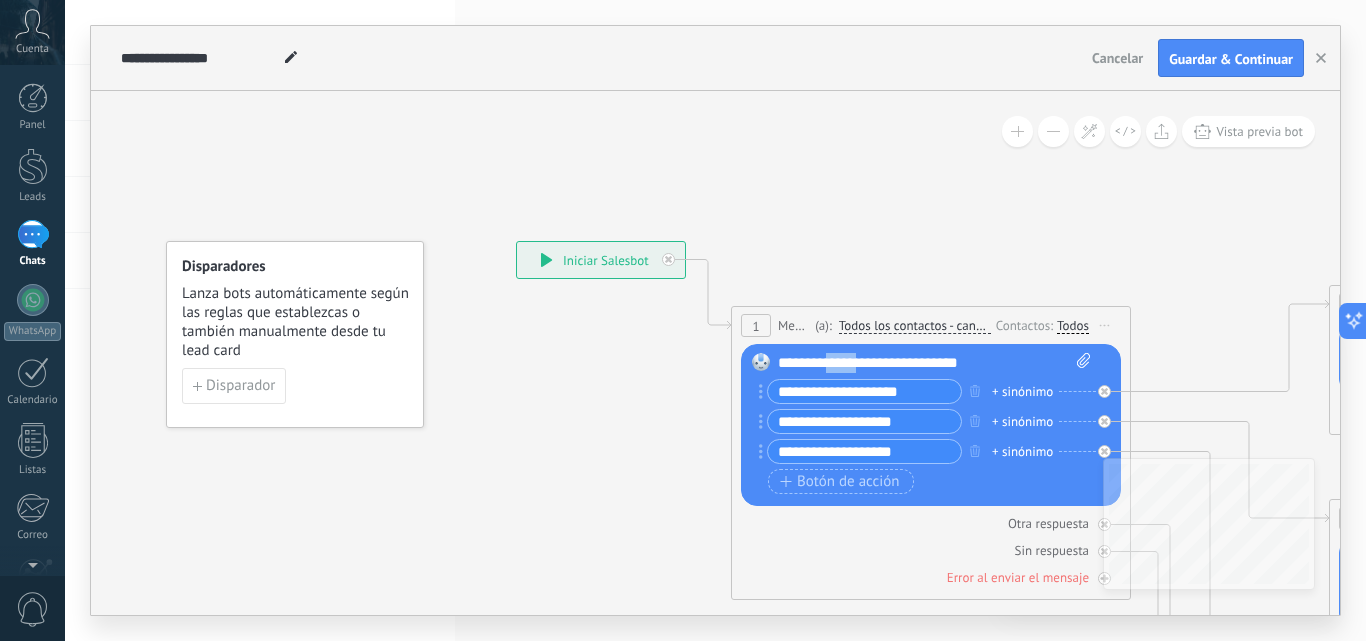 click on "**********" at bounding box center (934, 363) 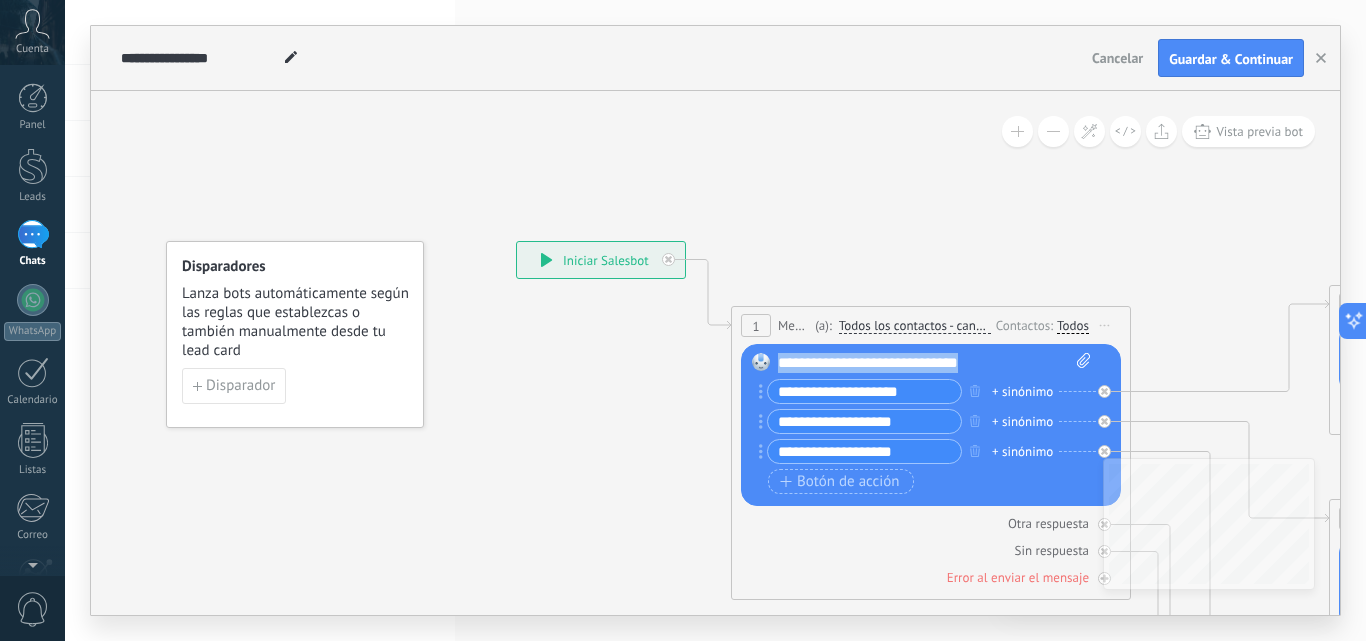 drag, startPoint x: 997, startPoint y: 359, endPoint x: 771, endPoint y: 358, distance: 226.00221 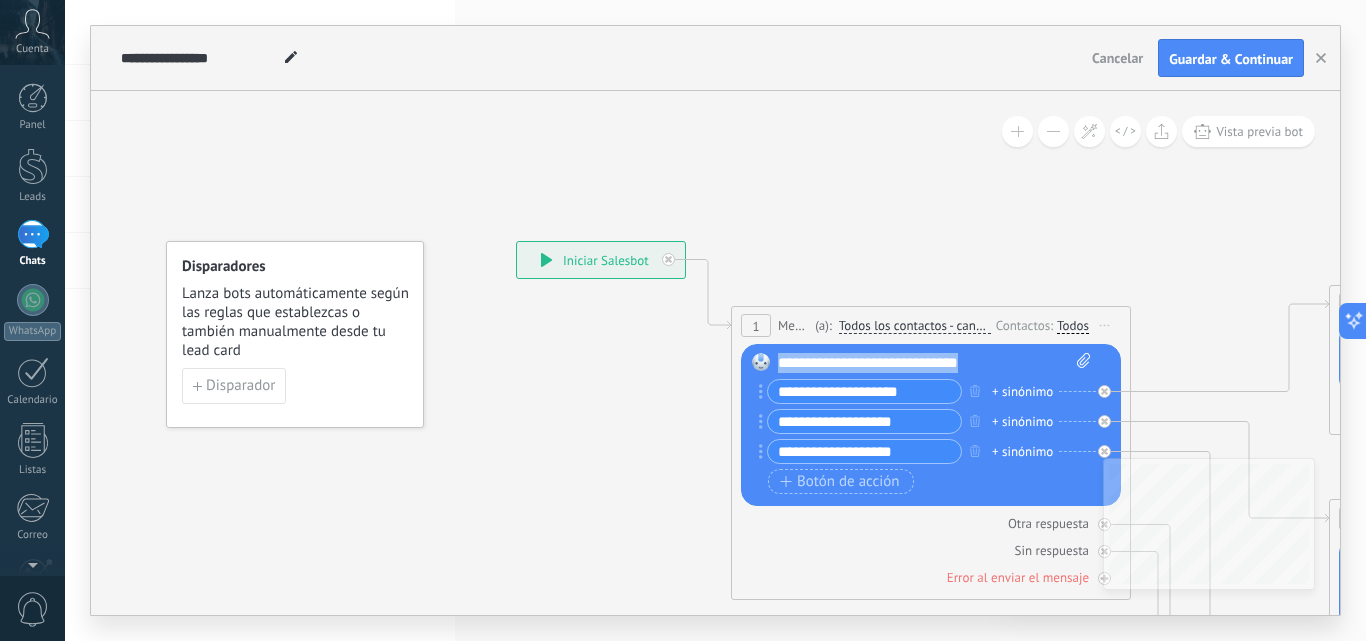 click on "Reemplazar
Quitar
Convertir a mensaje de voz
Arrastre la imagen aquí para adjuntarla.
Añadir imagen
Subir
Arrastrar y soltar
Archivo no encontrado
Escribe tu mensaje..." at bounding box center [931, 425] 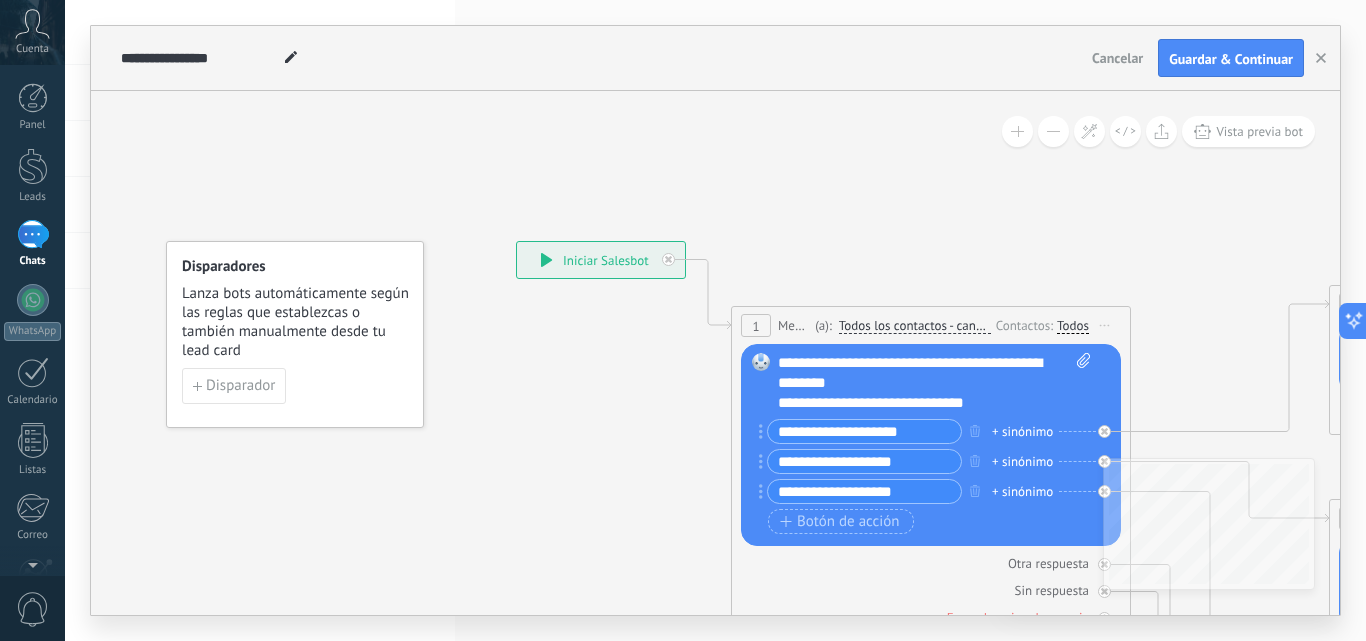 click on "**********" at bounding box center (864, 431) 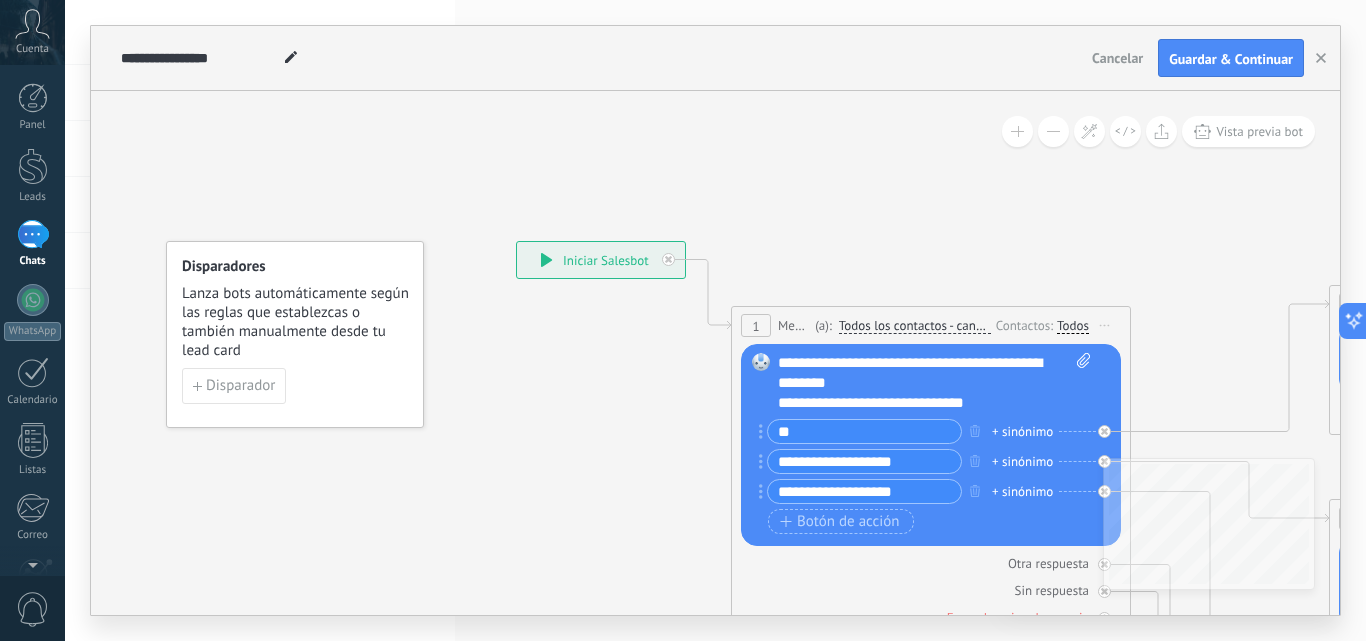 type on "*" 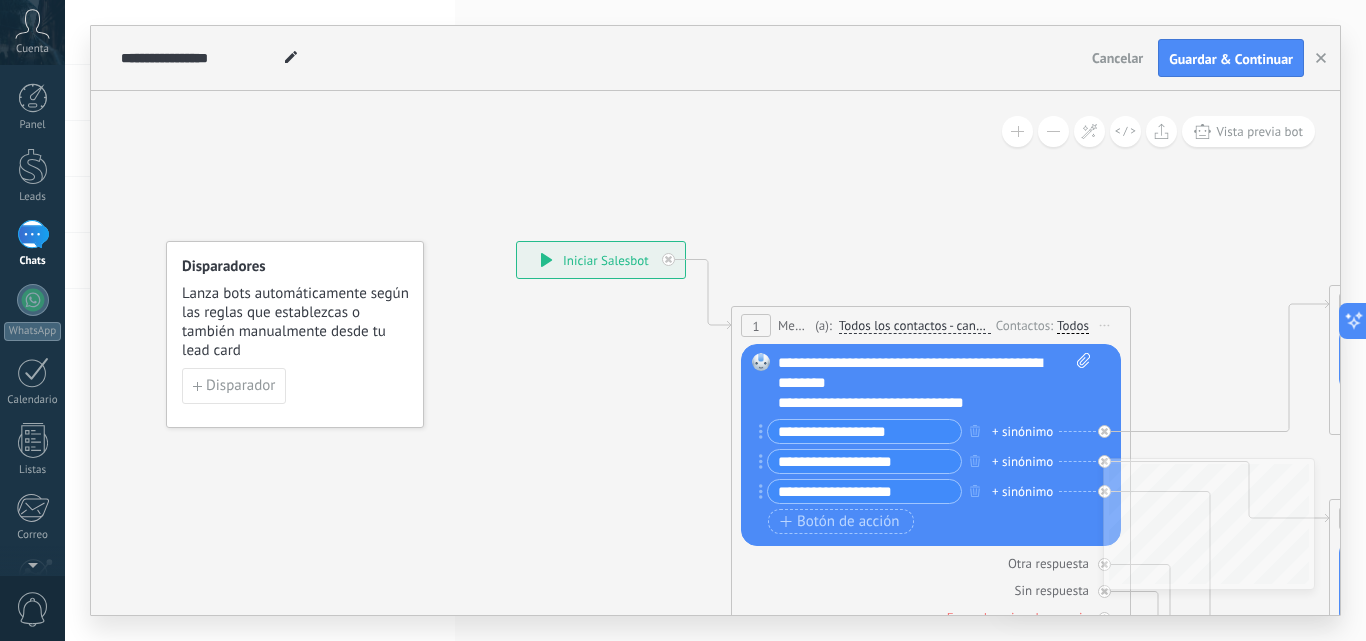 type on "**********" 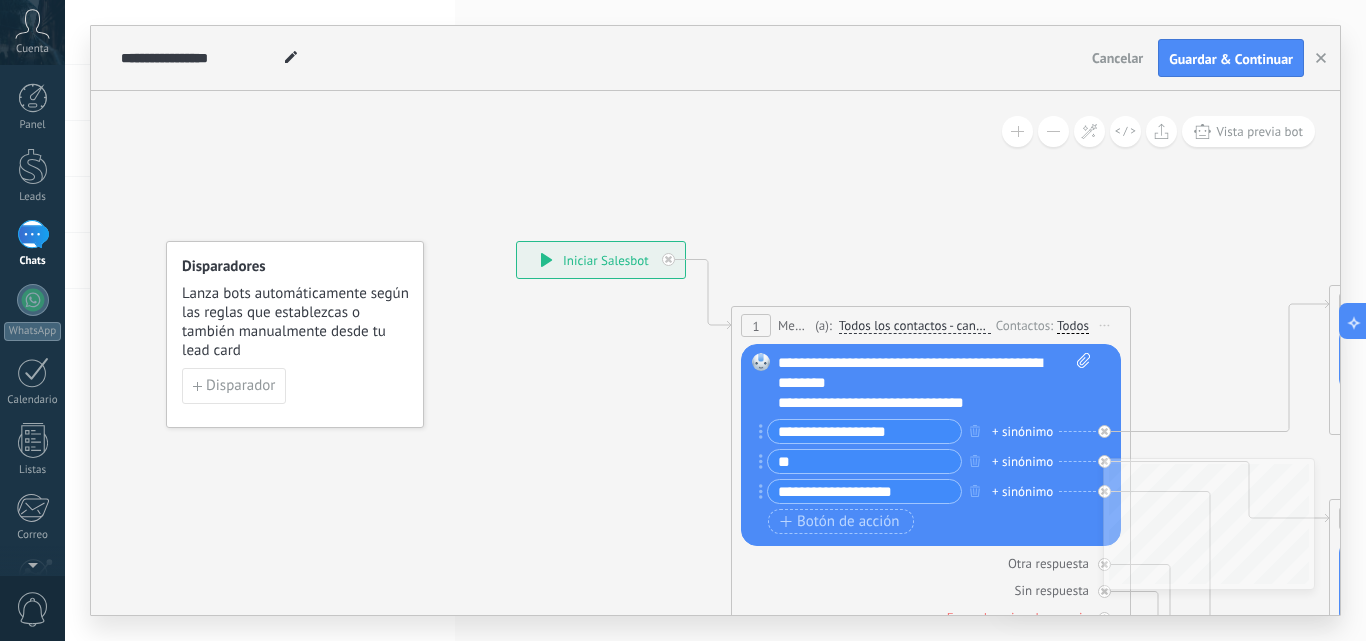 type on "*" 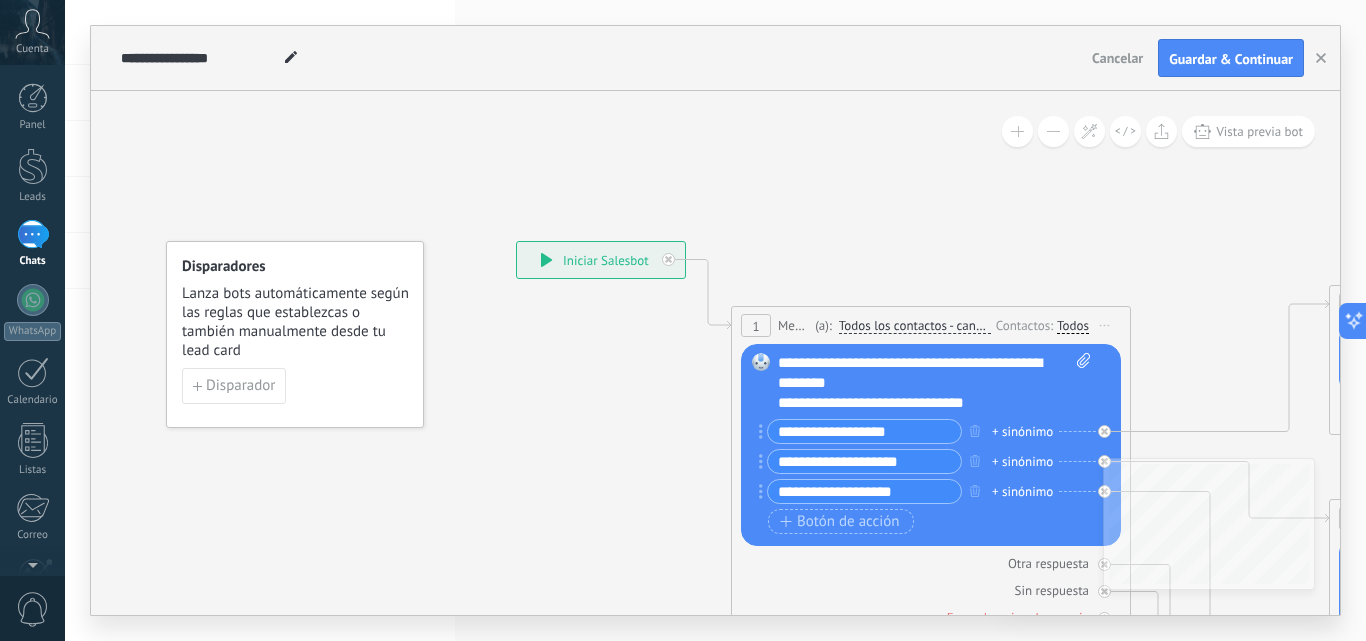 type on "**********" 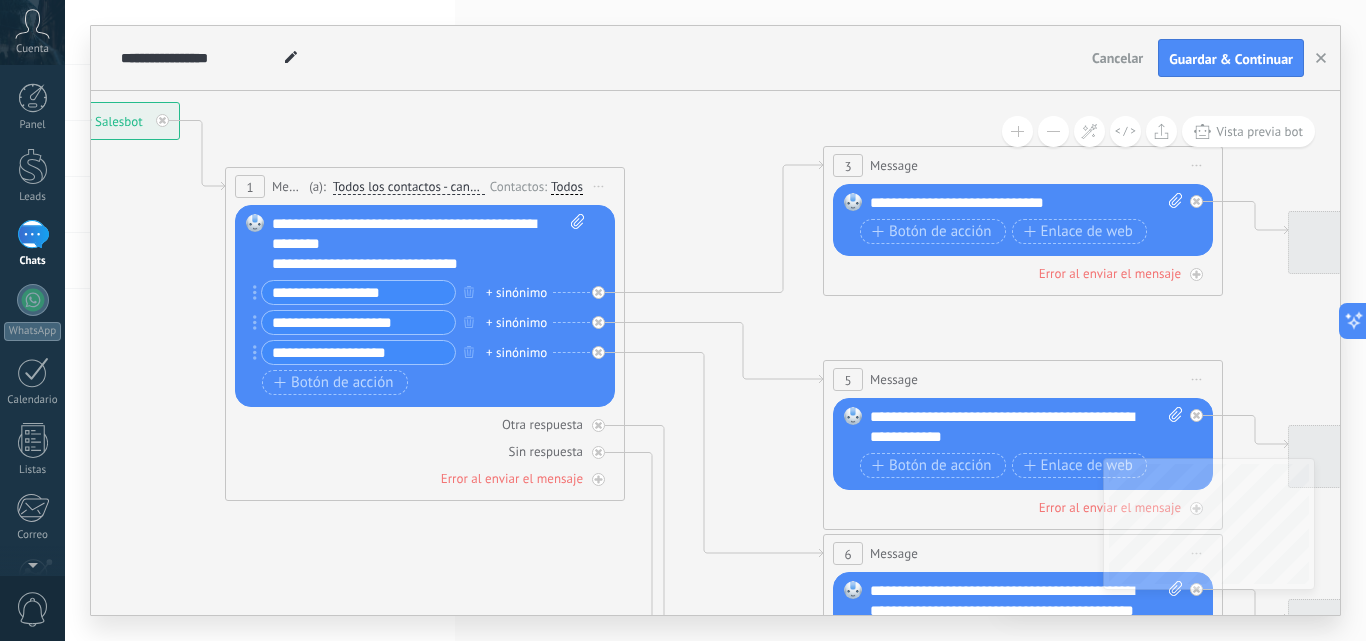 drag, startPoint x: 1202, startPoint y: 349, endPoint x: 913, endPoint y: 218, distance: 317.30426 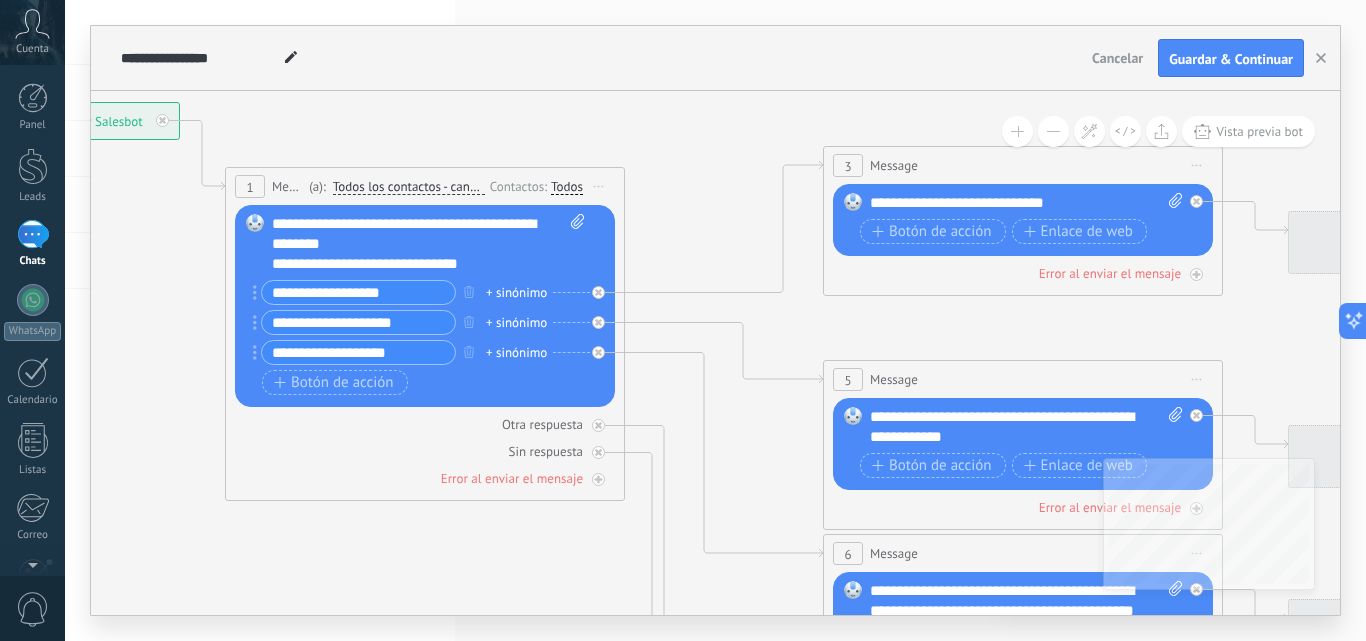 click 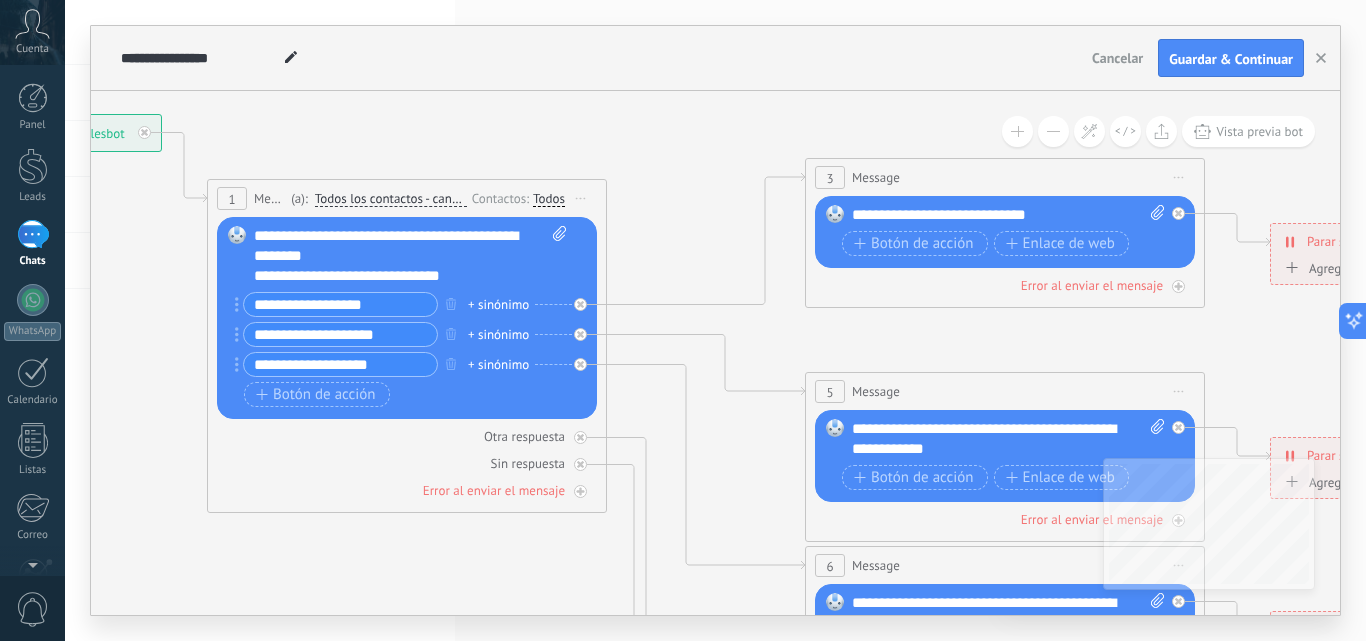 click on "**********" at bounding box center [1008, 215] 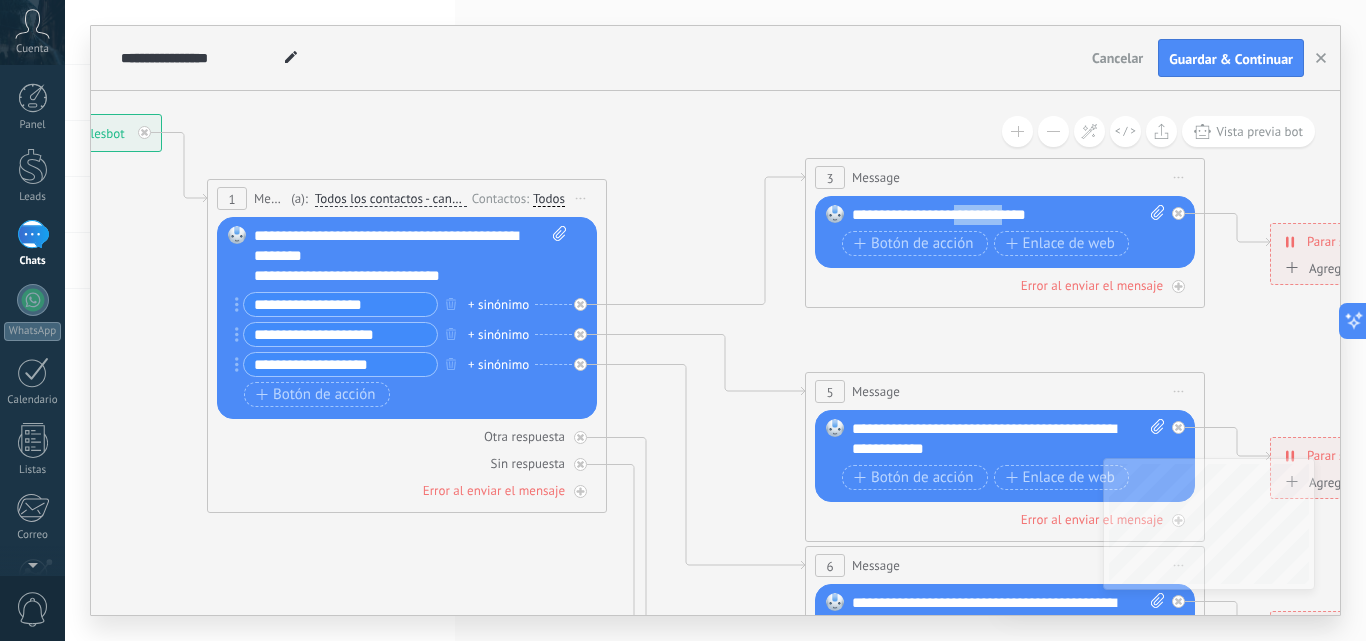 click on "**********" at bounding box center (1008, 215) 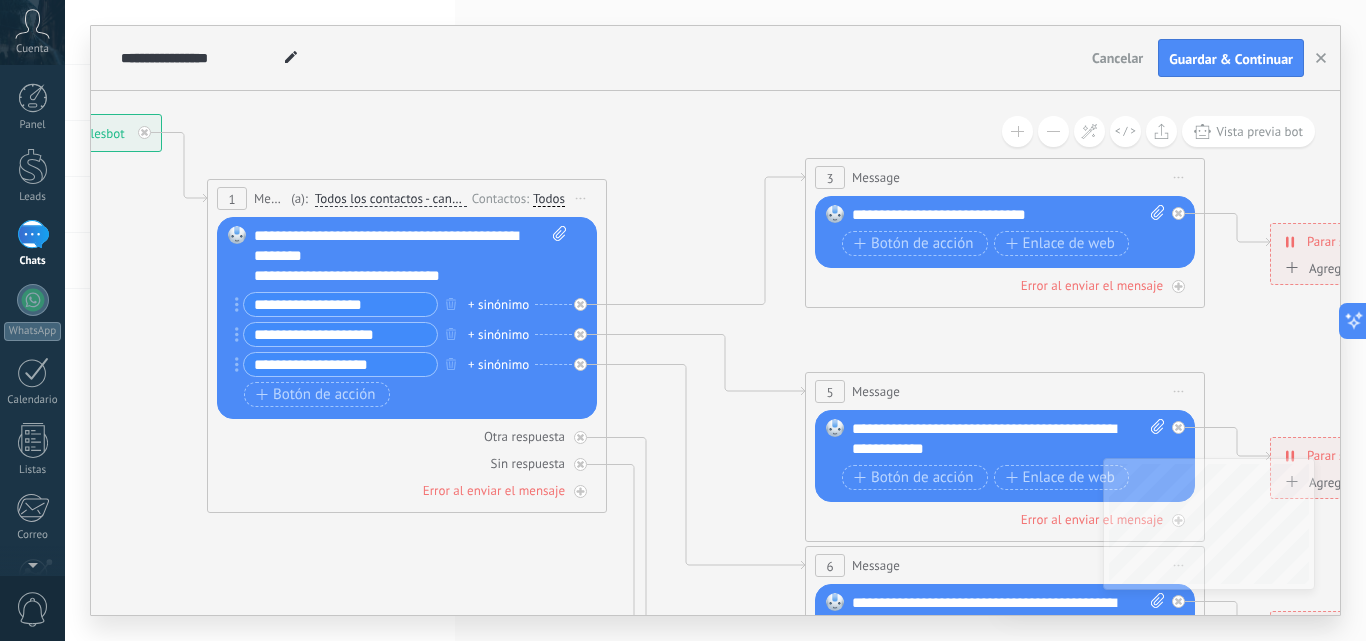 click on "**********" at bounding box center (1008, 215) 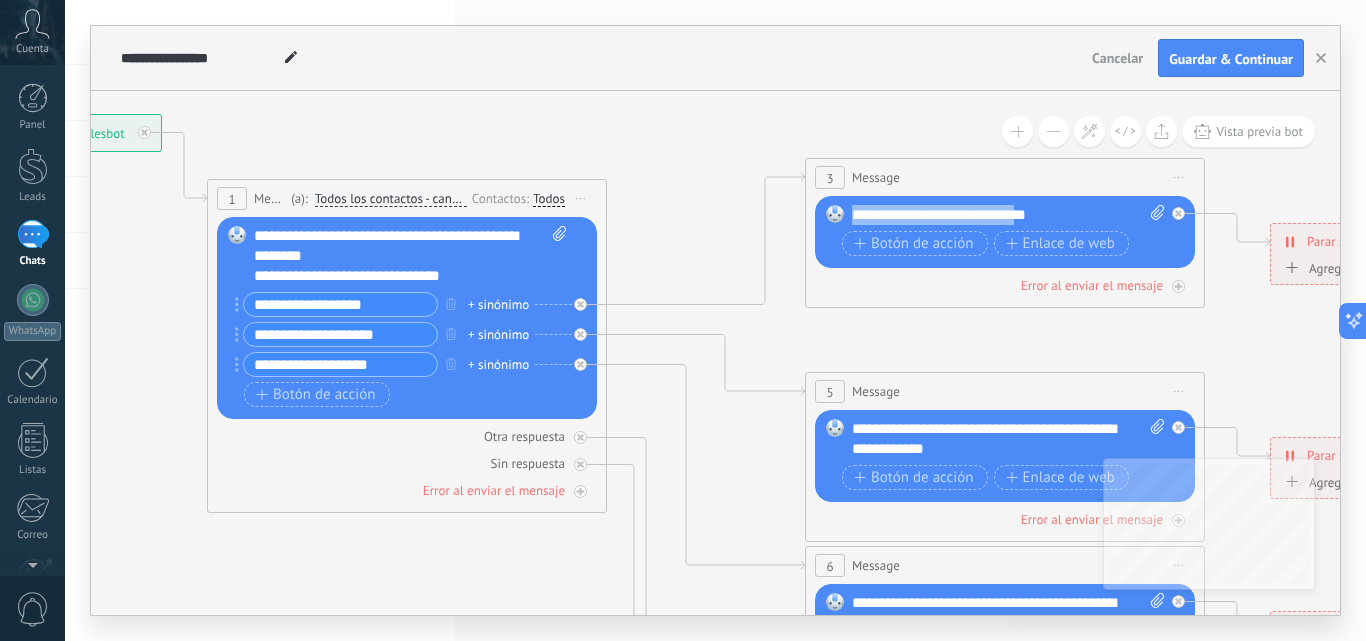 drag, startPoint x: 1024, startPoint y: 215, endPoint x: 852, endPoint y: 221, distance: 172.10461 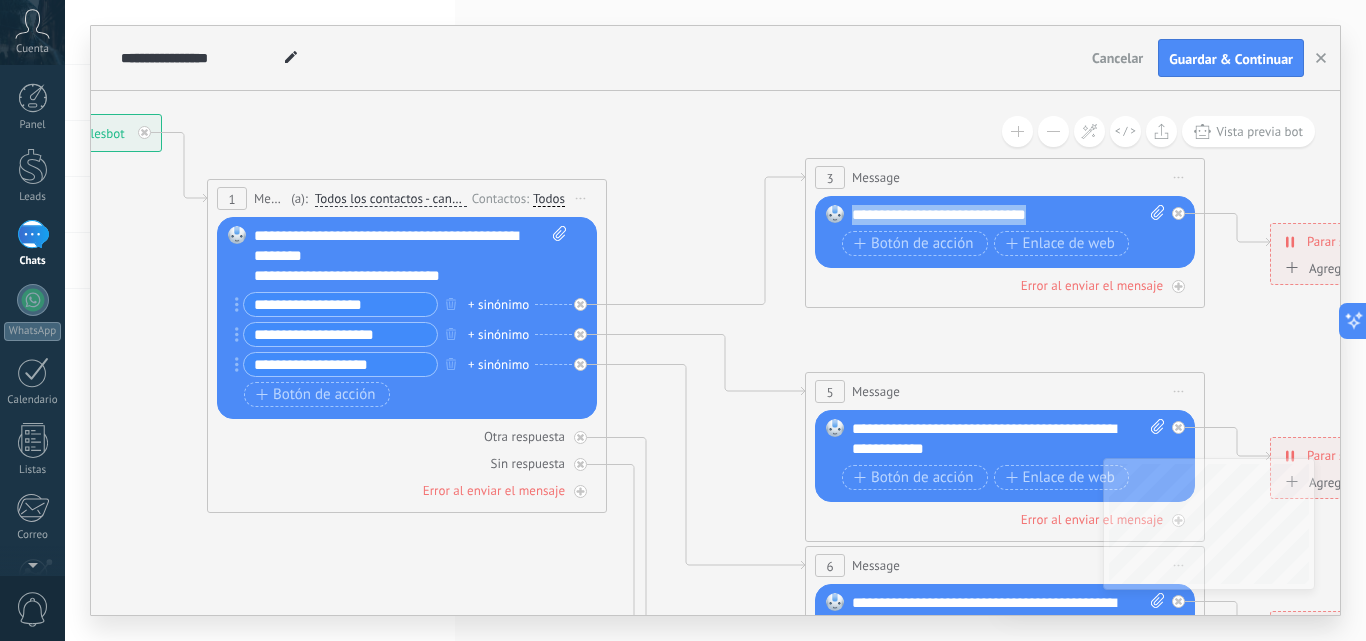 drag, startPoint x: 1048, startPoint y: 213, endPoint x: 853, endPoint y: 223, distance: 195.25624 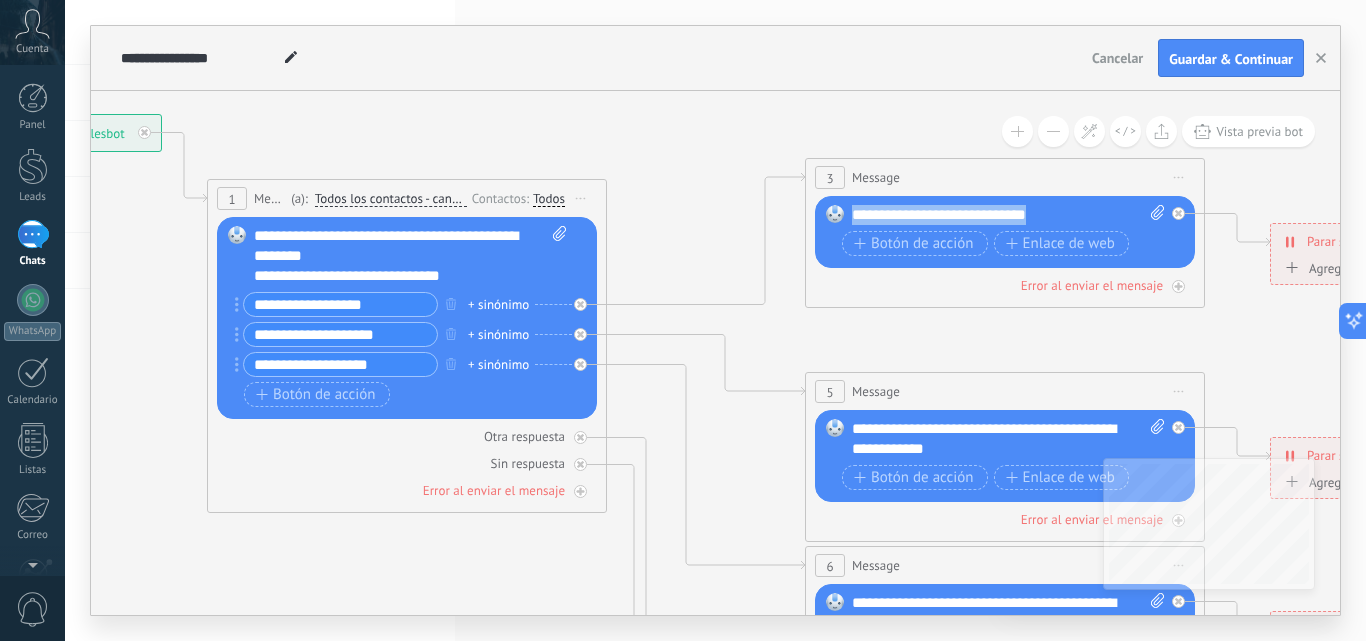 click on "**********" at bounding box center [1008, 215] 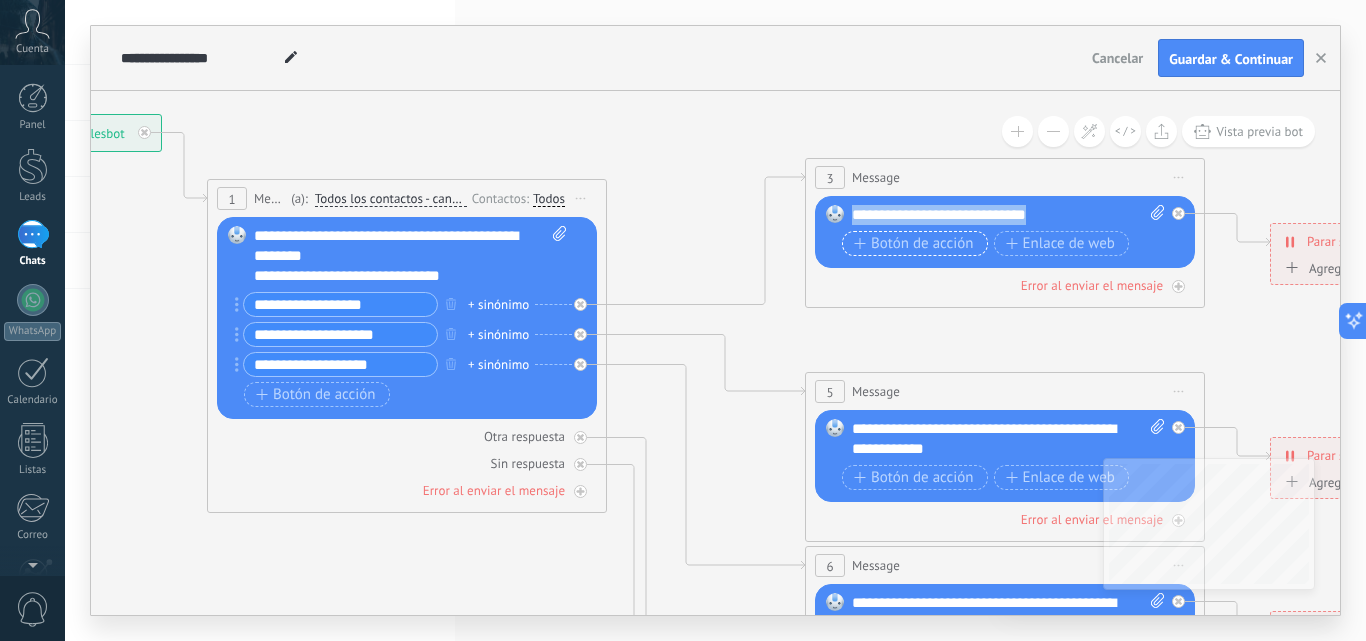 type 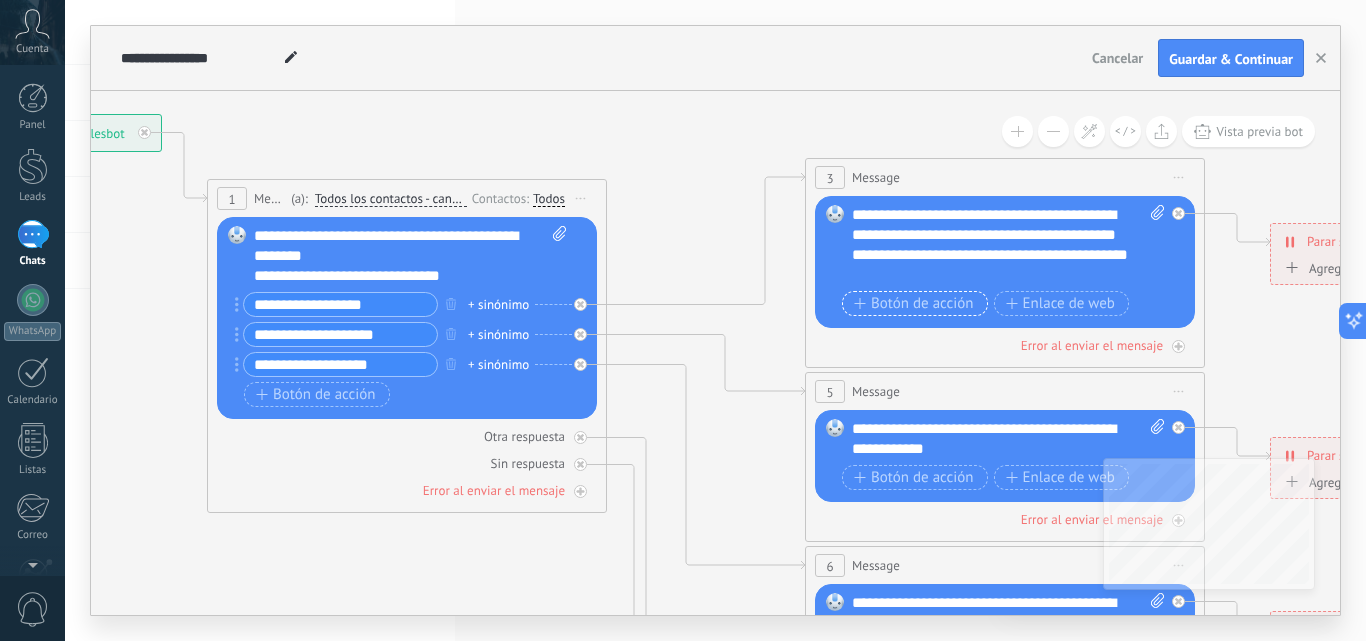 click on "Reemplazar
Quitar
Convertir a mensaje de voz
Arrastre la imagen aquí para adjuntarla.
Añadir imagen
Subir
Arrastrar y soltar
Archivo no encontrado
Escribe tu mensaje..." at bounding box center (1008, 263) 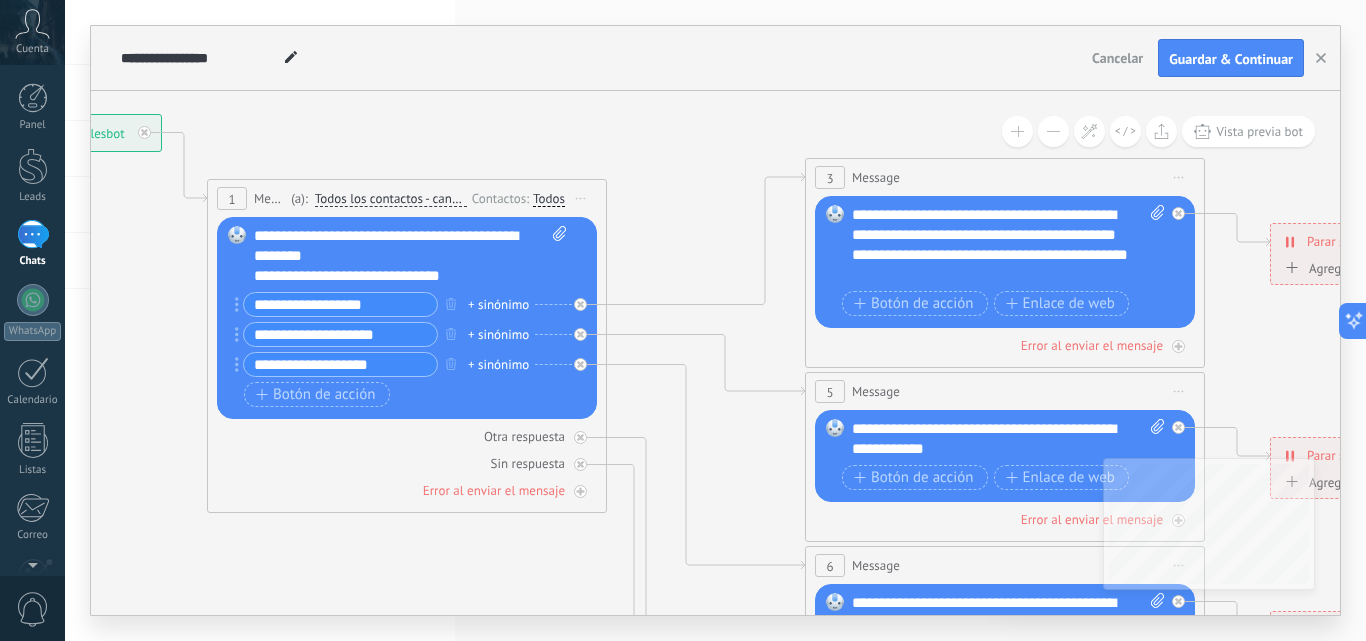 click on "**********" at bounding box center (1008, 439) 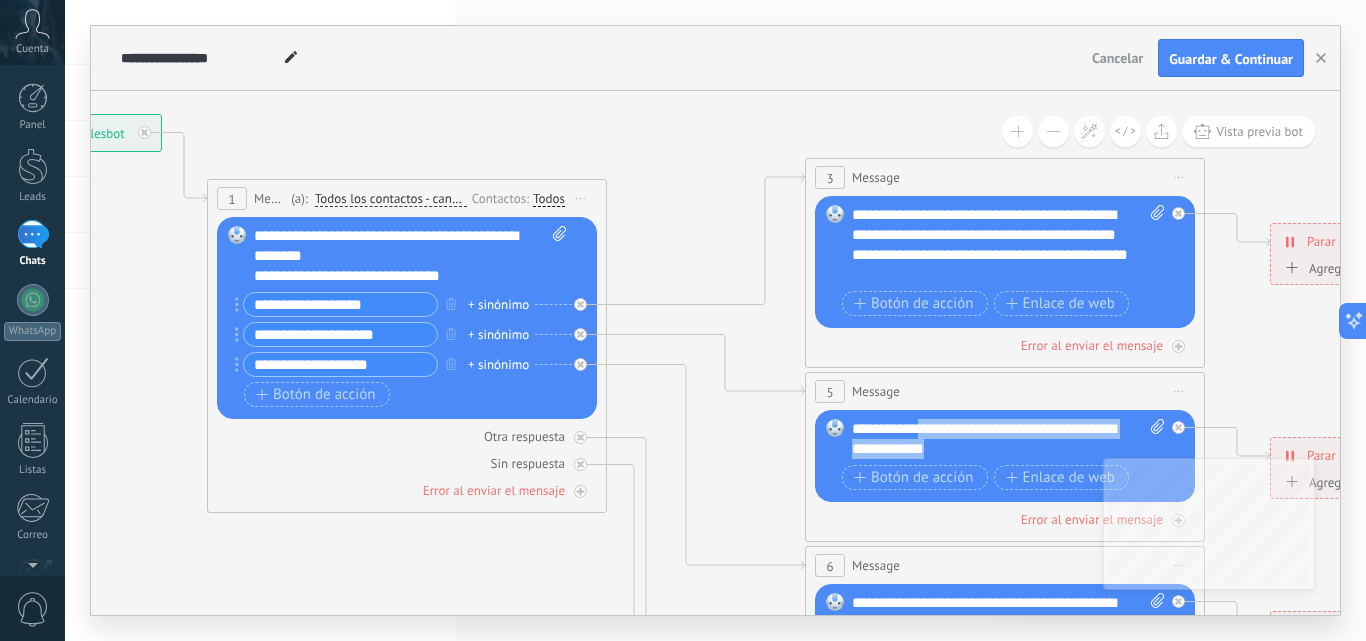 click on "**********" at bounding box center [1008, 439] 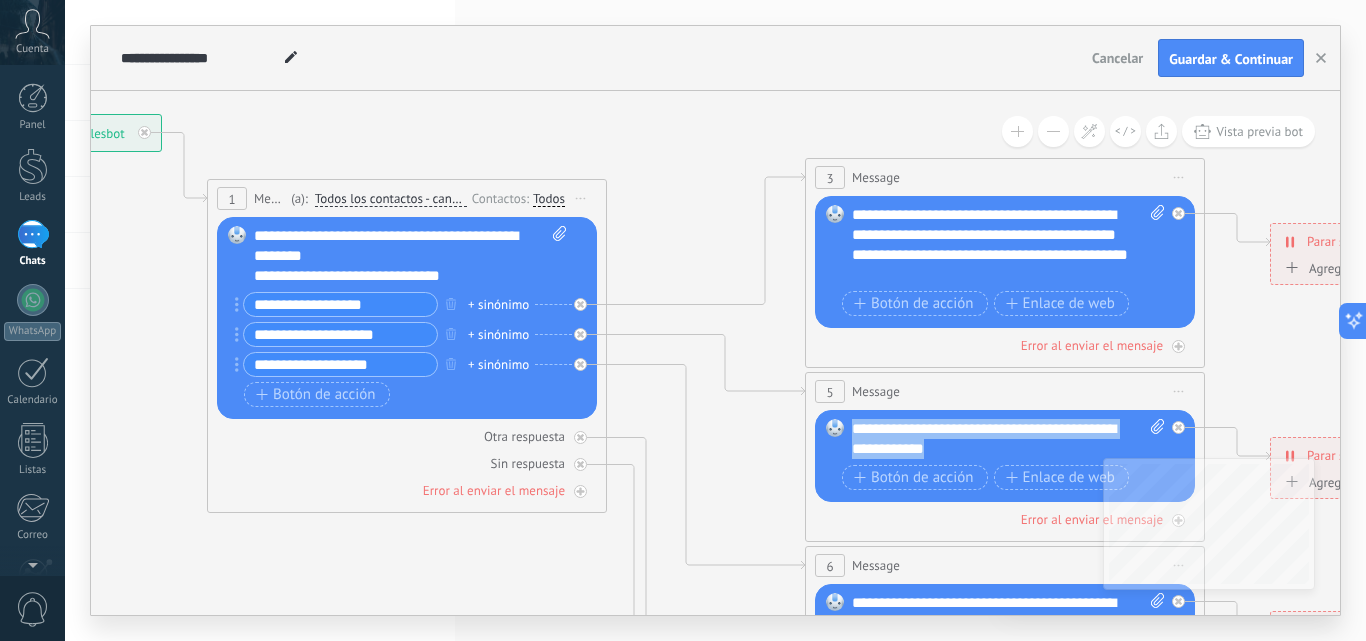 drag, startPoint x: 969, startPoint y: 449, endPoint x: 841, endPoint y: 430, distance: 129.40247 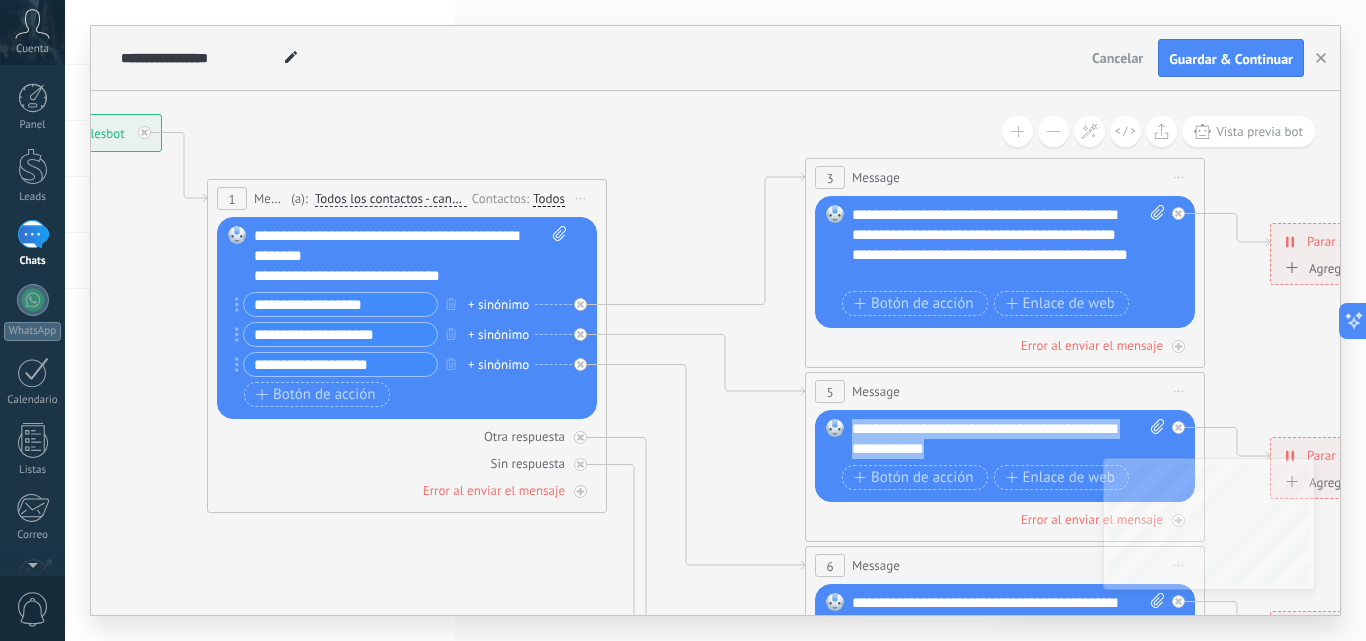 click on "Reemplazar
Quitar
Convertir a mensaje de voz
Arrastre la imagen aquí para adjuntarla.
Añadir imagen
Subir
Arrastrar y soltar
Archivo no encontrado
Escribe tu mensaje..." at bounding box center (1005, 456) 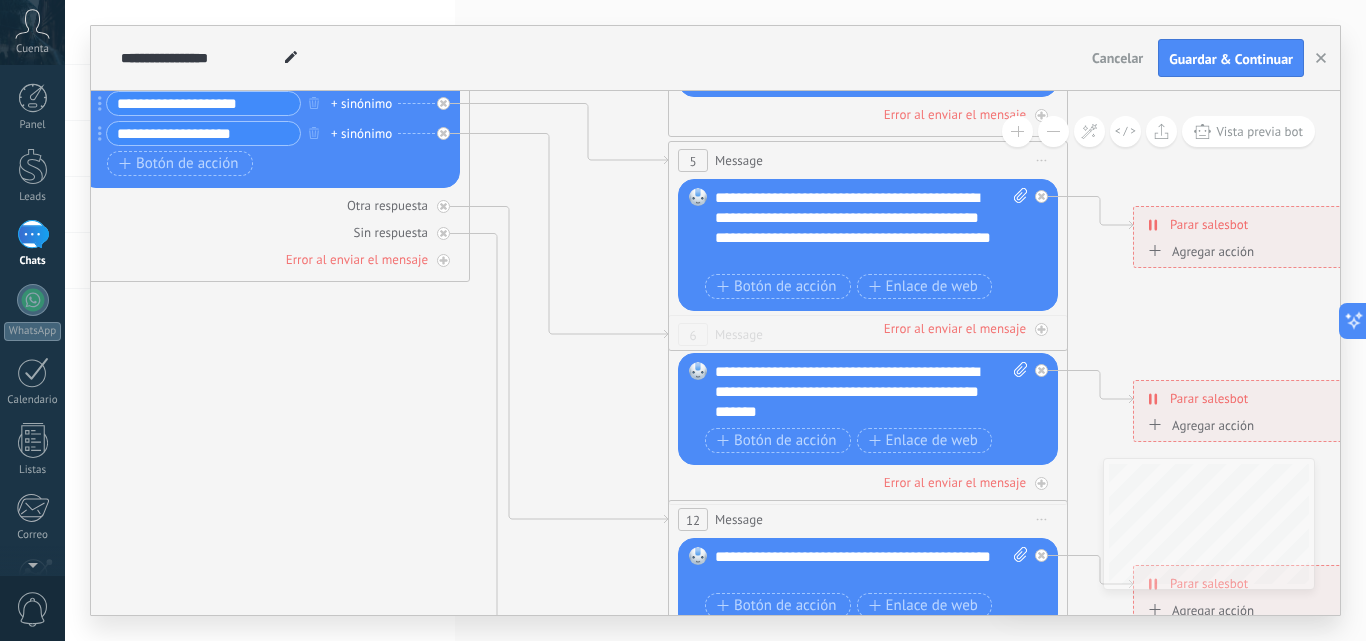 drag, startPoint x: 600, startPoint y: 492, endPoint x: 461, endPoint y: 408, distance: 162.40997 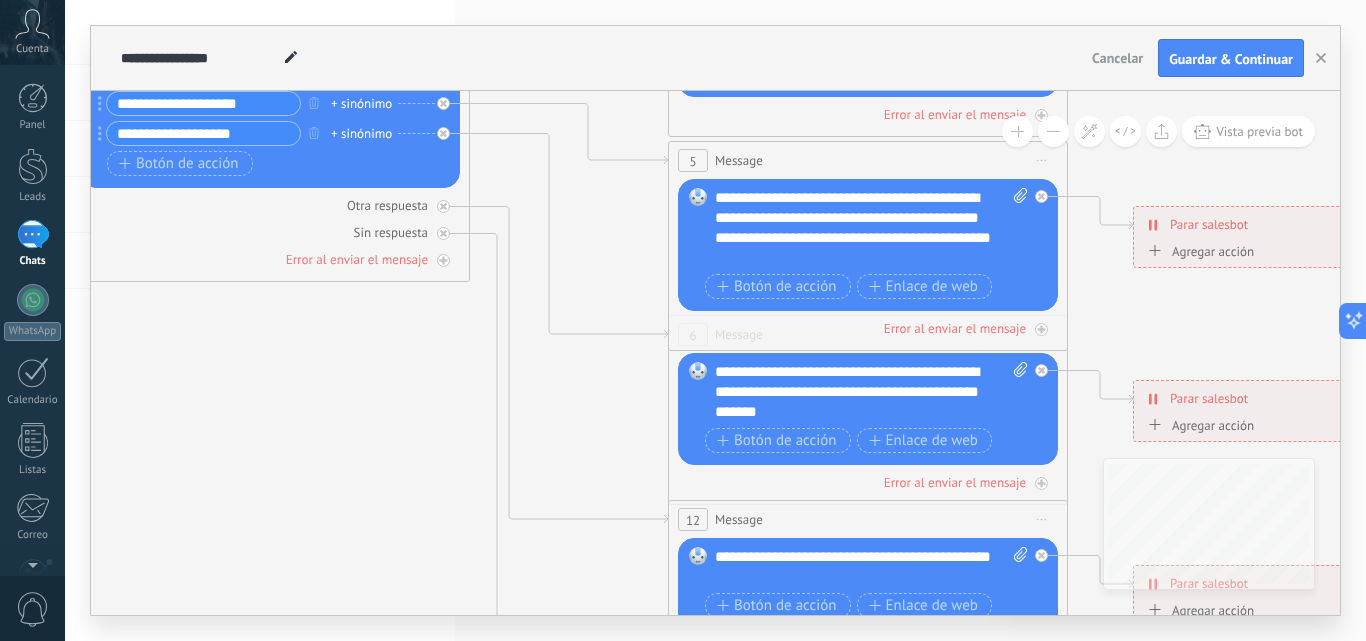click 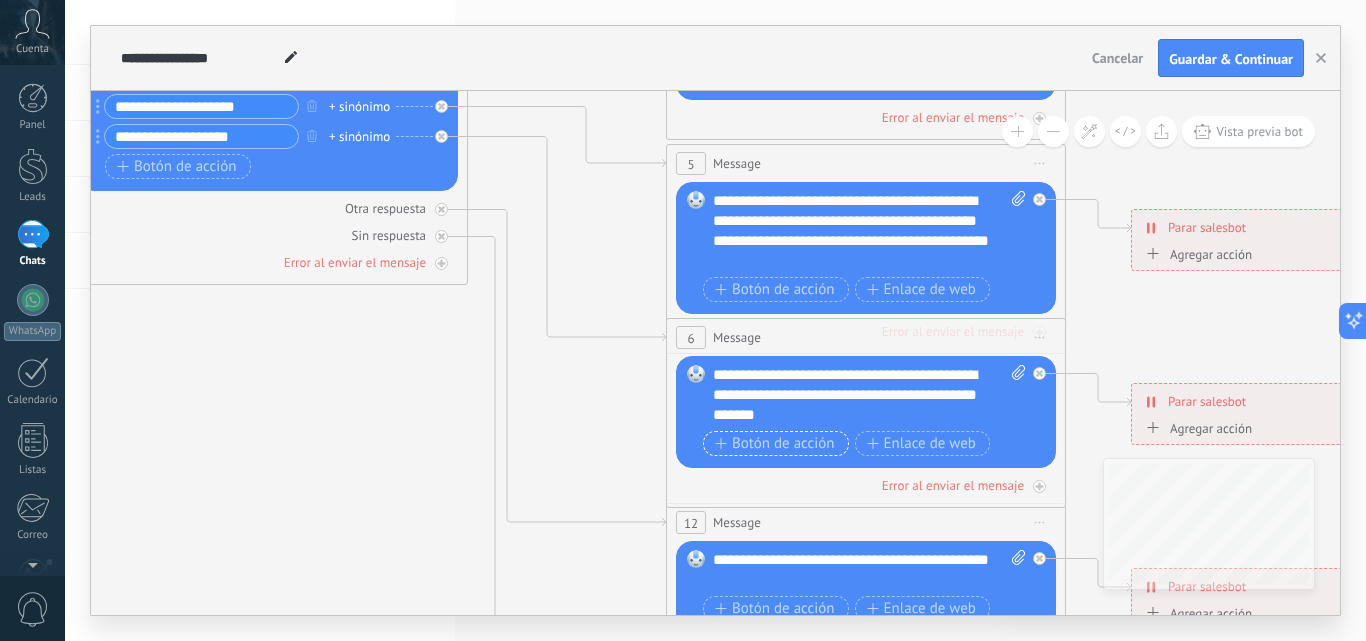 click on "Botón de acción" at bounding box center (775, 444) 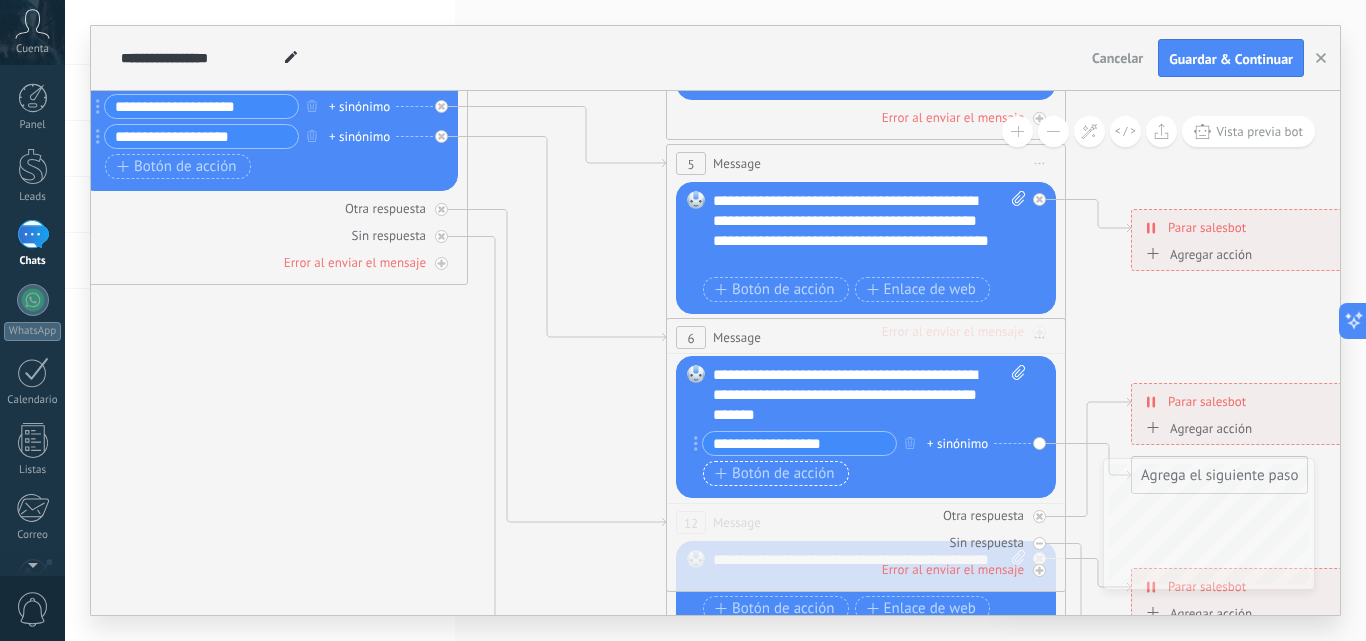 type on "**********" 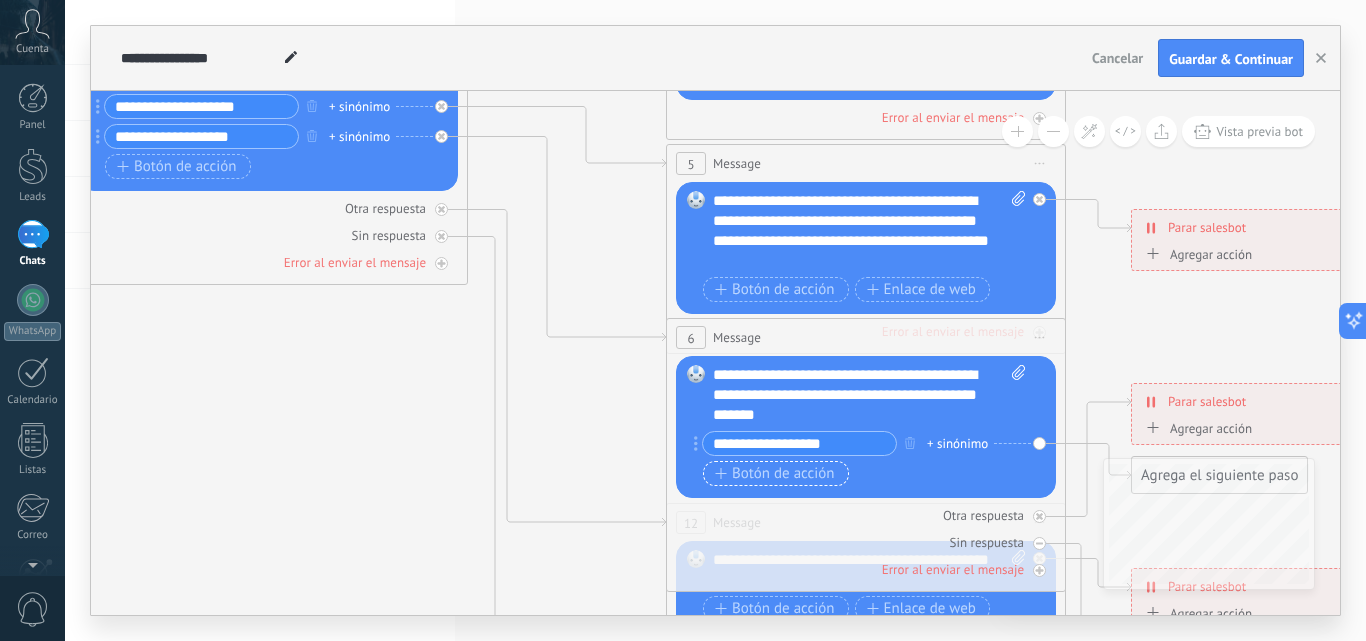 click on "Botón de acción" at bounding box center [775, 474] 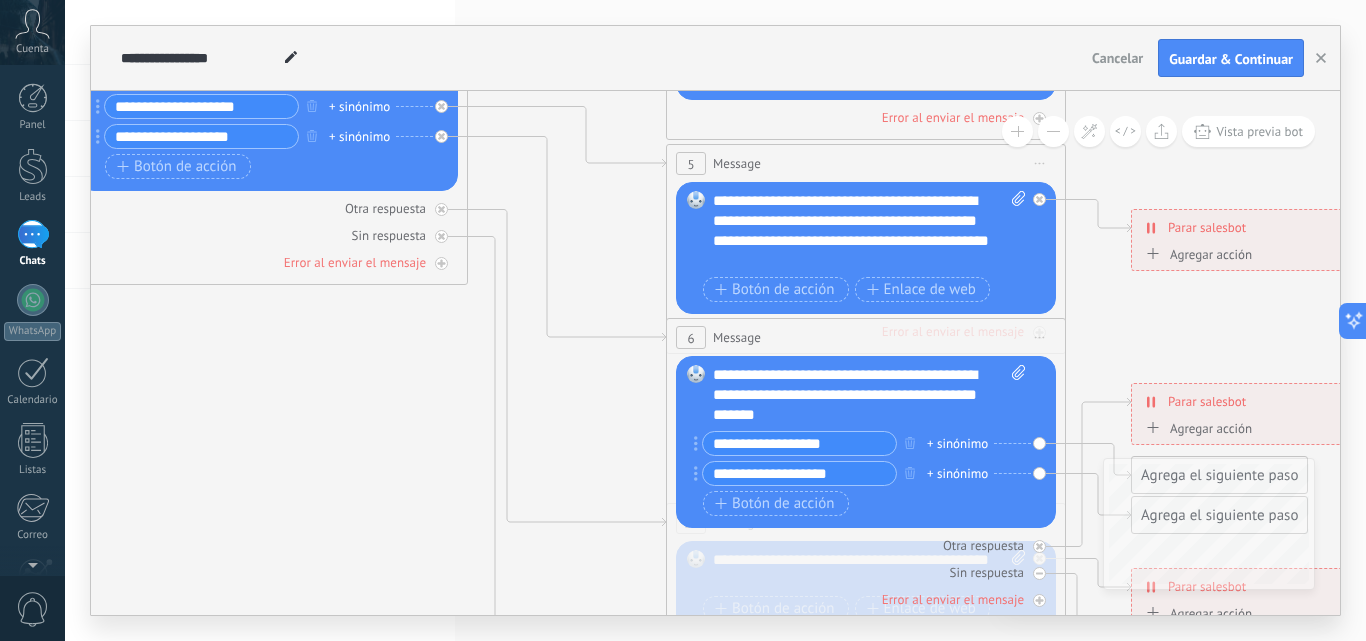 type on "**********" 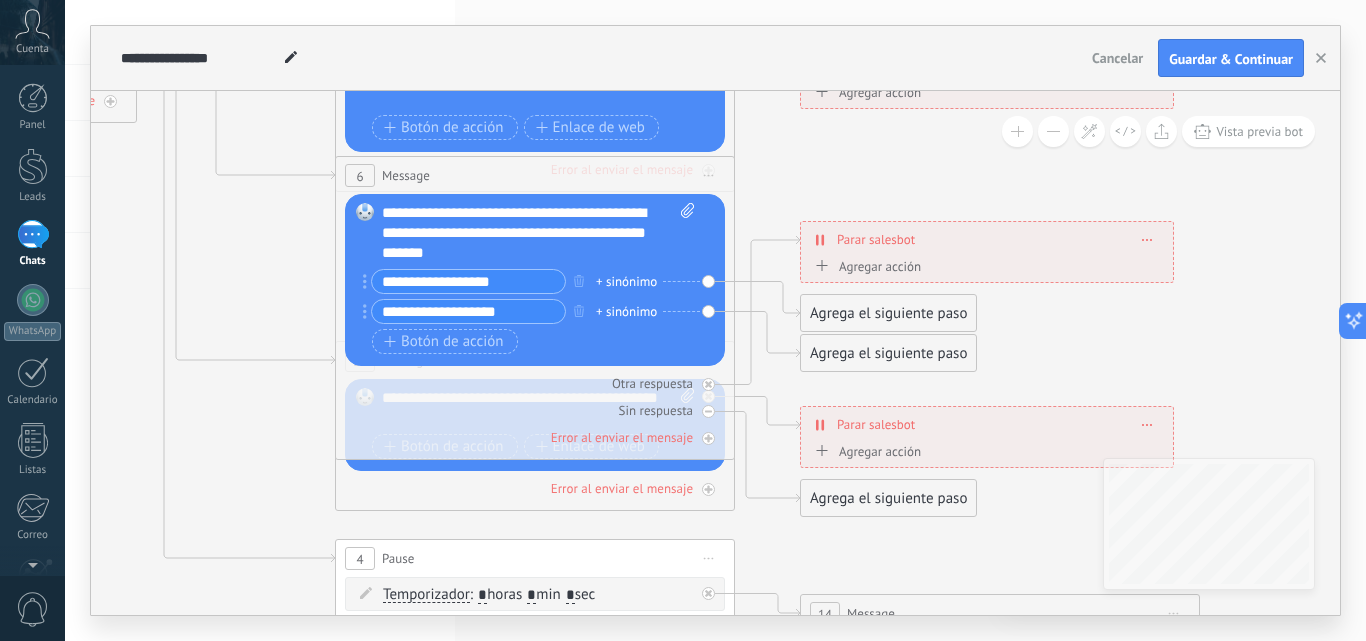 drag, startPoint x: 609, startPoint y: 473, endPoint x: 278, endPoint y: 311, distance: 368.5173 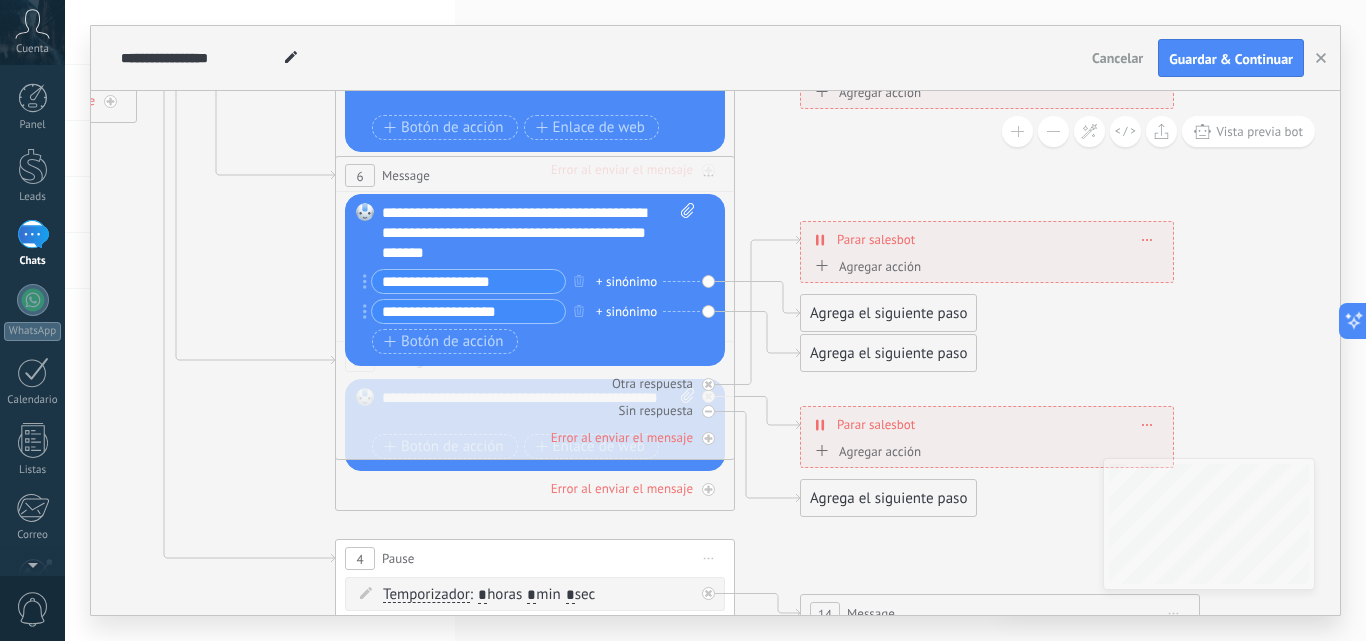 click 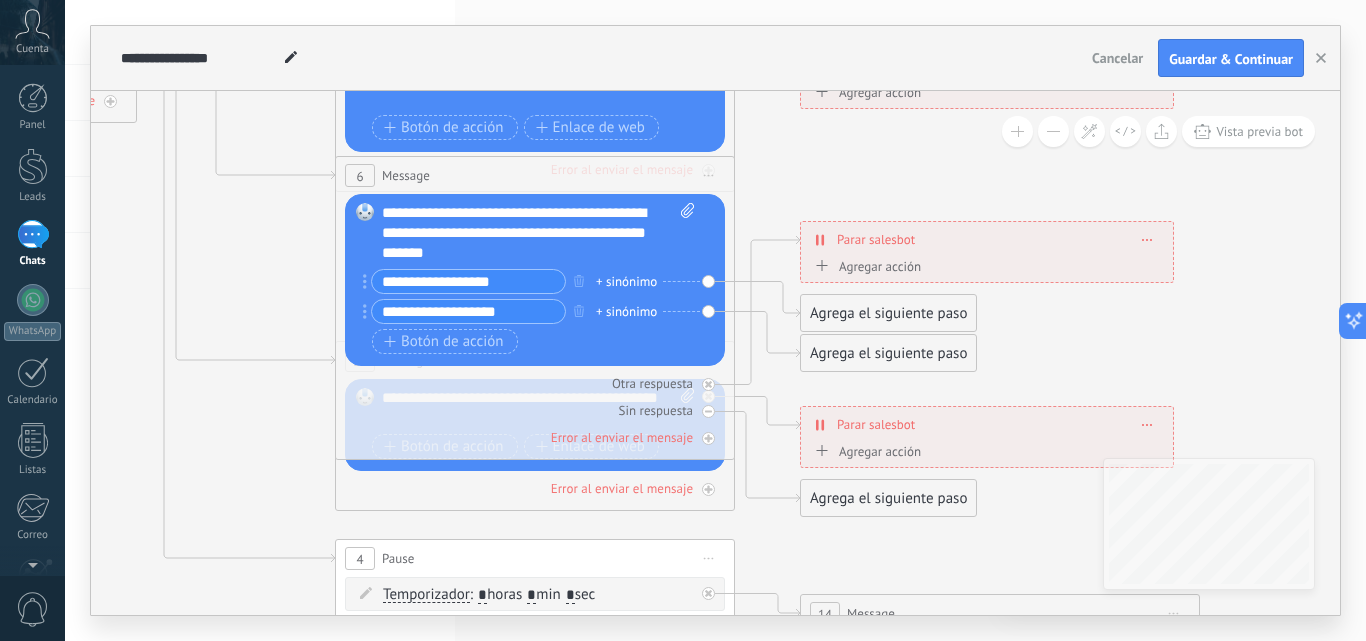 click on "Agrega el siguiente paso" at bounding box center [888, 313] 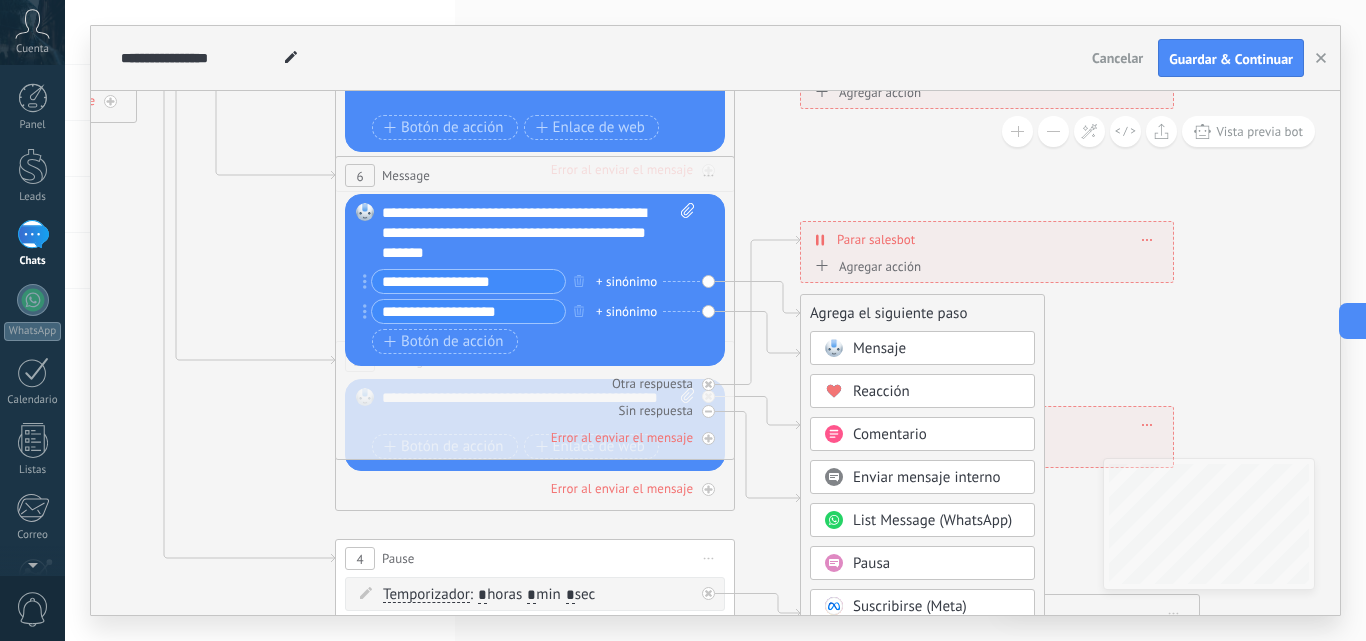 click on "Mensaje" at bounding box center (879, 348) 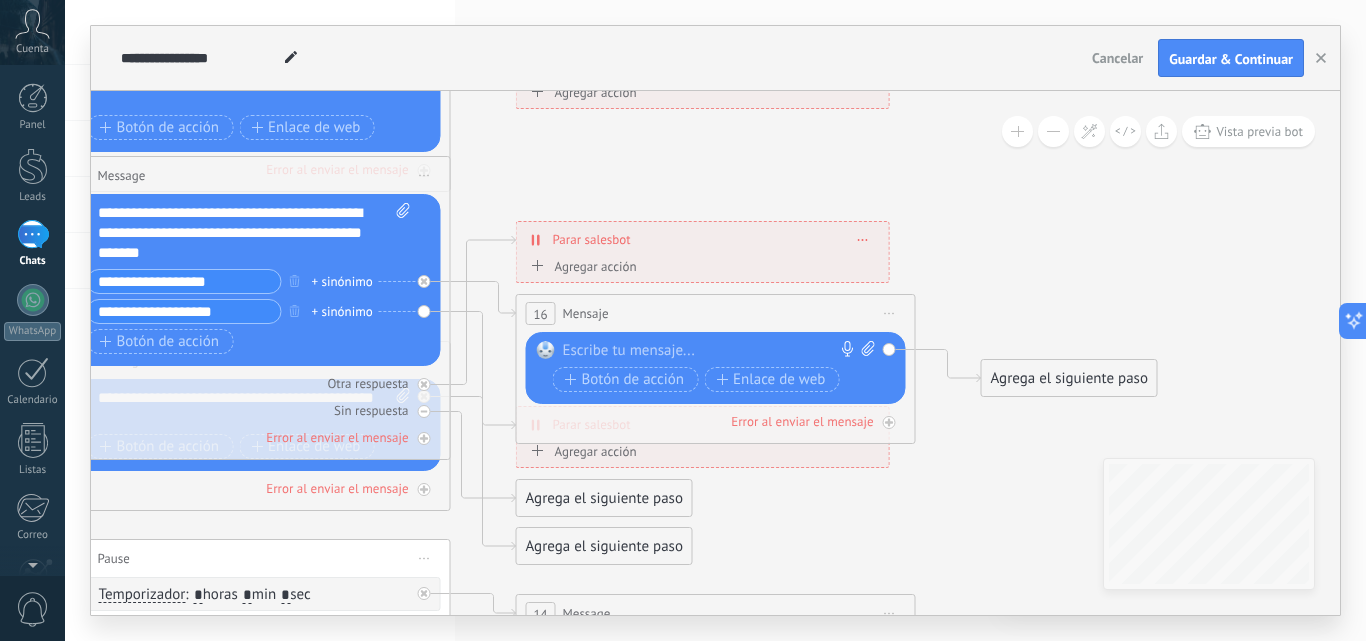 click at bounding box center [711, 351] 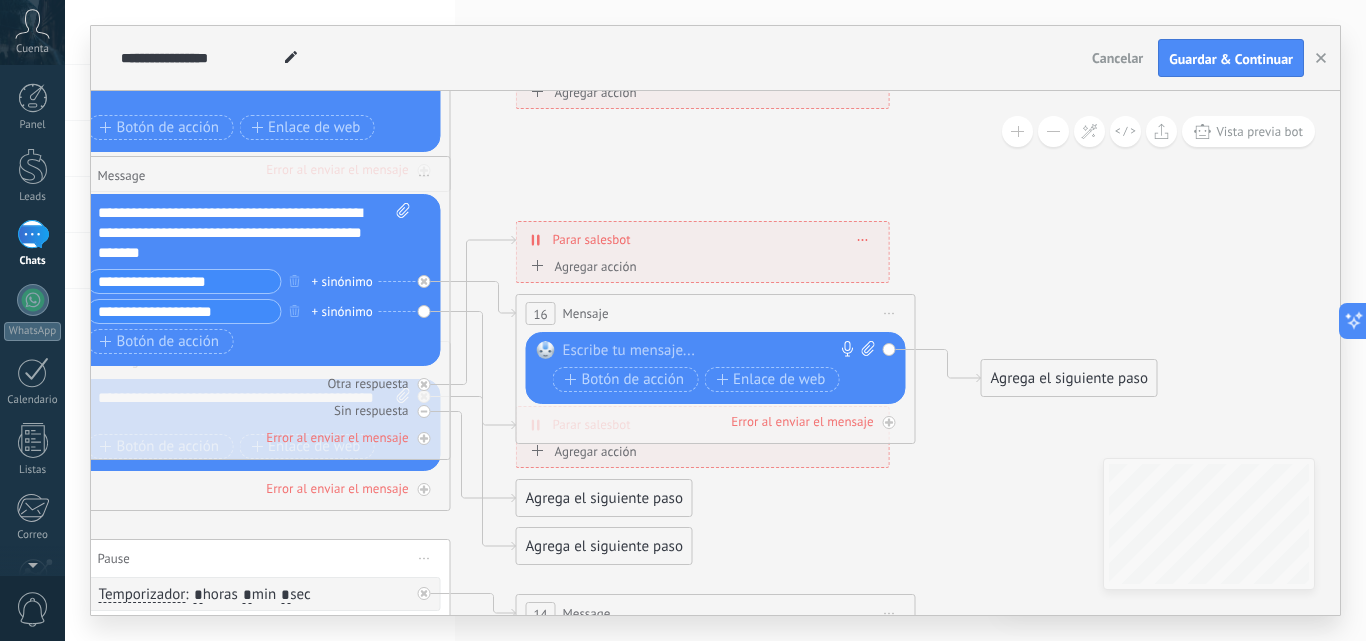 click at bounding box center [711, 351] 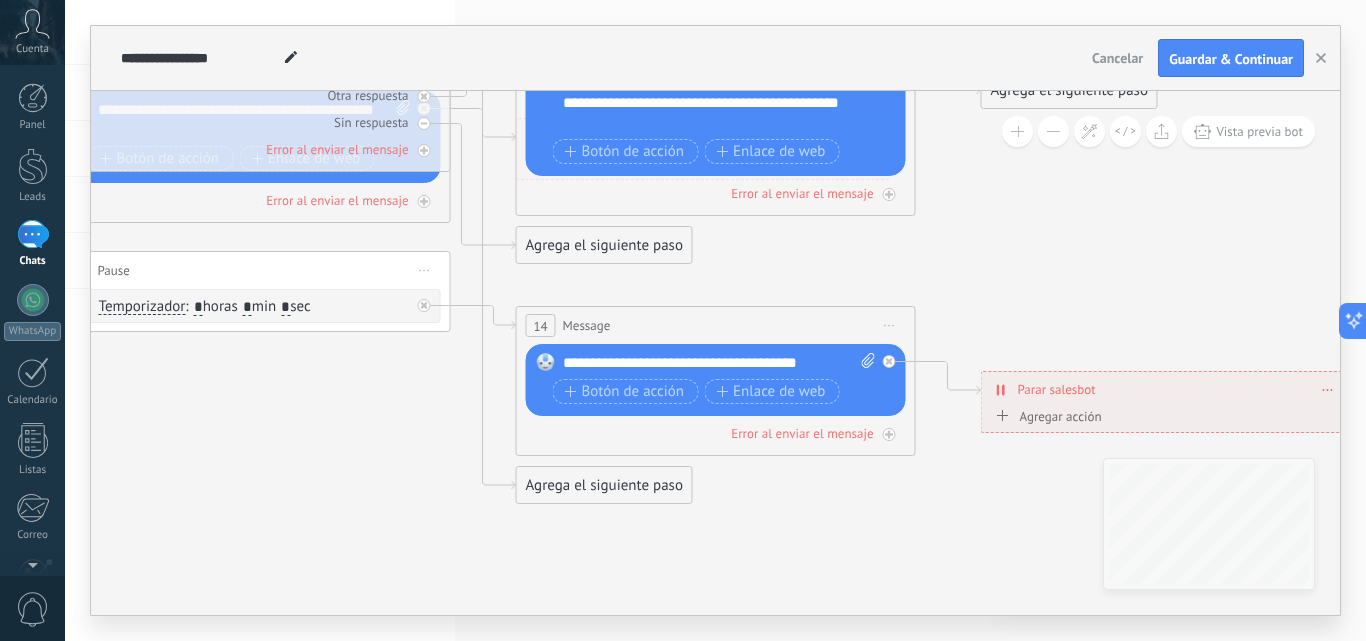 click on "Agrega el siguiente paso" at bounding box center (604, 485) 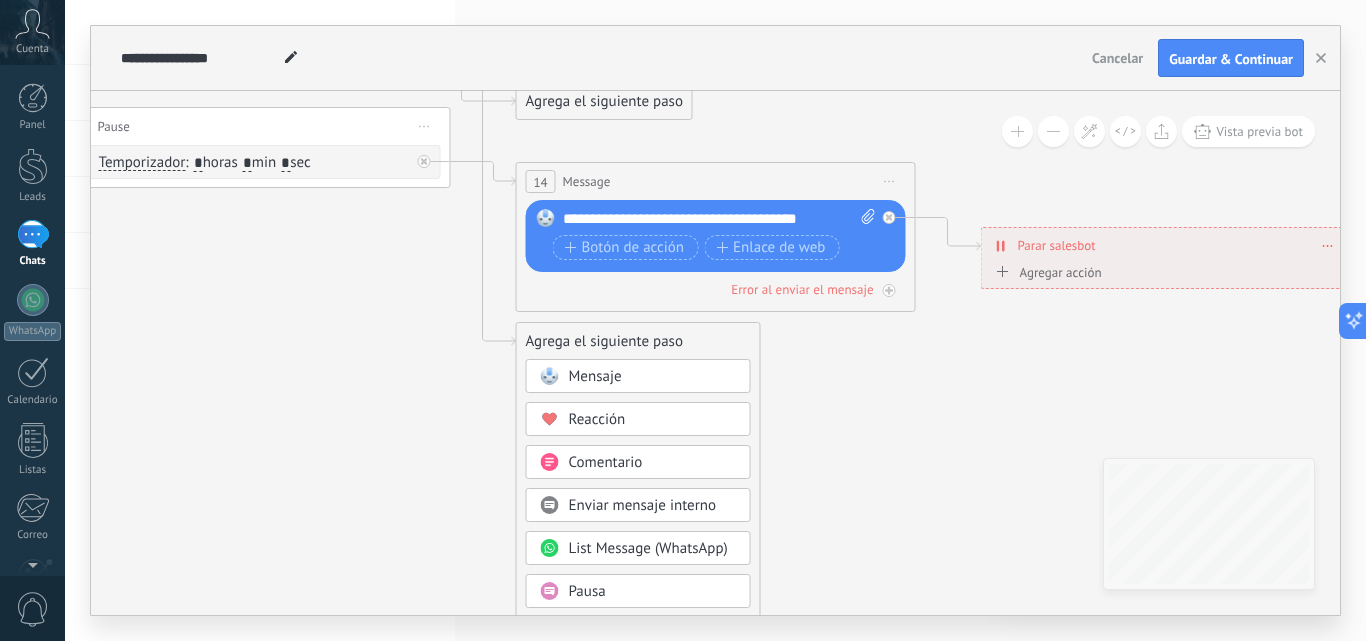 click on "Mensaje" at bounding box center [595, 376] 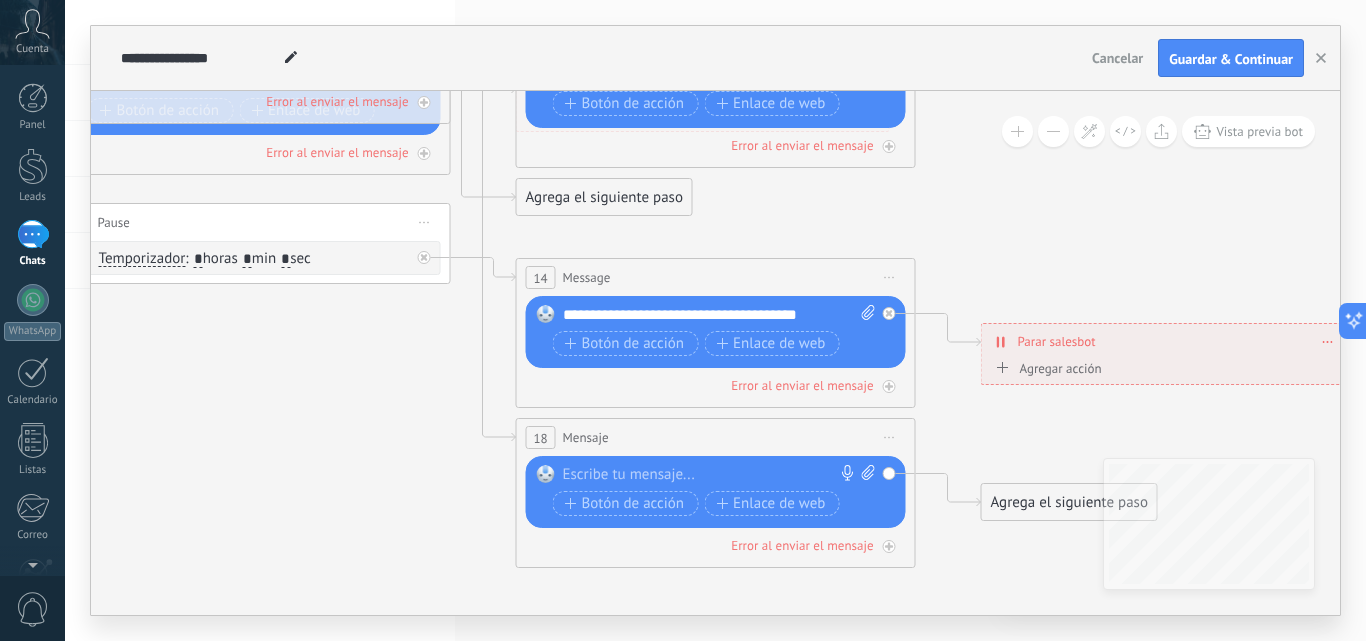 click on "**********" at bounding box center [719, 315] 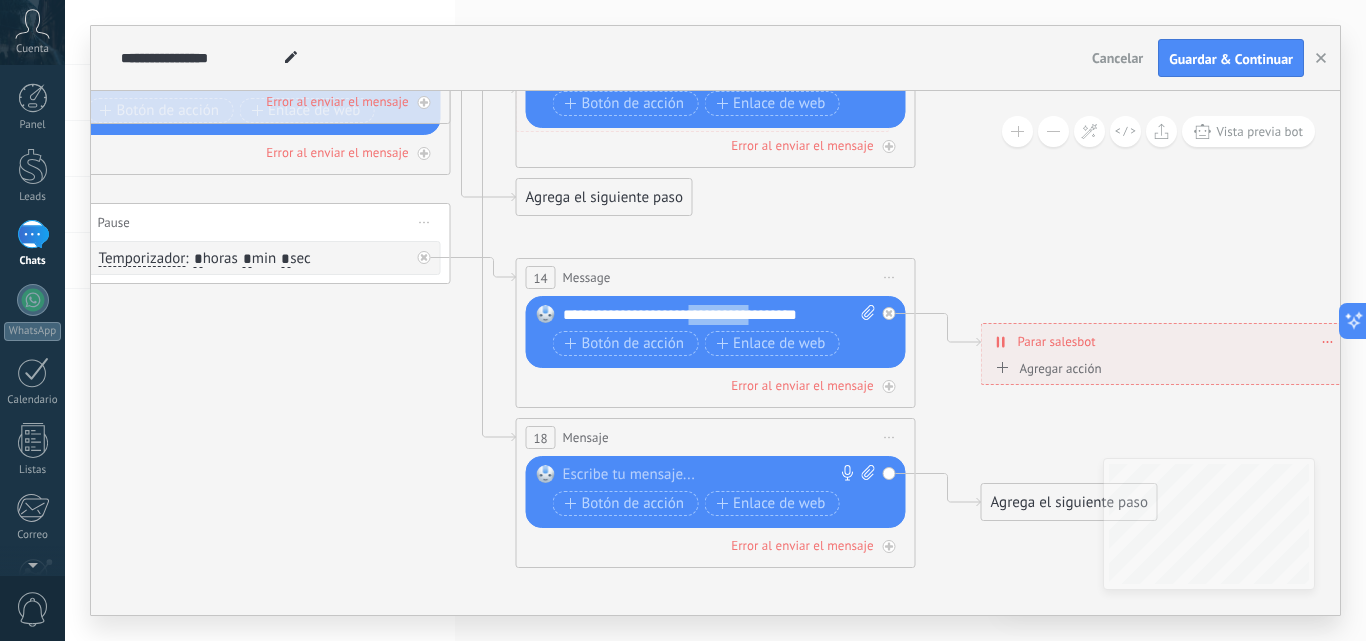click on "**********" at bounding box center (719, 315) 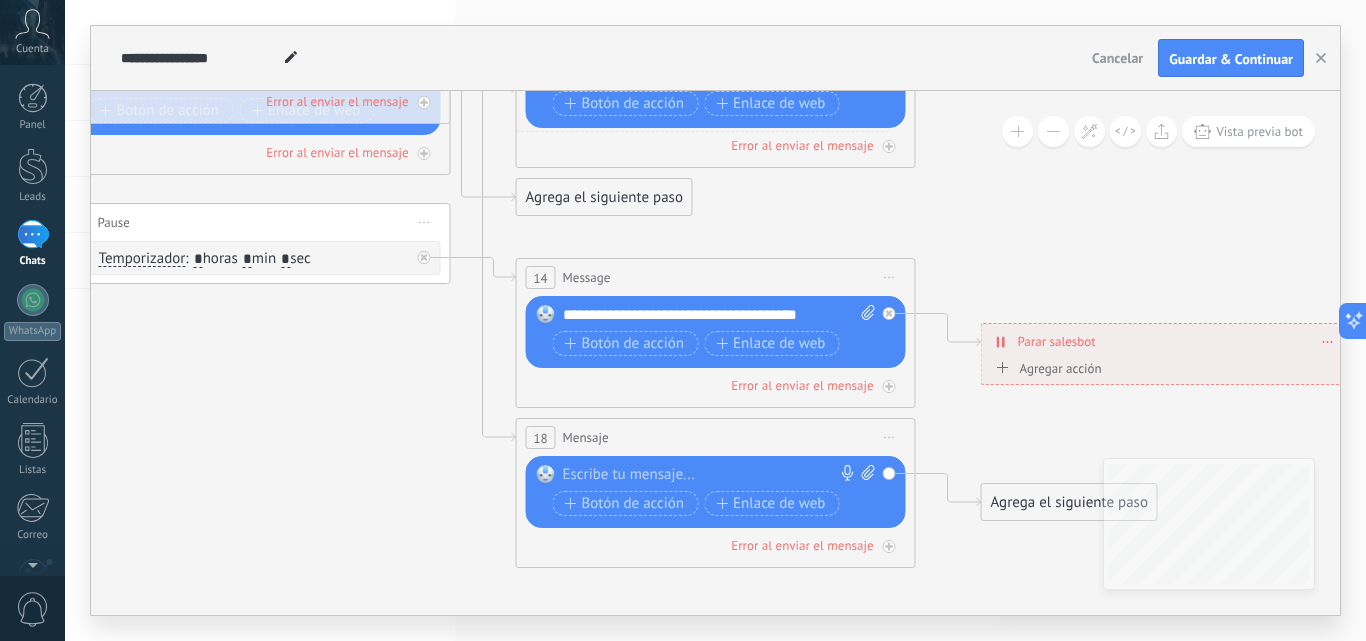 click on "**********" at bounding box center (719, 315) 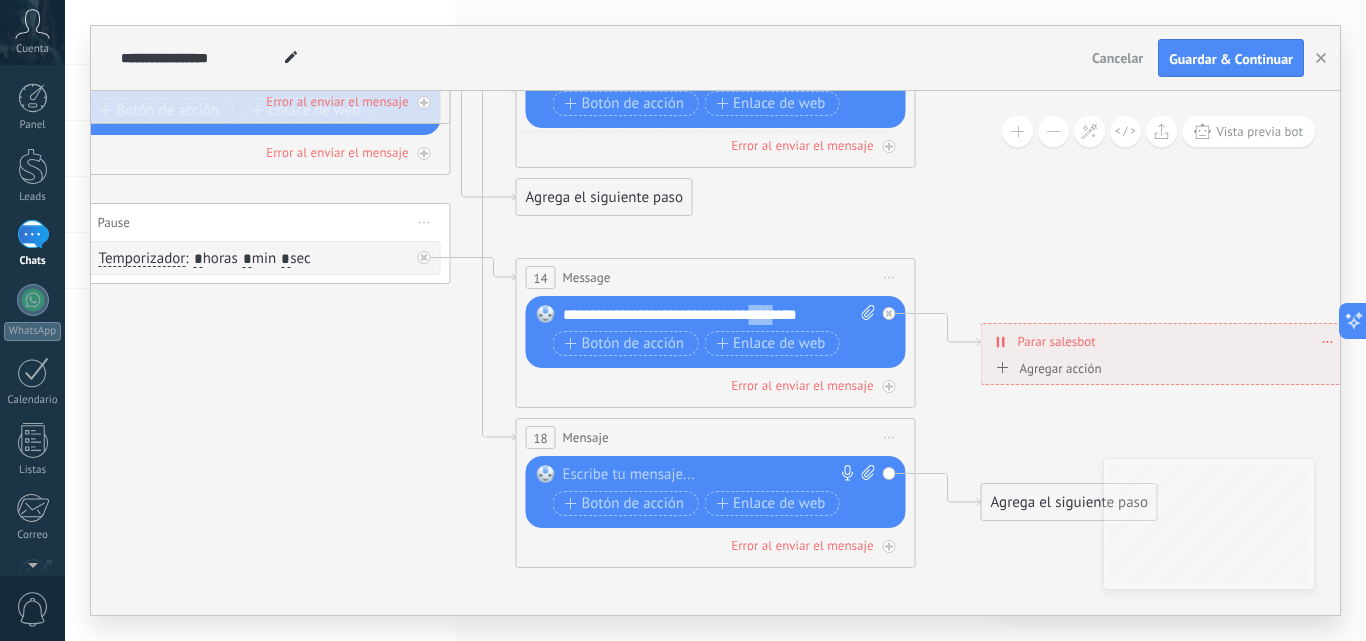 click on "**********" at bounding box center [719, 315] 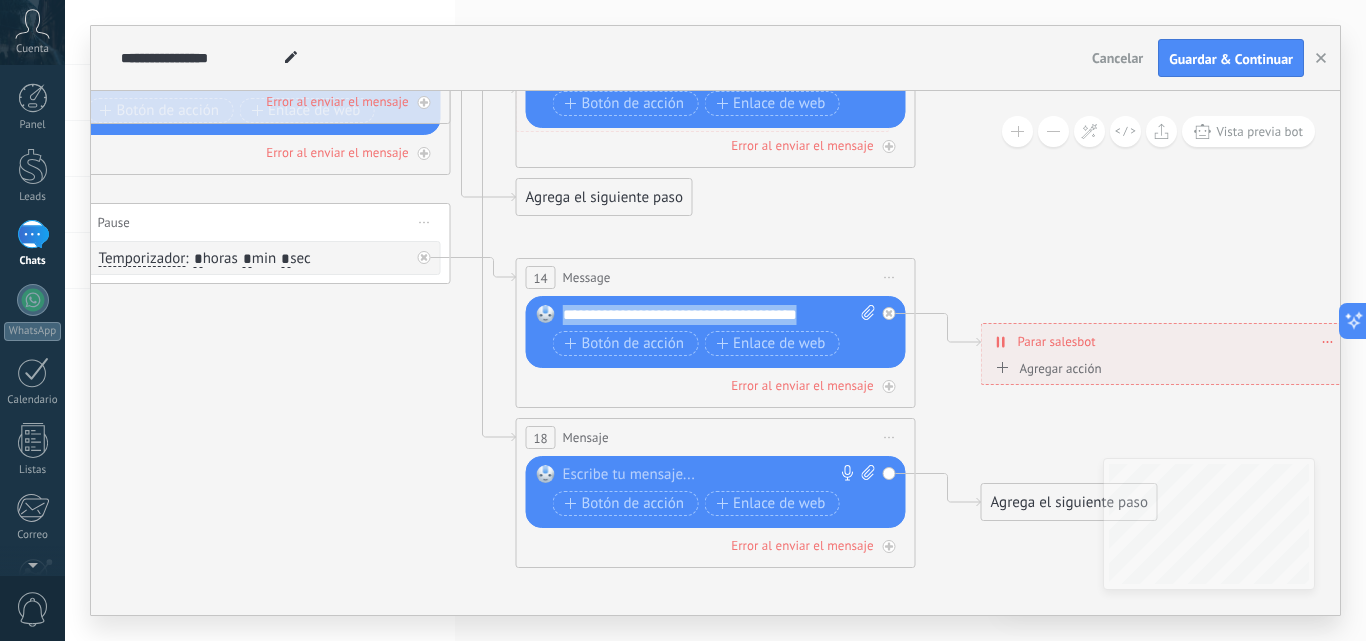 drag, startPoint x: 824, startPoint y: 313, endPoint x: 553, endPoint y: 308, distance: 271.0461 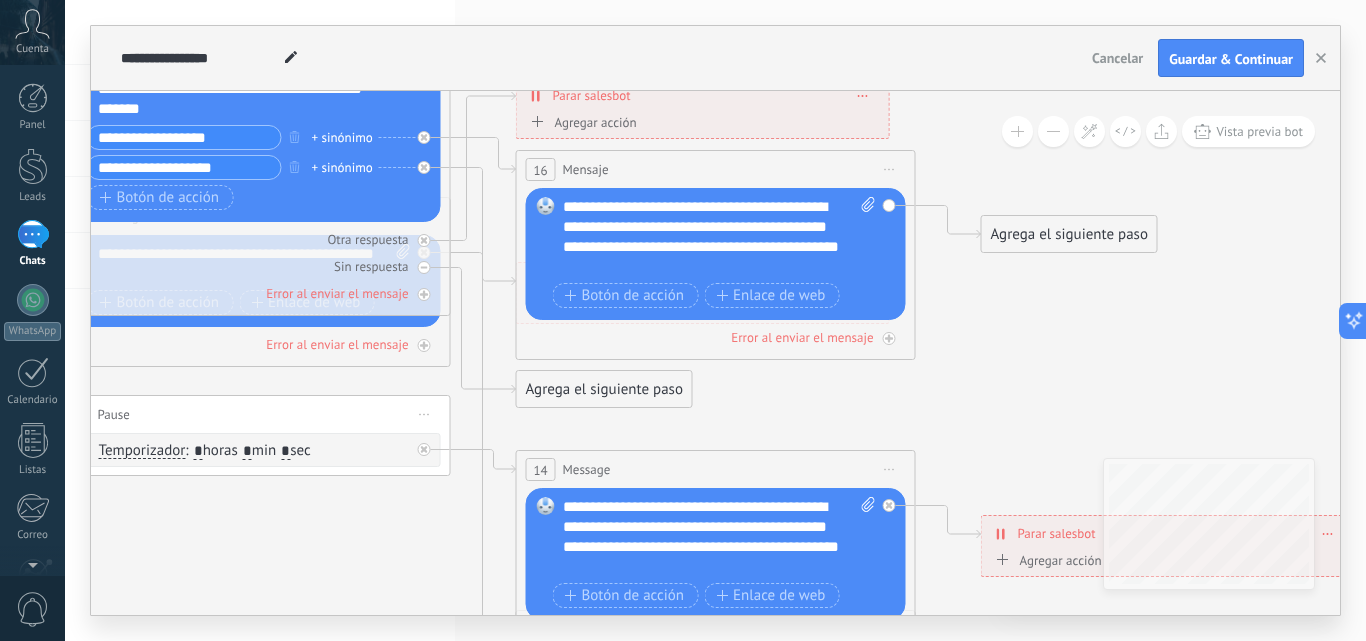 click 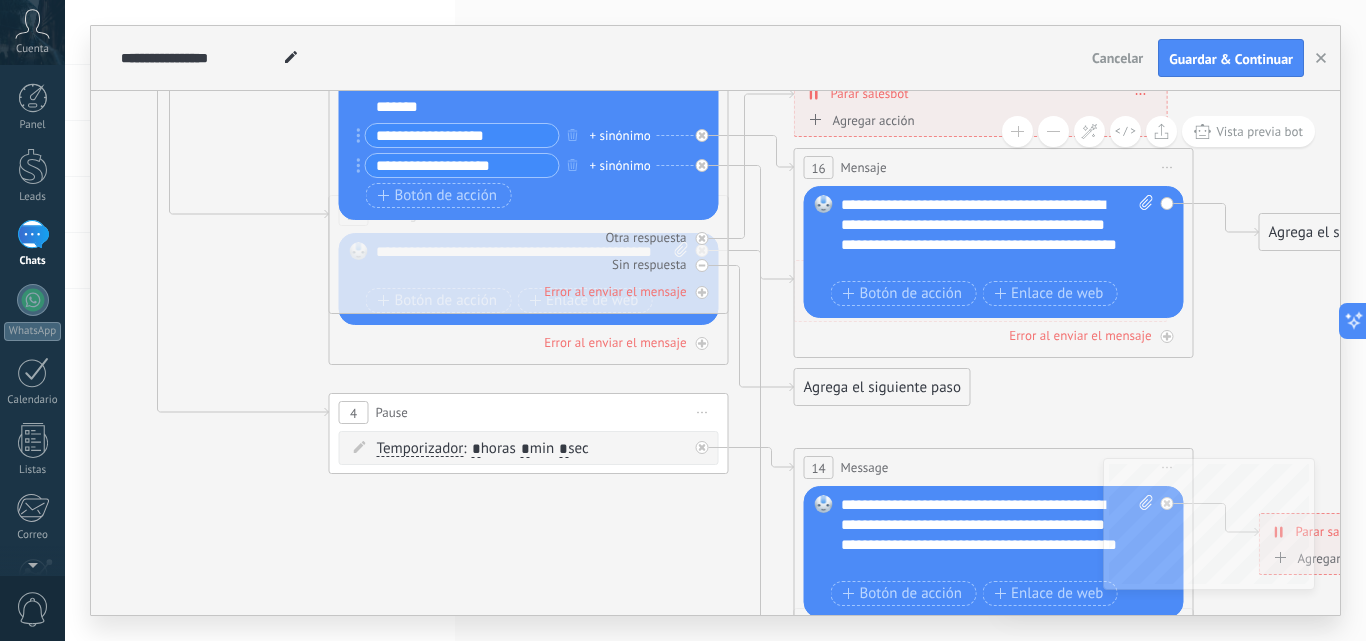 drag, startPoint x: 331, startPoint y: 541, endPoint x: 609, endPoint y: 539, distance: 278.0072 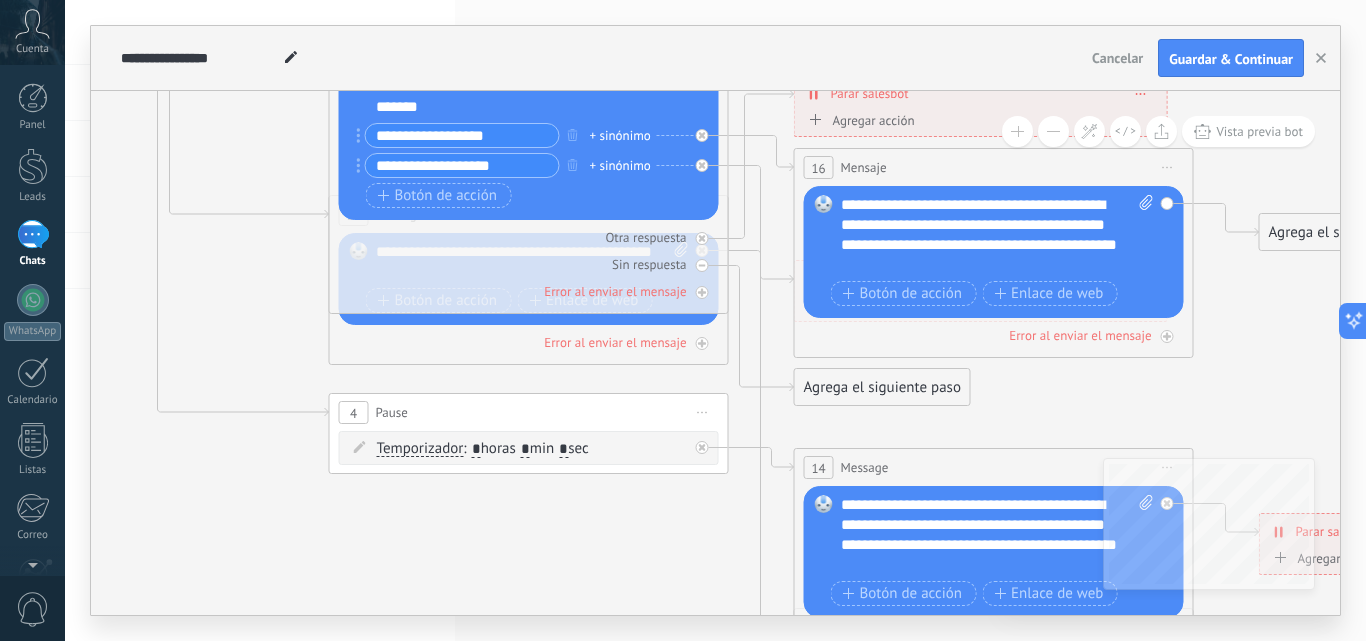 click 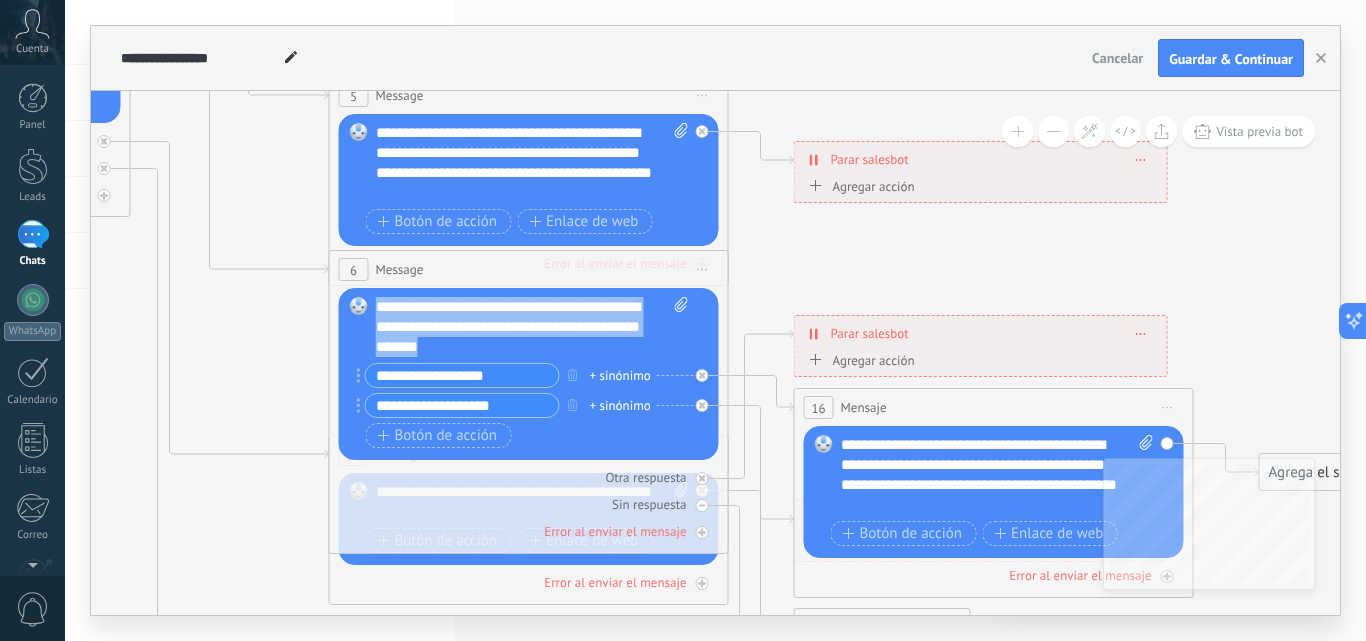 drag, startPoint x: 563, startPoint y: 349, endPoint x: 377, endPoint y: 307, distance: 190.68298 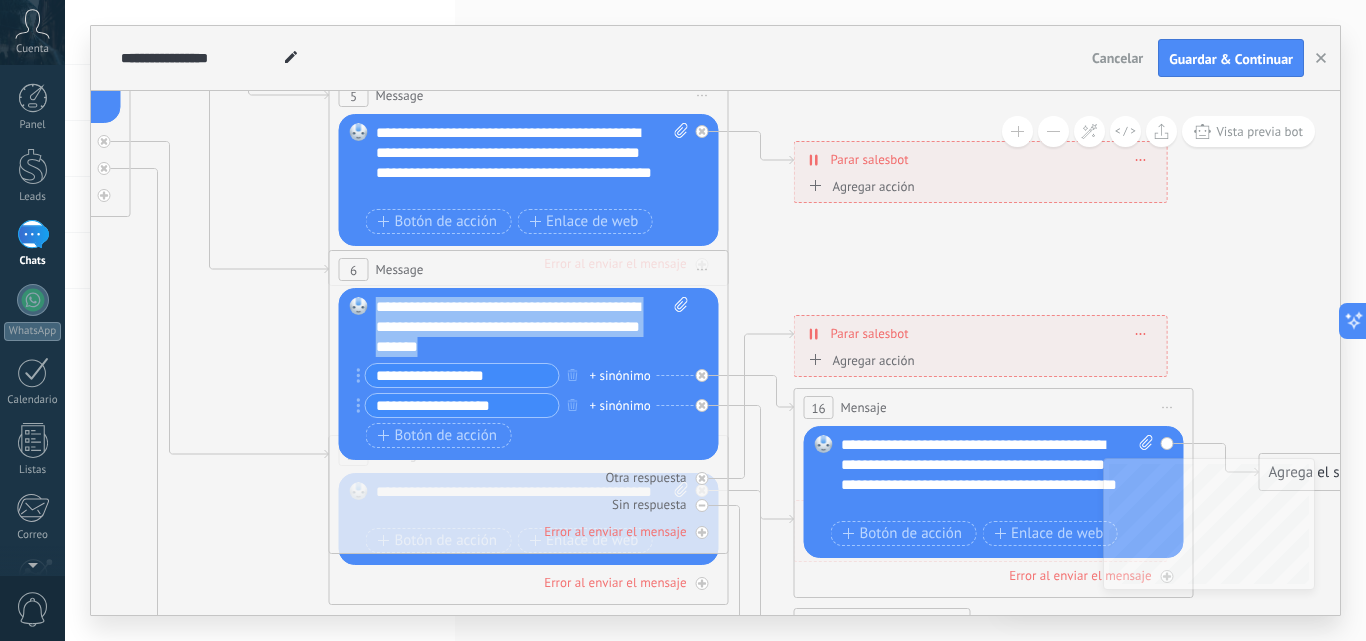 click on "**********" at bounding box center (532, 327) 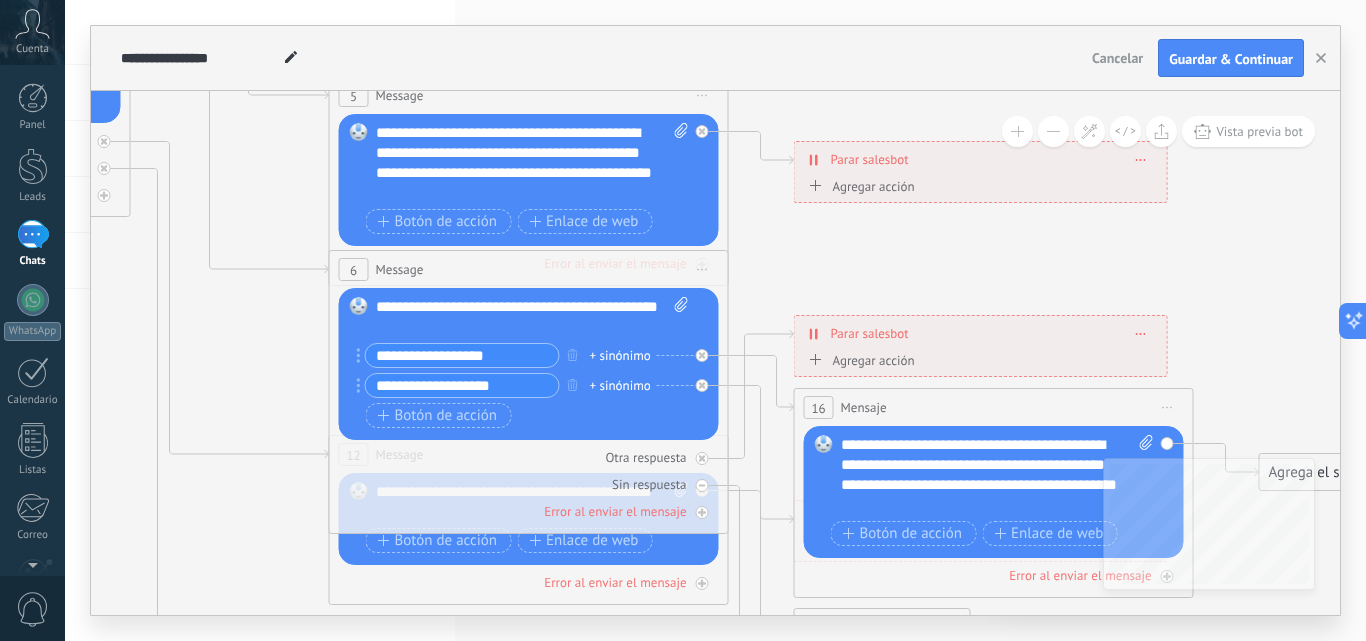 click on "**********" at bounding box center (532, 317) 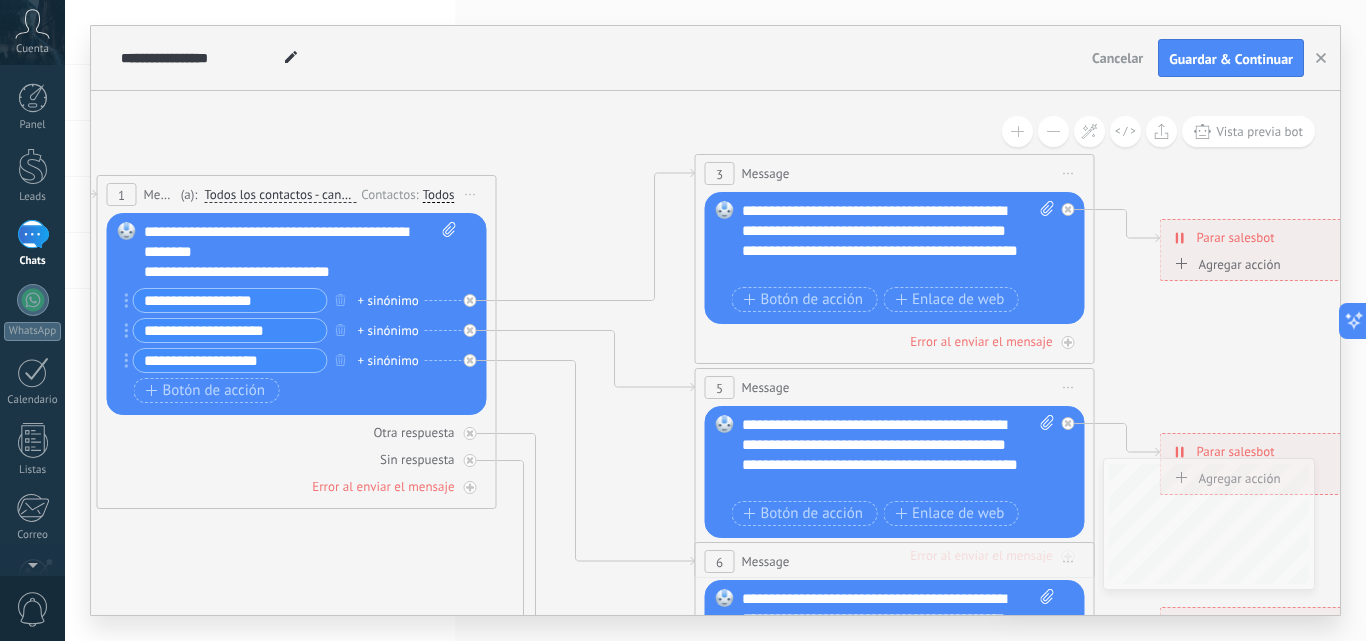drag, startPoint x: 298, startPoint y: 236, endPoint x: 664, endPoint y: 433, distance: 415.6501 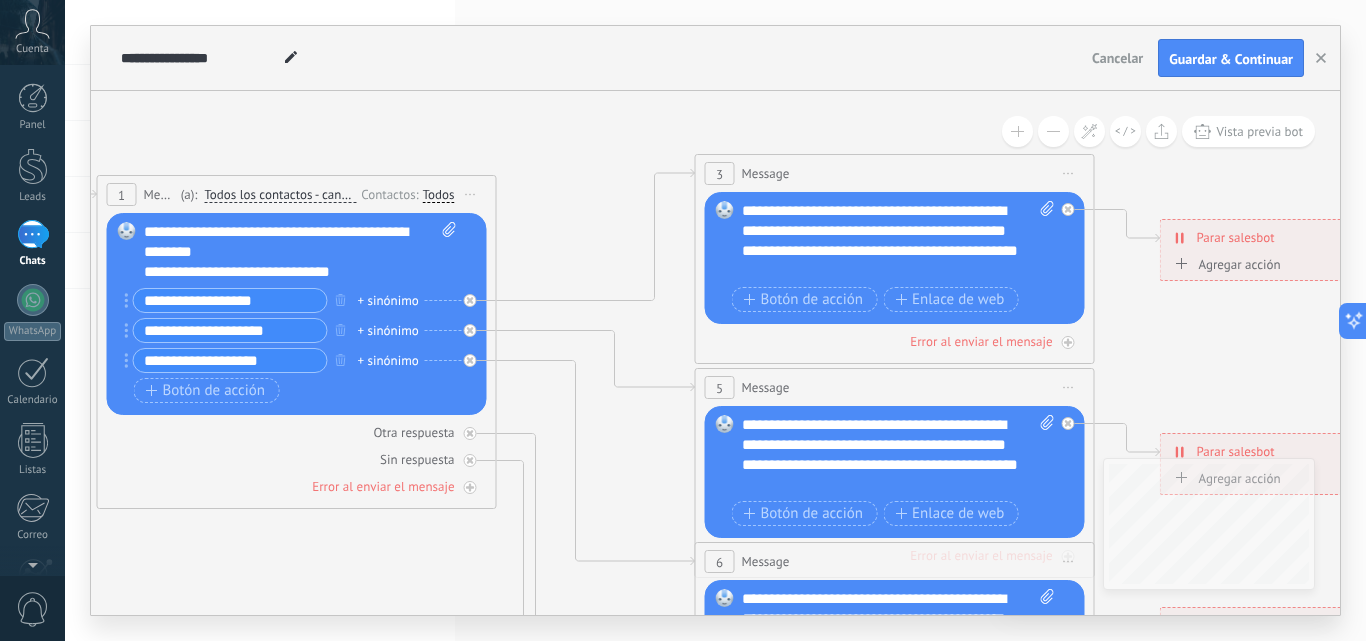 click 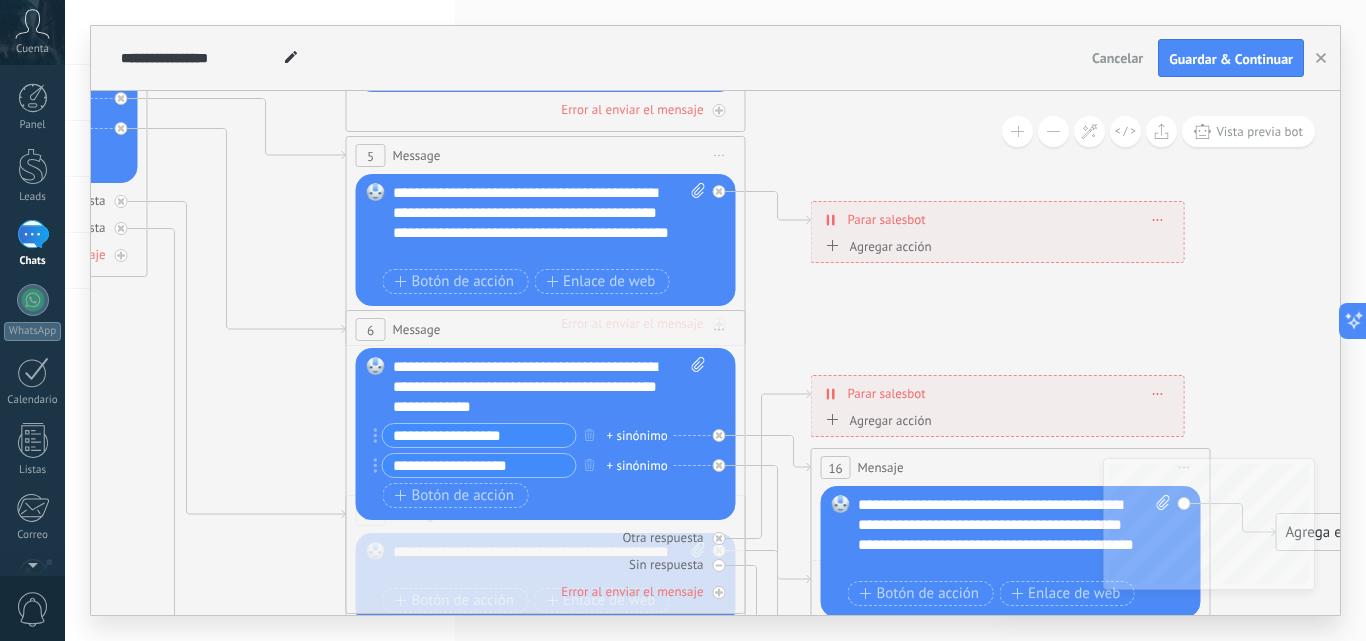 drag, startPoint x: 612, startPoint y: 403, endPoint x: 263, endPoint y: 170, distance: 419.6308 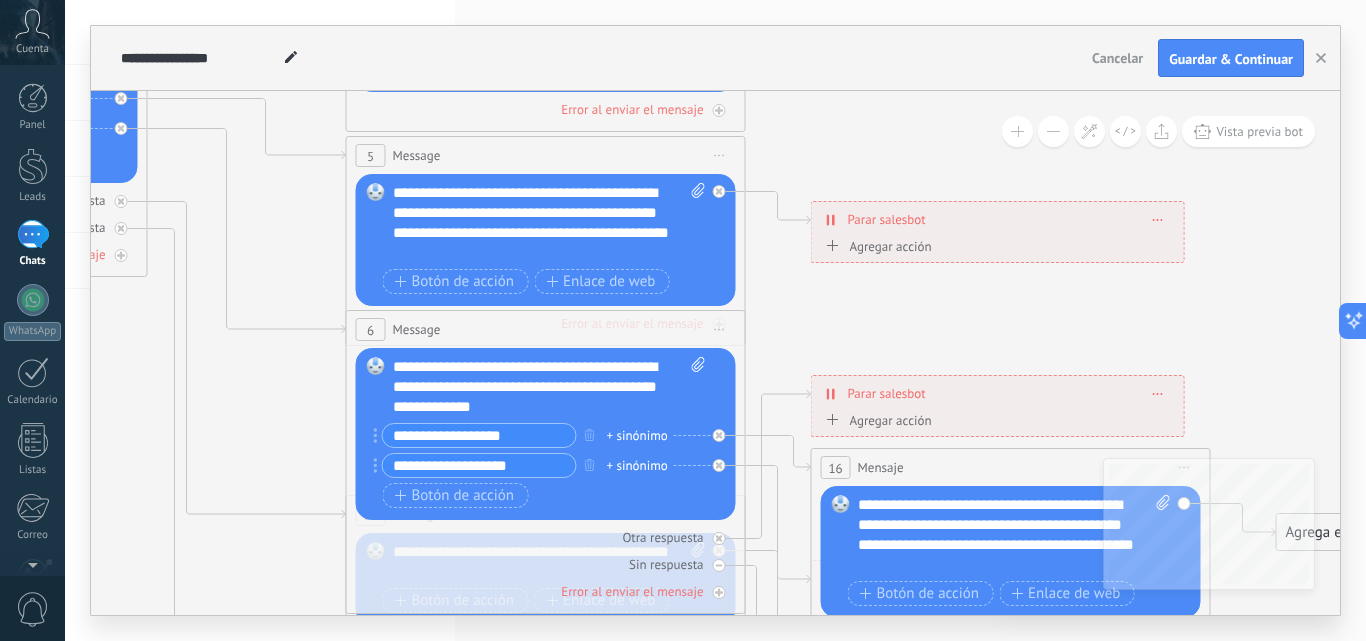 click 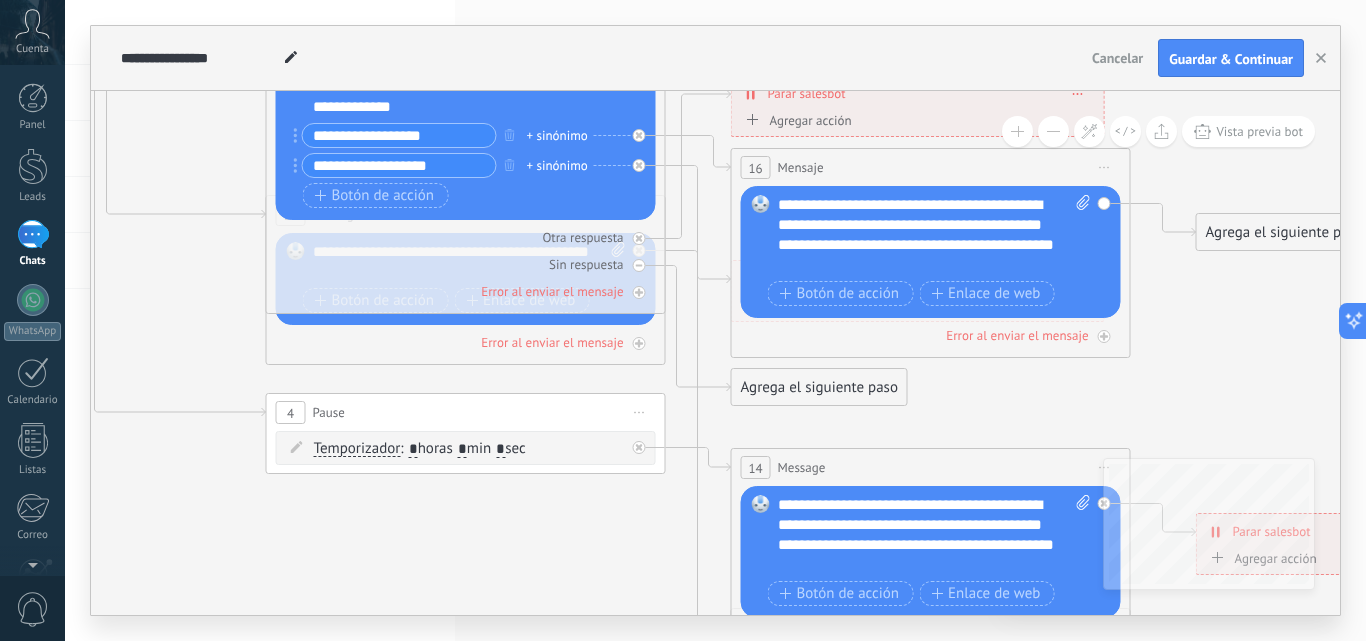 drag, startPoint x: 790, startPoint y: 345, endPoint x: 711, endPoint y: 49, distance: 306.3609 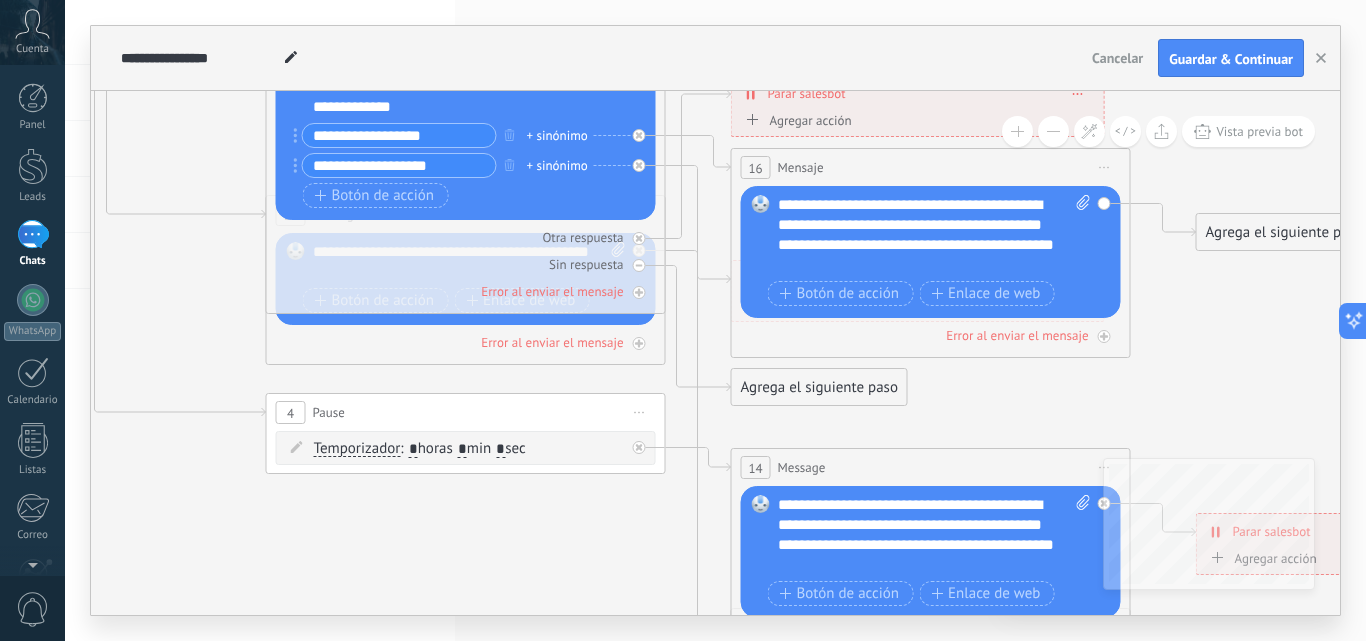 click on "**********" at bounding box center [715, 320] 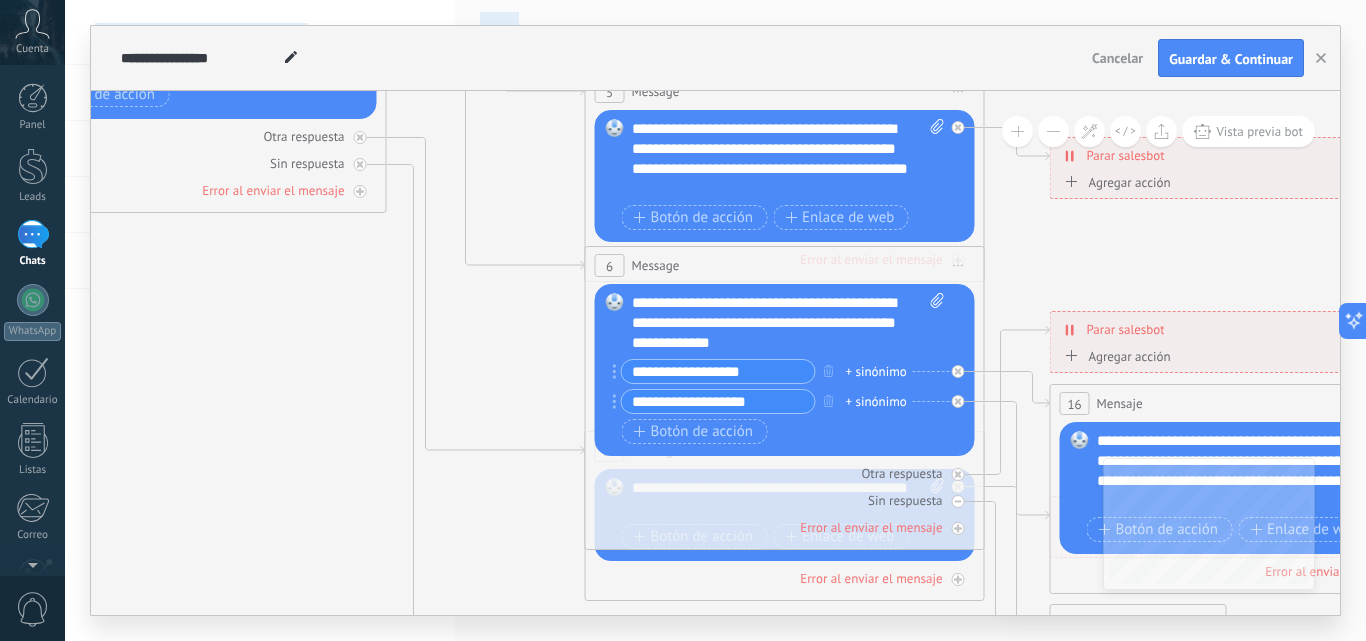 drag, startPoint x: 983, startPoint y: 444, endPoint x: 994, endPoint y: 490, distance: 47.296936 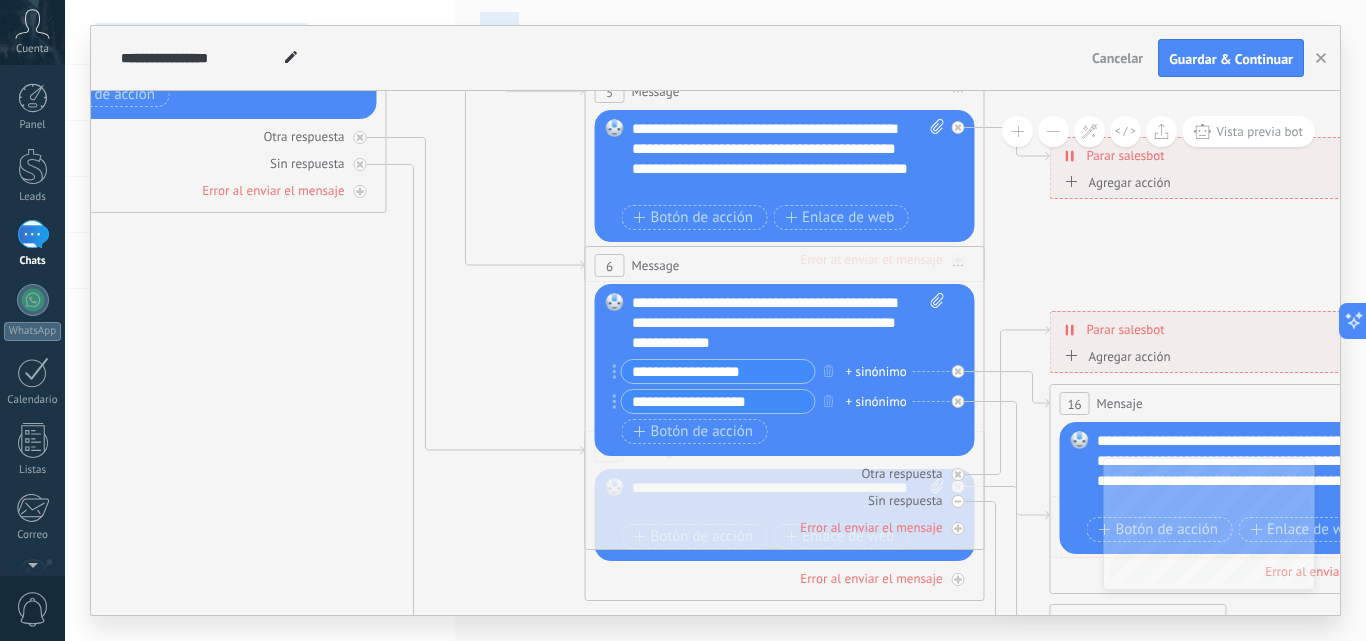 click on "**********" at bounding box center [715, 320] 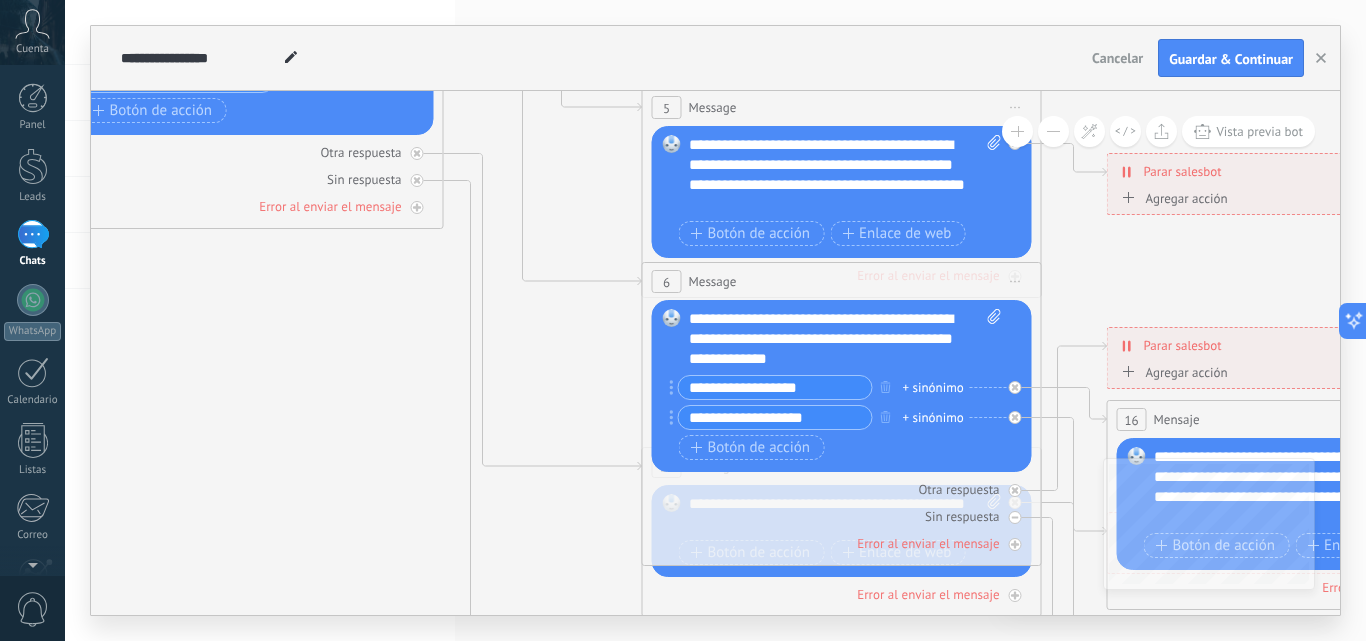 drag, startPoint x: 344, startPoint y: 251, endPoint x: 409, endPoint y: 249, distance: 65.03076 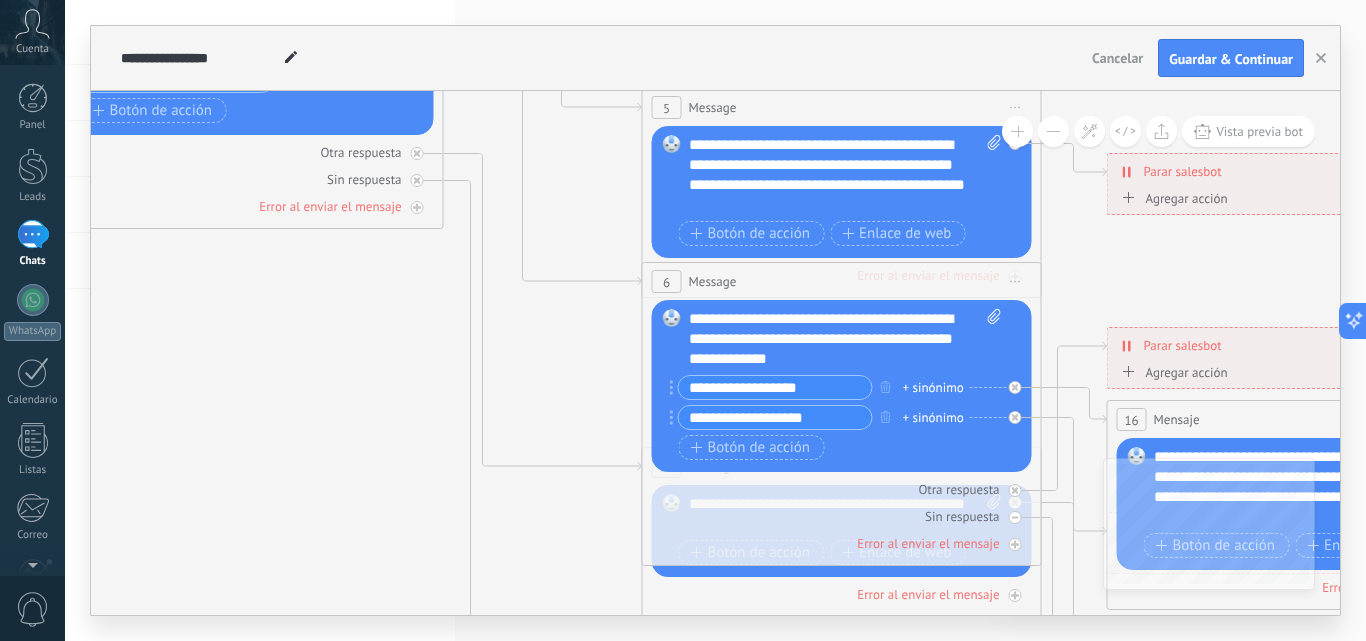 click 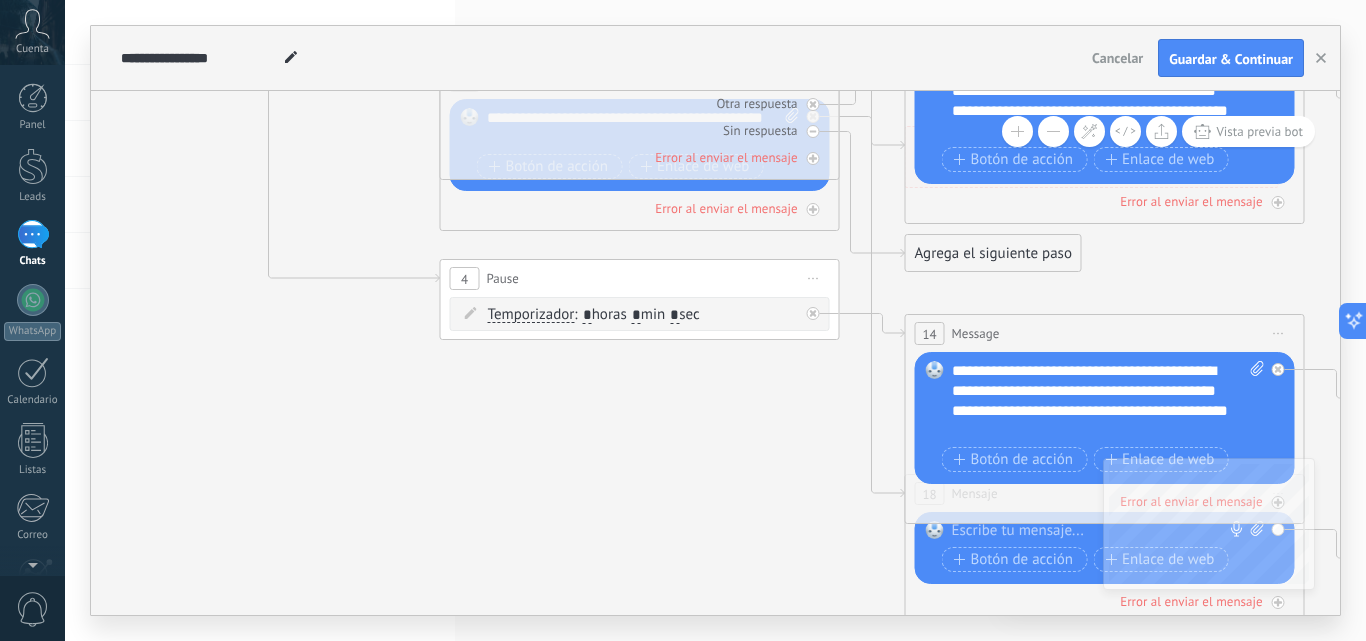 drag, startPoint x: 604, startPoint y: 432, endPoint x: 404, endPoint y: 388, distance: 204.7828 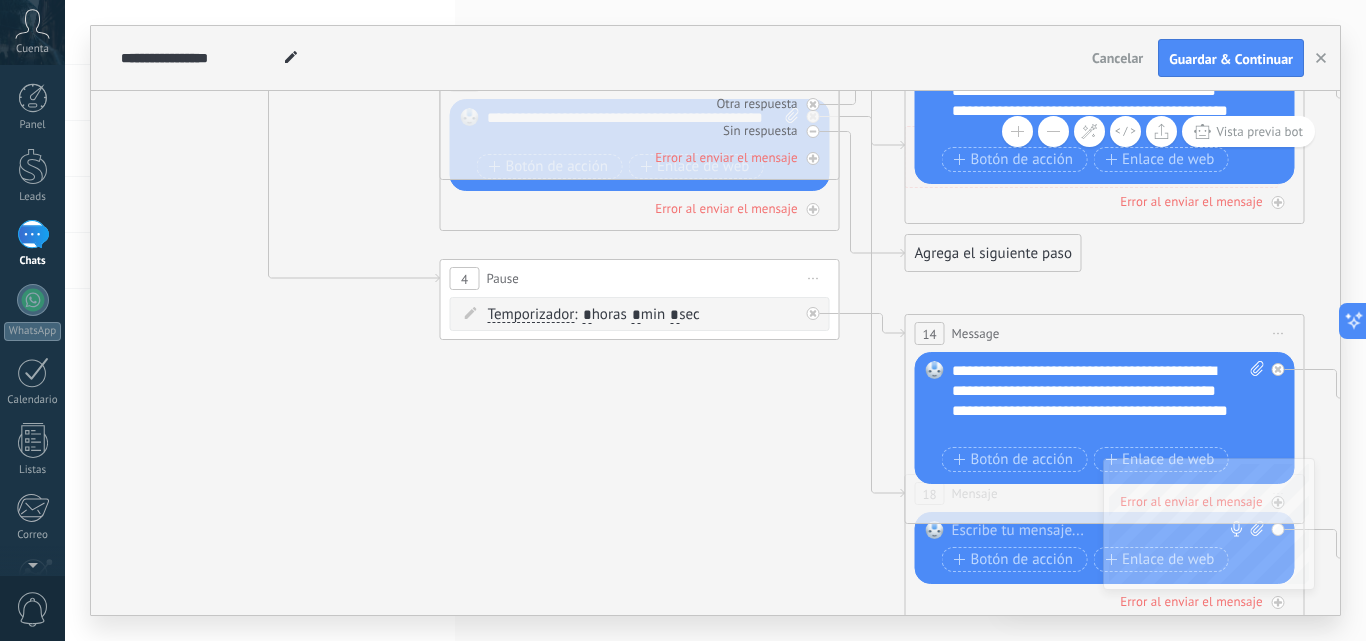 click on "*" at bounding box center (636, 316) 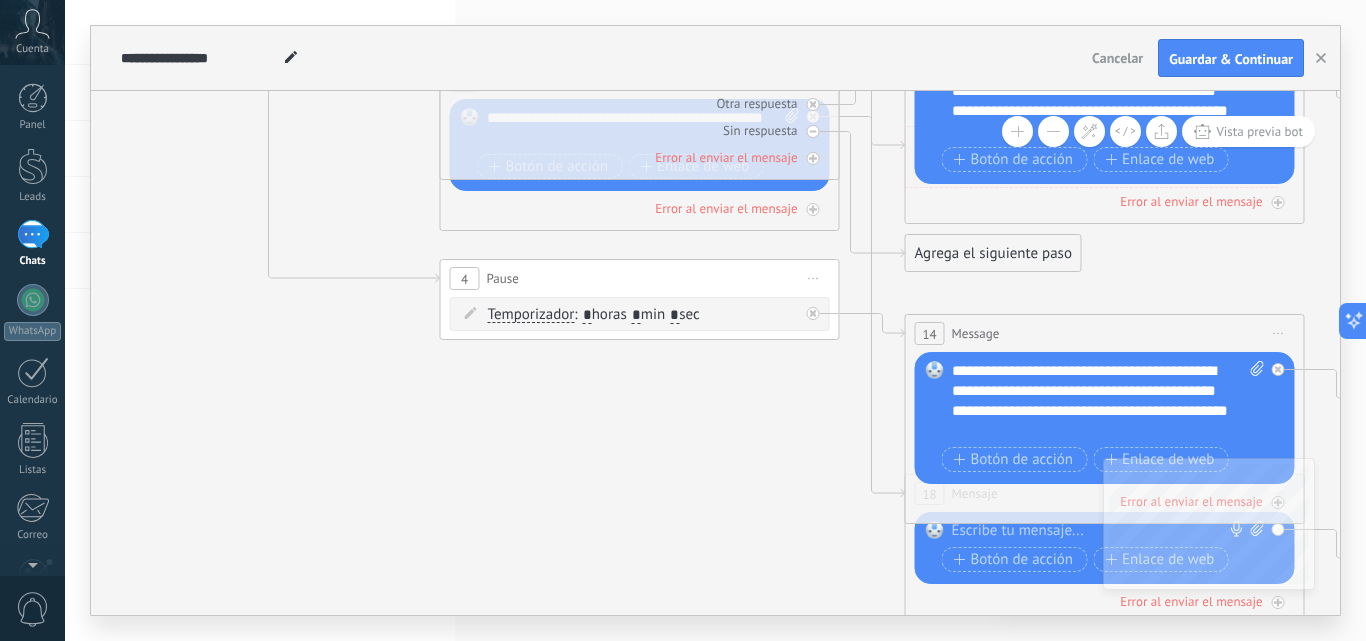 click on "*" at bounding box center [636, 316] 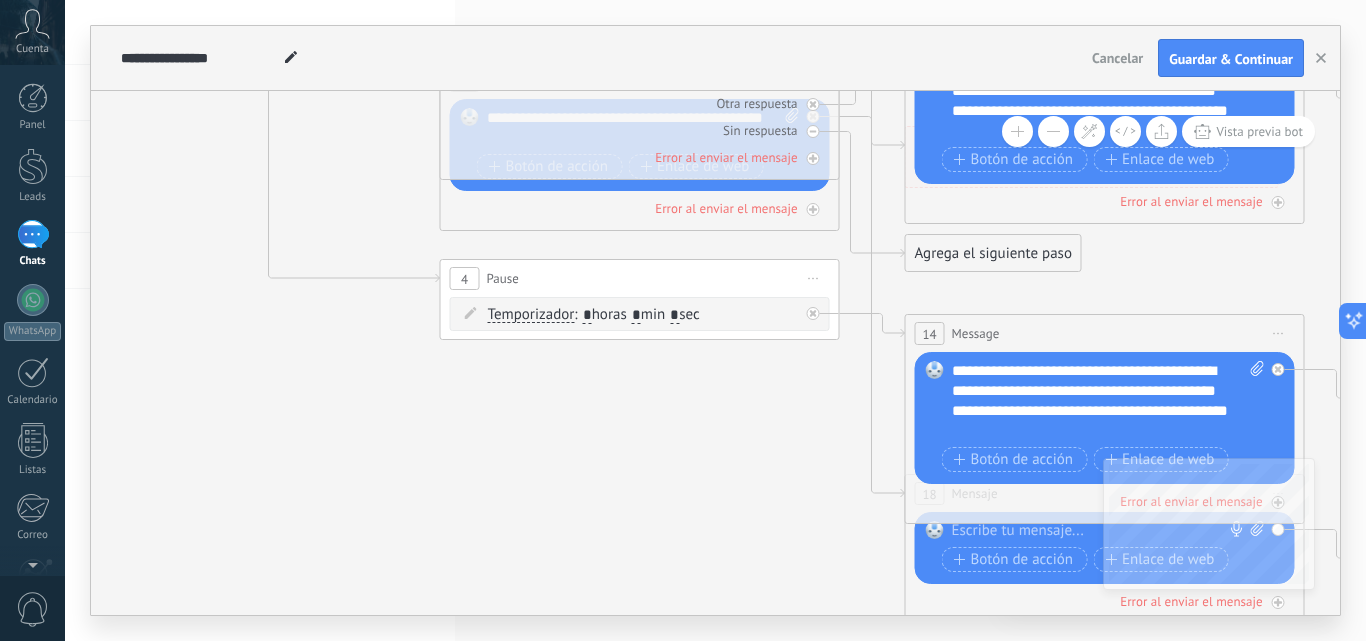 type on "*" 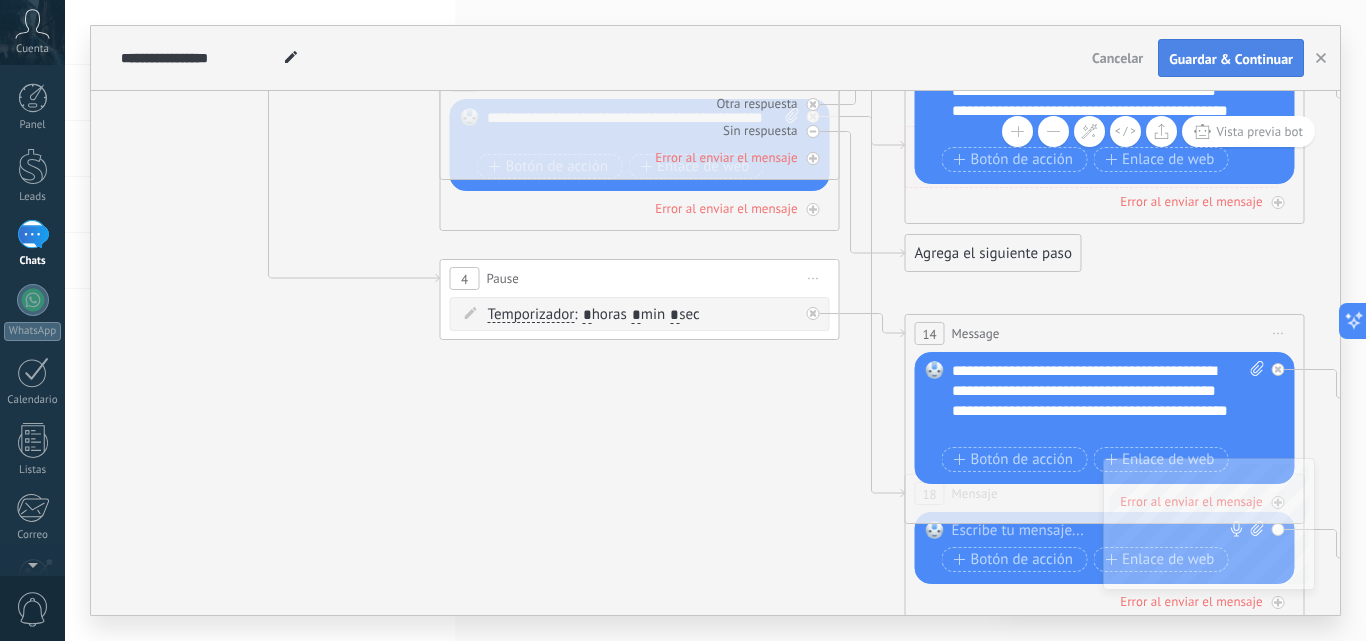 click on "Guardar & Continuar" at bounding box center [1231, 59] 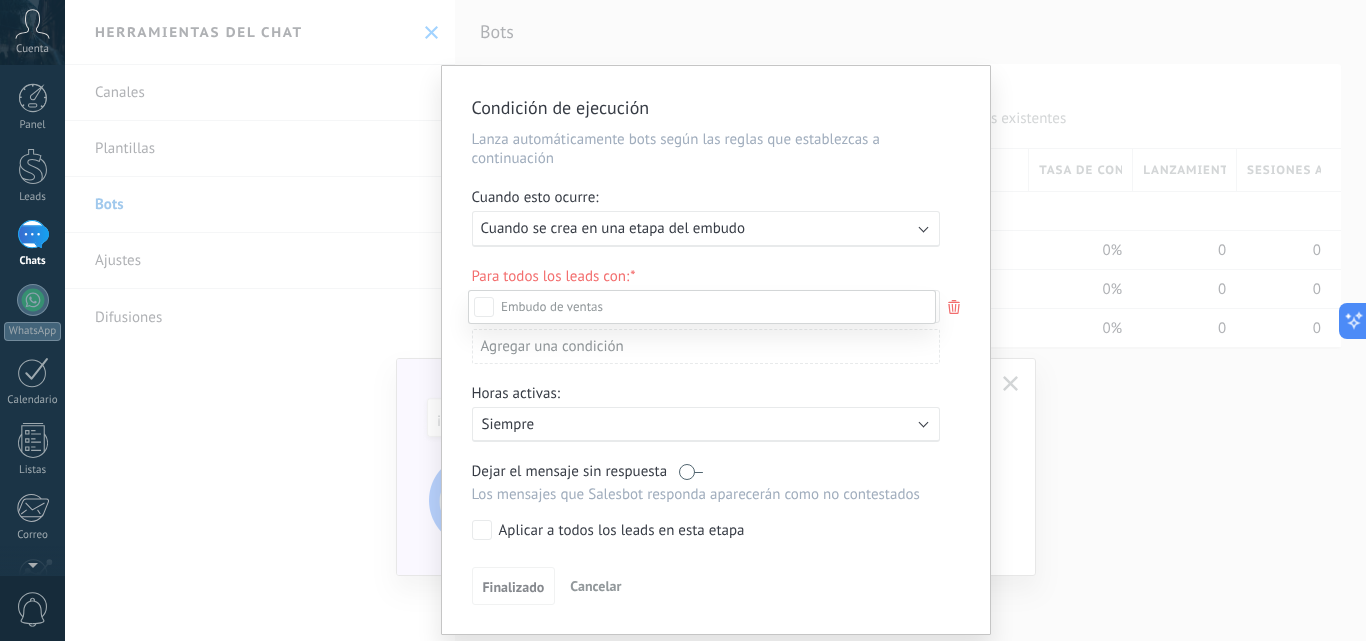 scroll, scrollTop: 210, scrollLeft: 0, axis: vertical 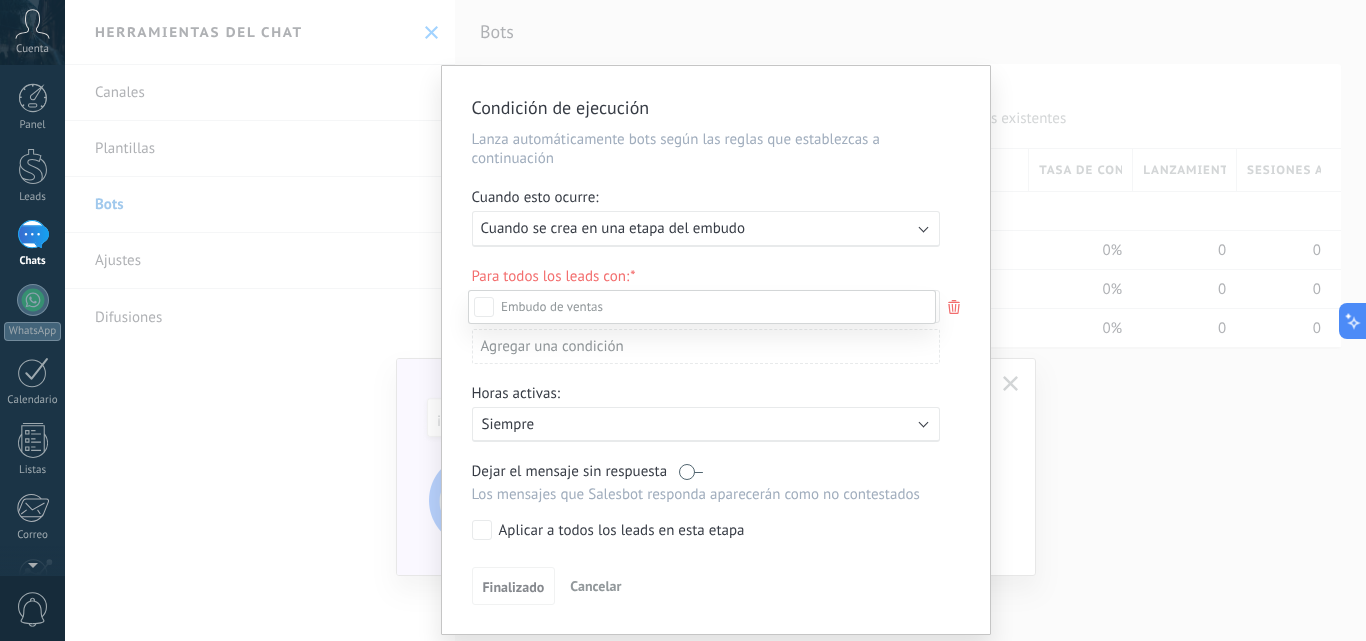 click on "Incoming leads" at bounding box center [0, 0] 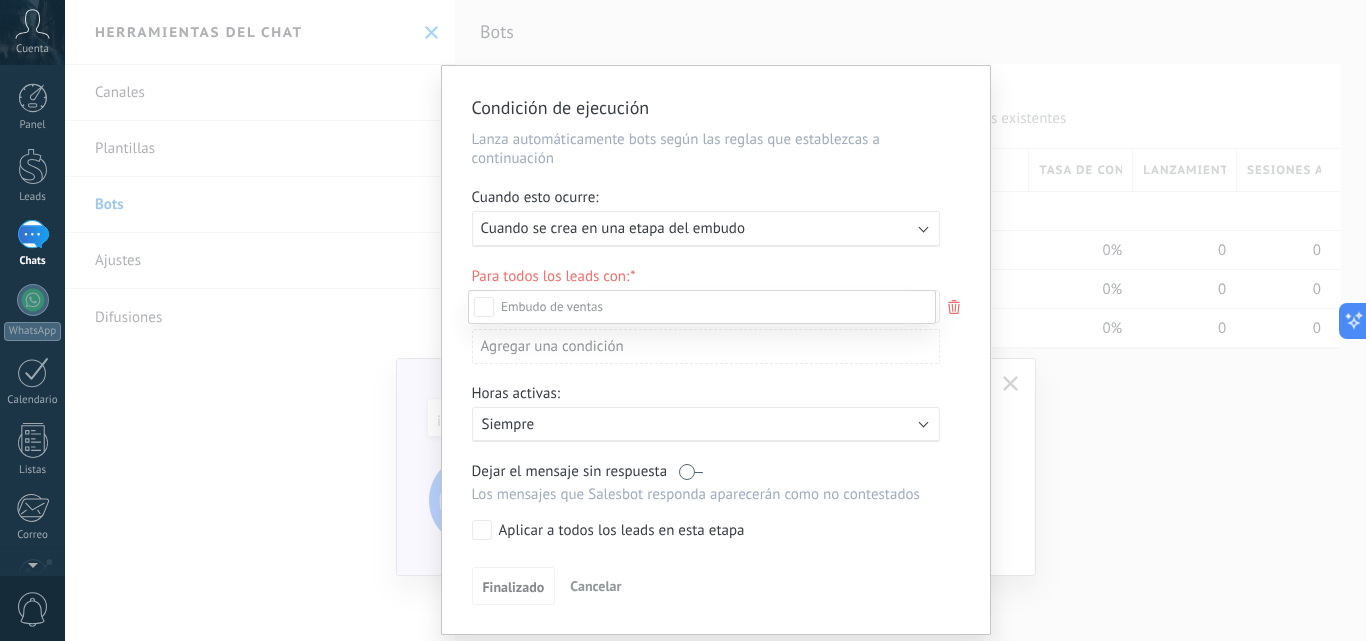 scroll, scrollTop: 210, scrollLeft: 0, axis: vertical 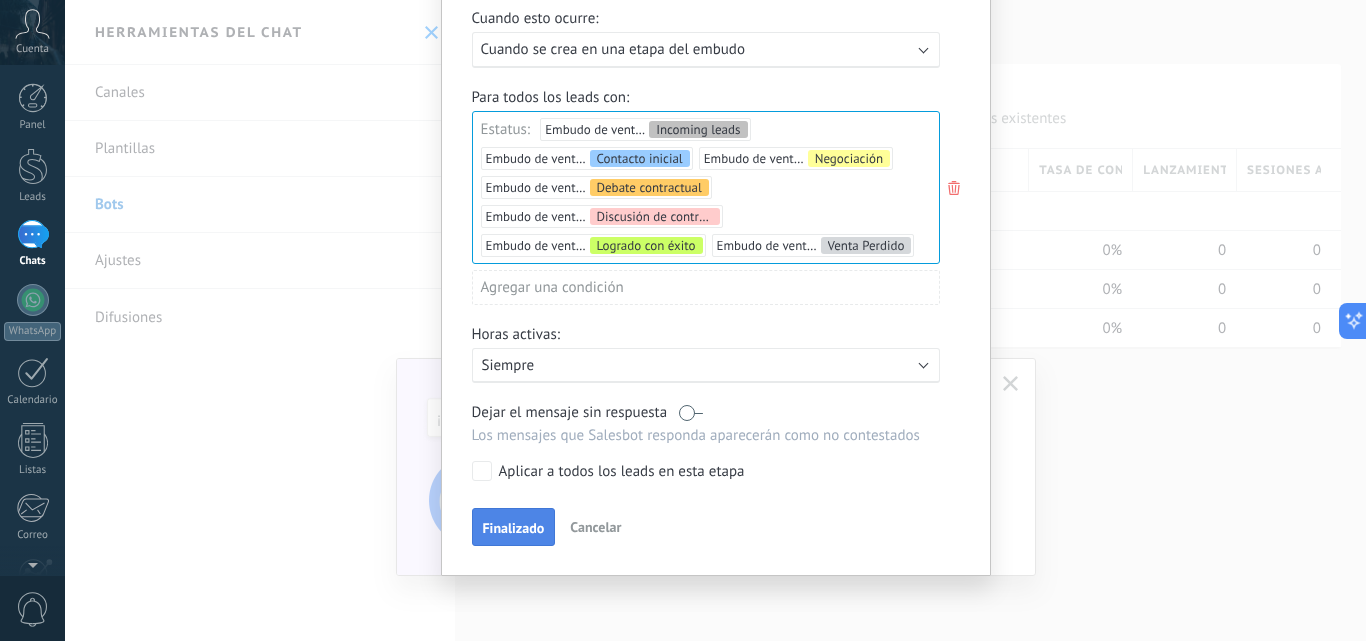 click on "Finalizado" at bounding box center (514, 527) 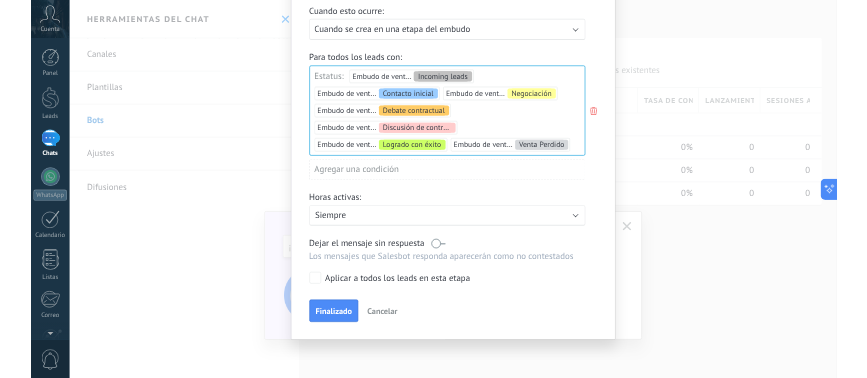 scroll, scrollTop: 0, scrollLeft: 0, axis: both 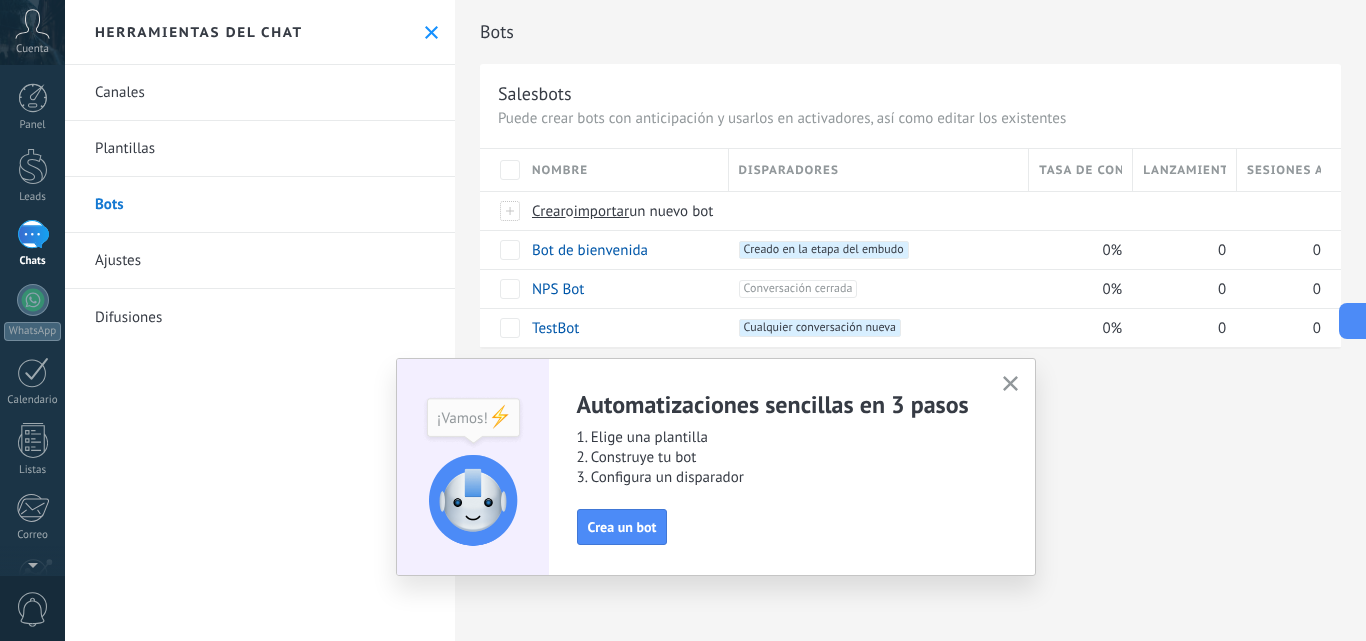 click on "Canales Plantillas Bots Ajustes Difusiones" at bounding box center [260, 353] 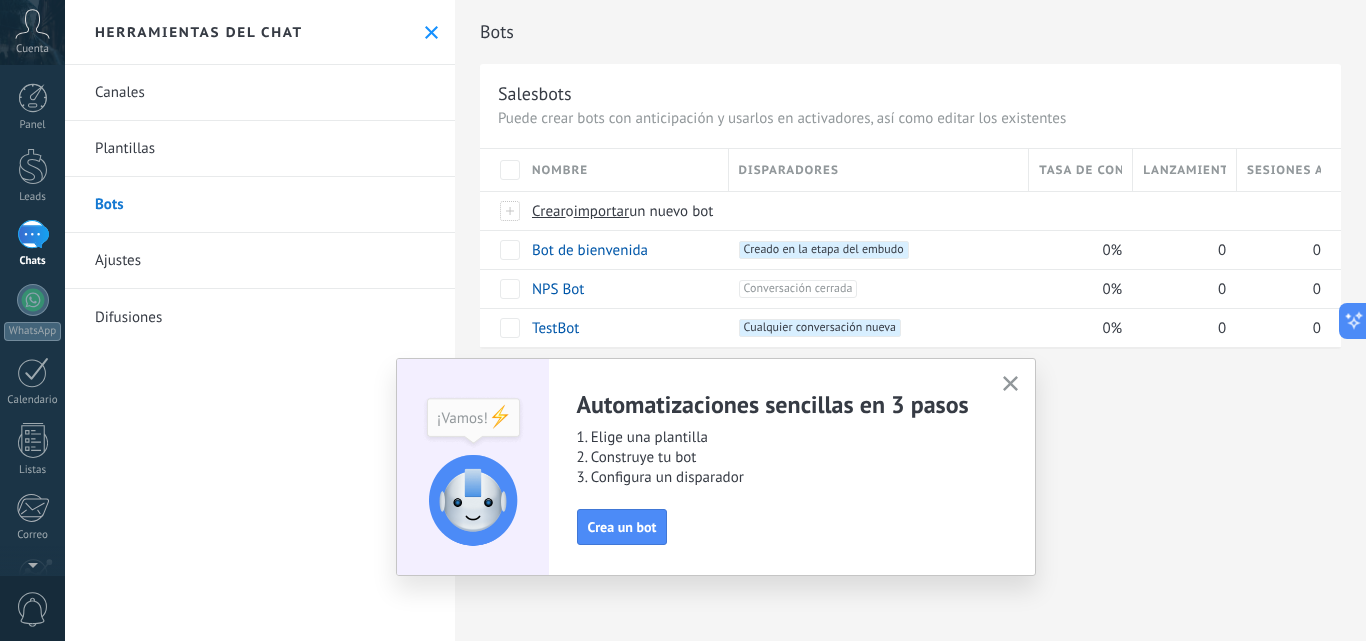 click at bounding box center [1010, 384] 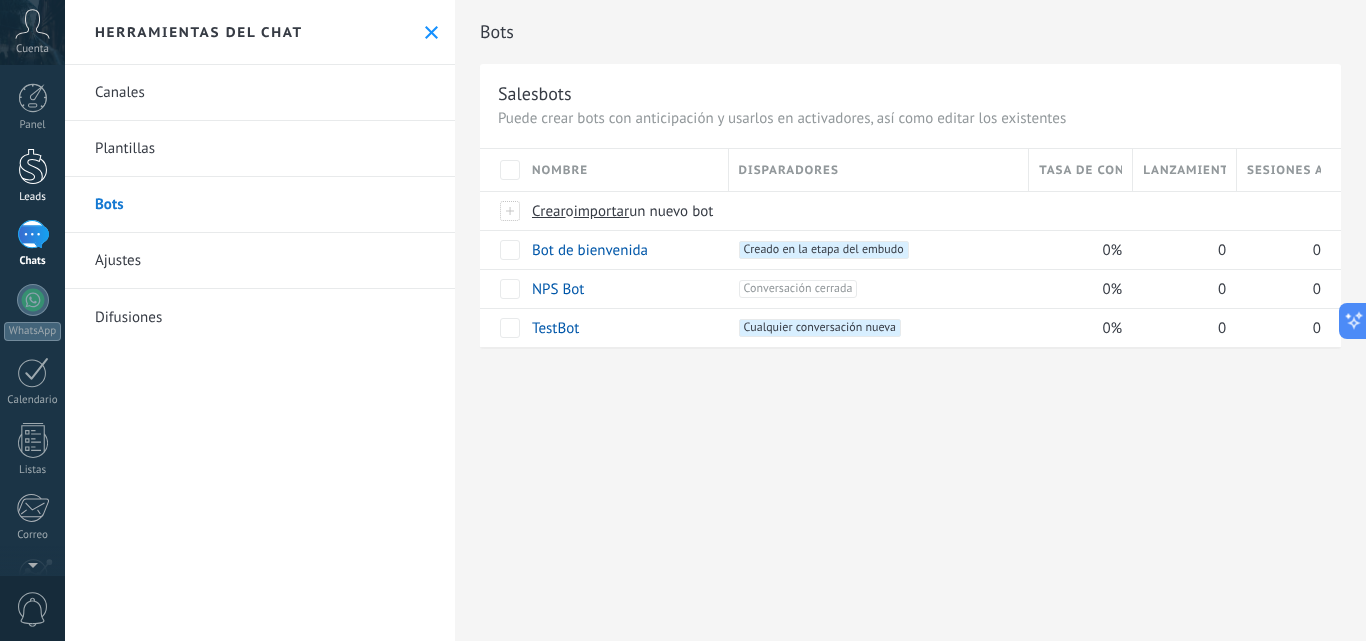 click at bounding box center (33, 166) 